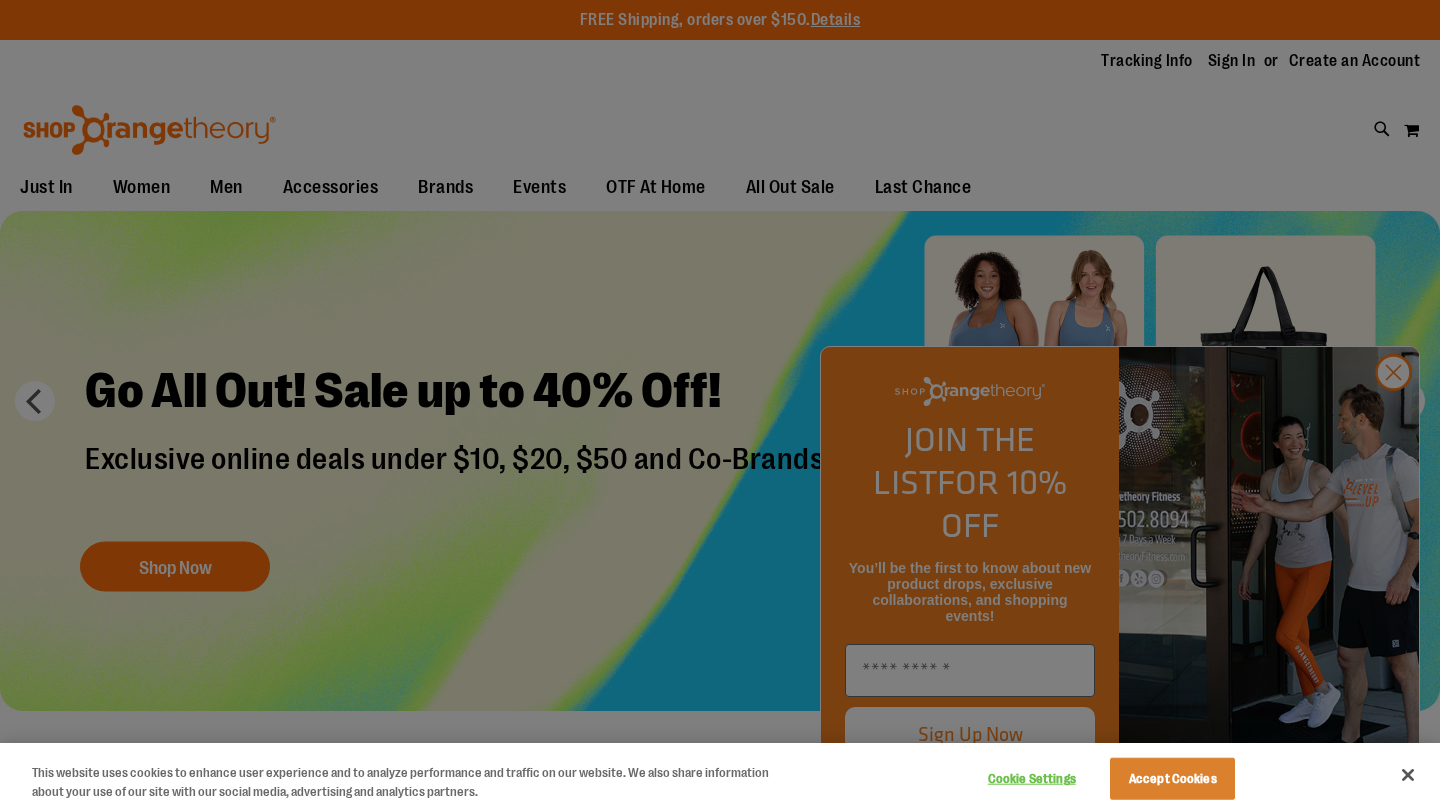scroll, scrollTop: 0, scrollLeft: 0, axis: both 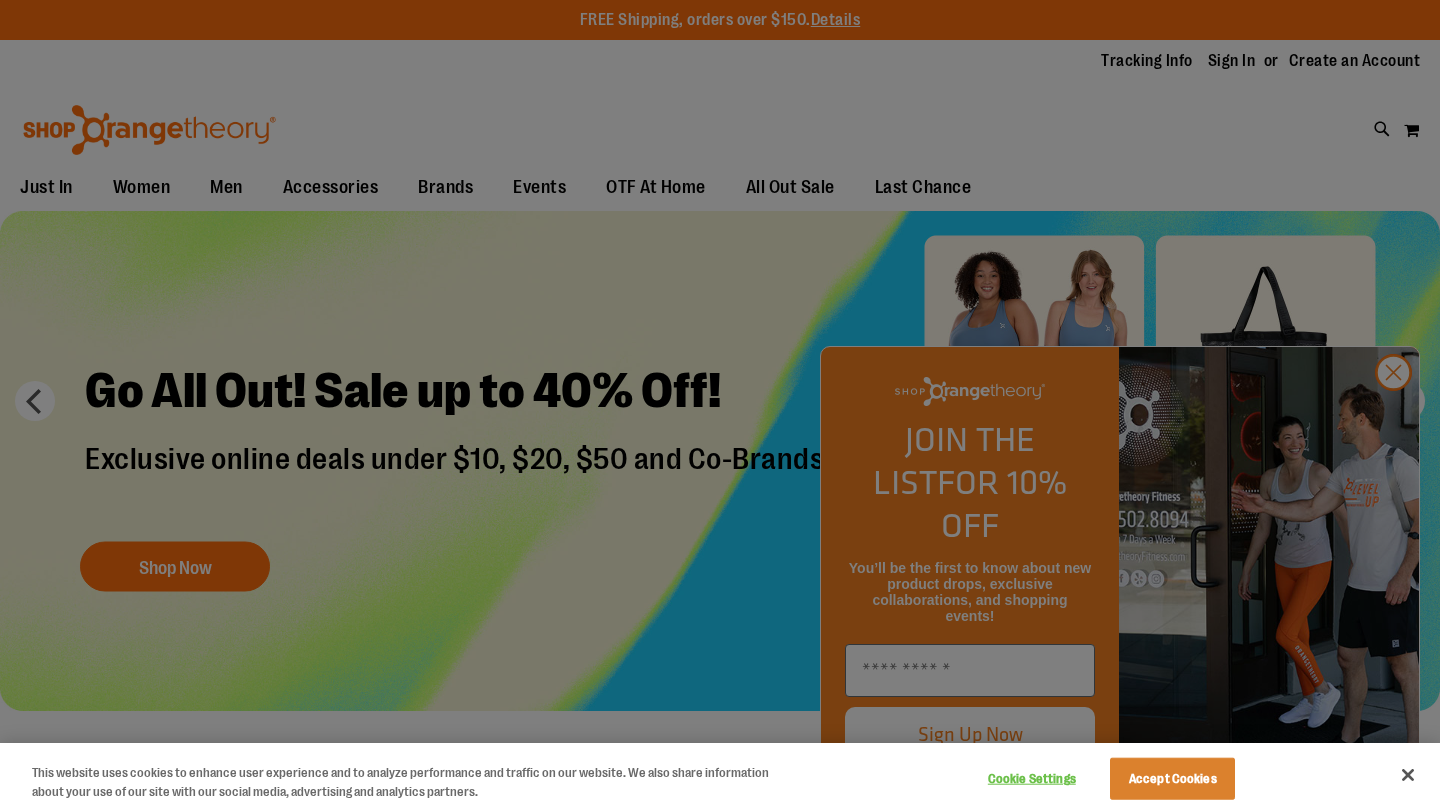 click at bounding box center (720, 406) 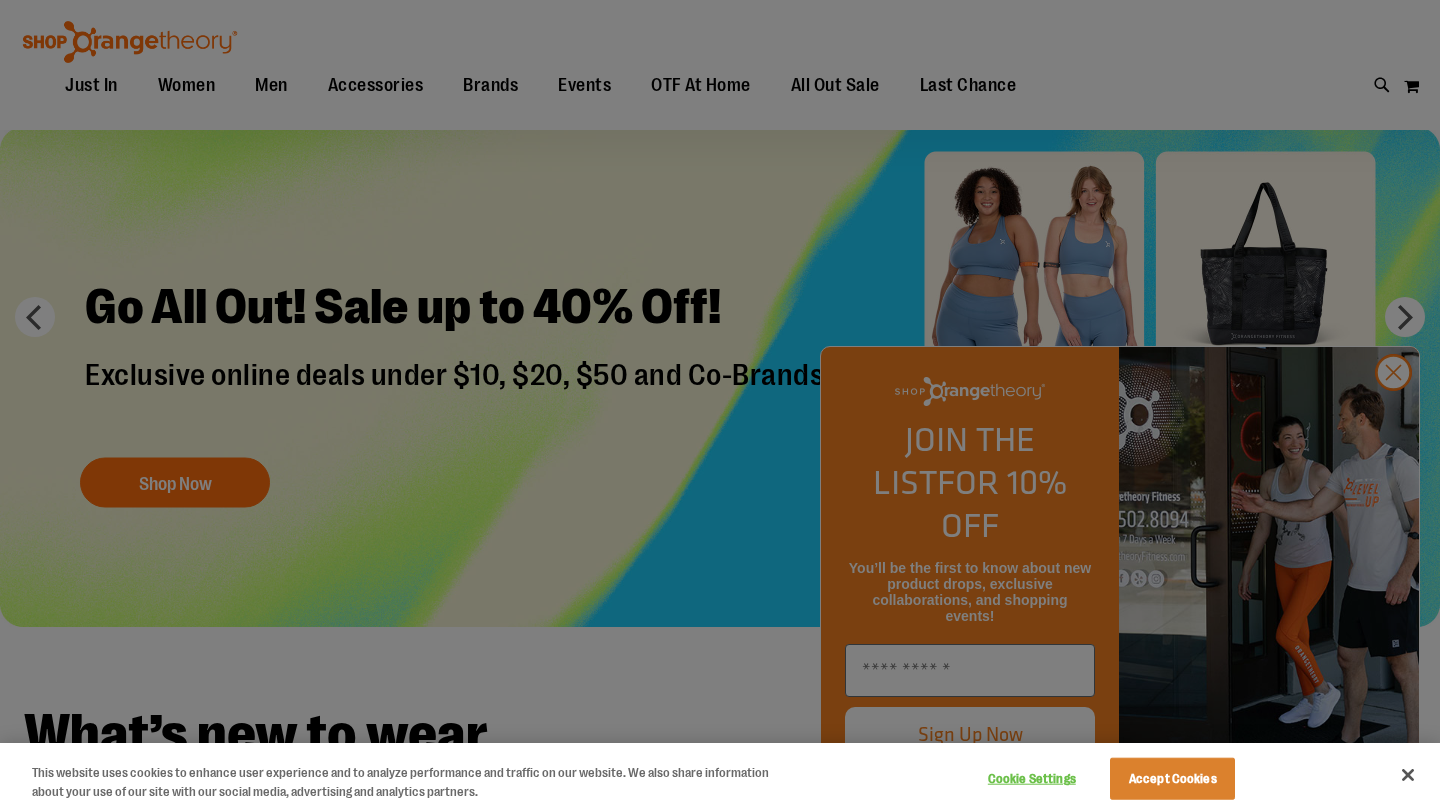 scroll, scrollTop: 84, scrollLeft: 0, axis: vertical 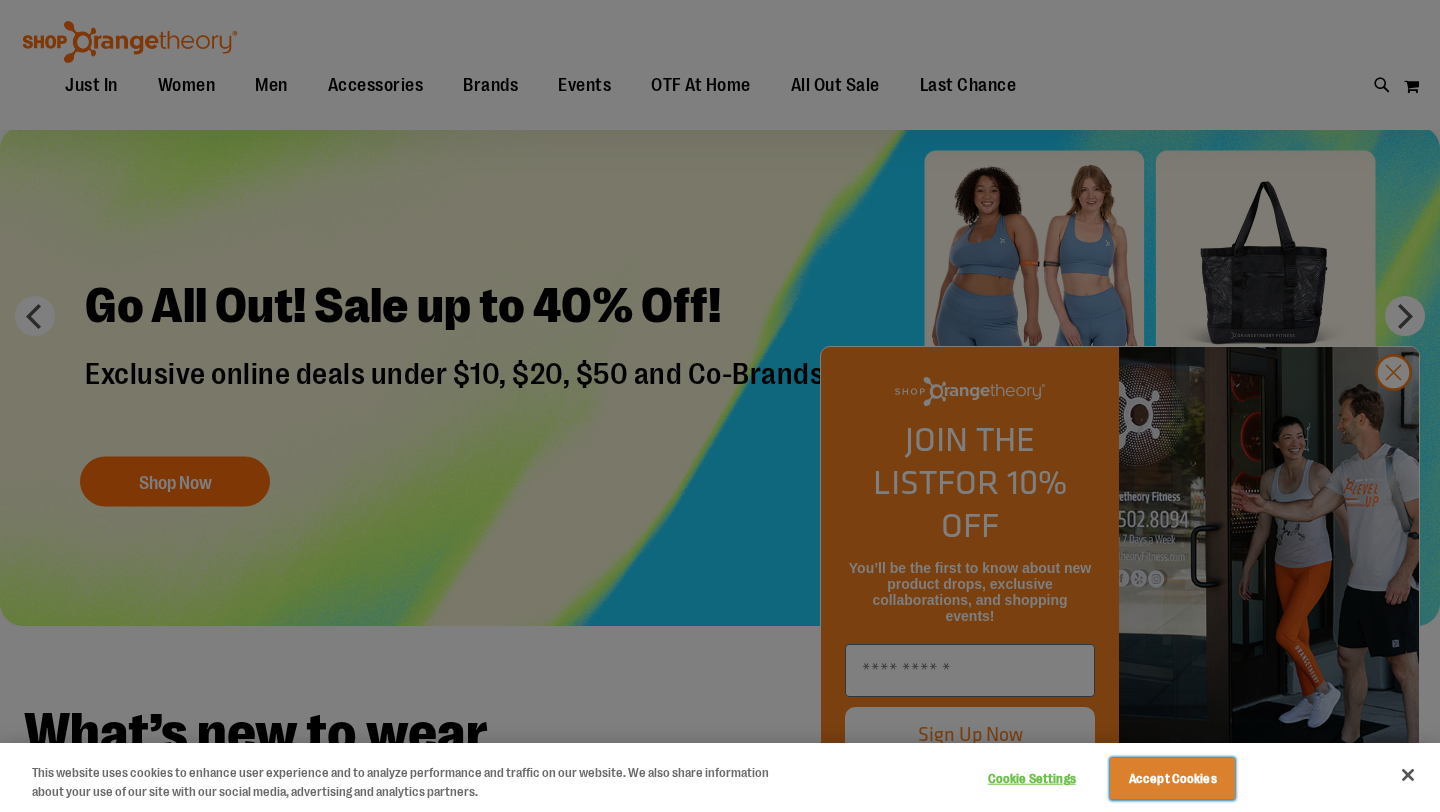 click on "Accept Cookies" at bounding box center (1172, 779) 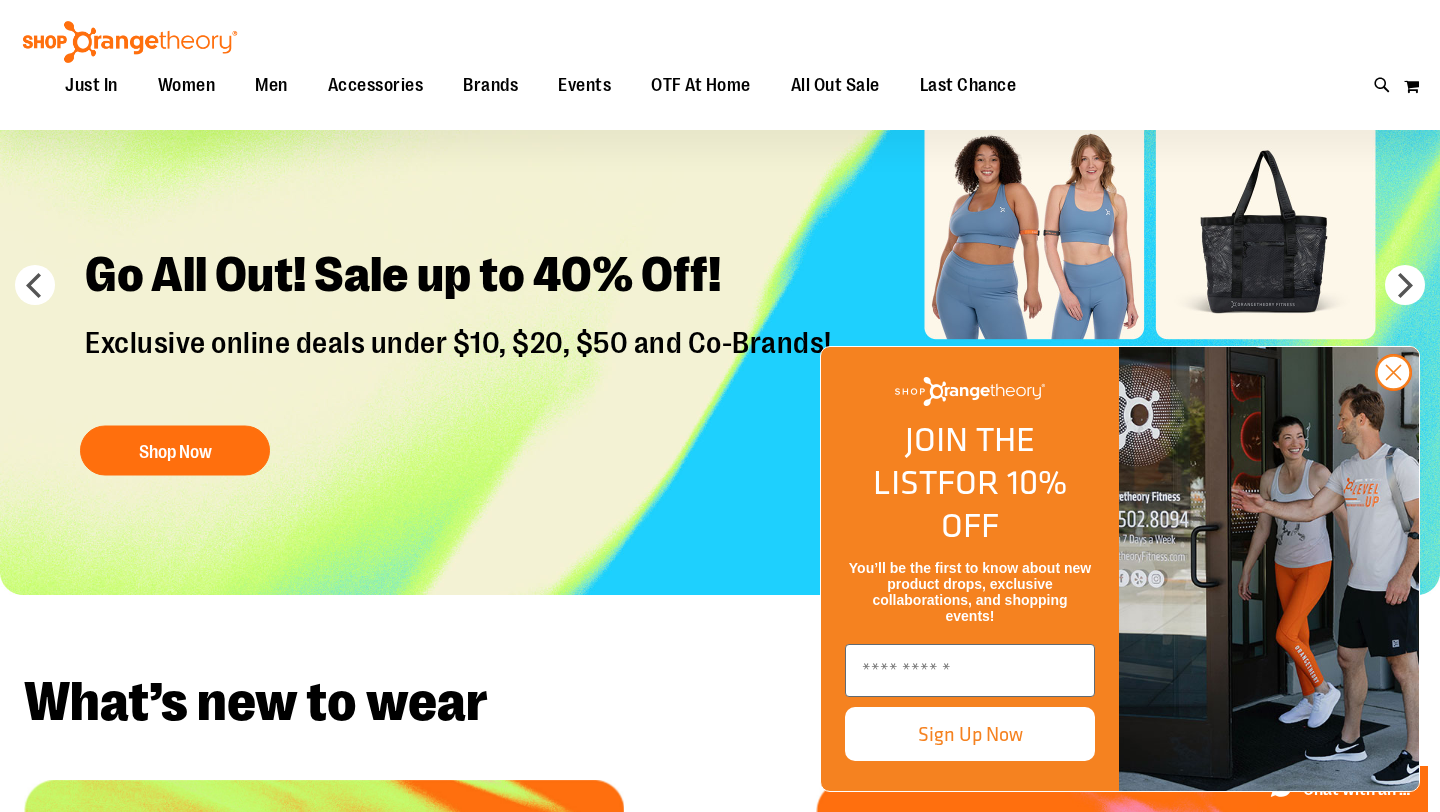 scroll, scrollTop: 124, scrollLeft: 0, axis: vertical 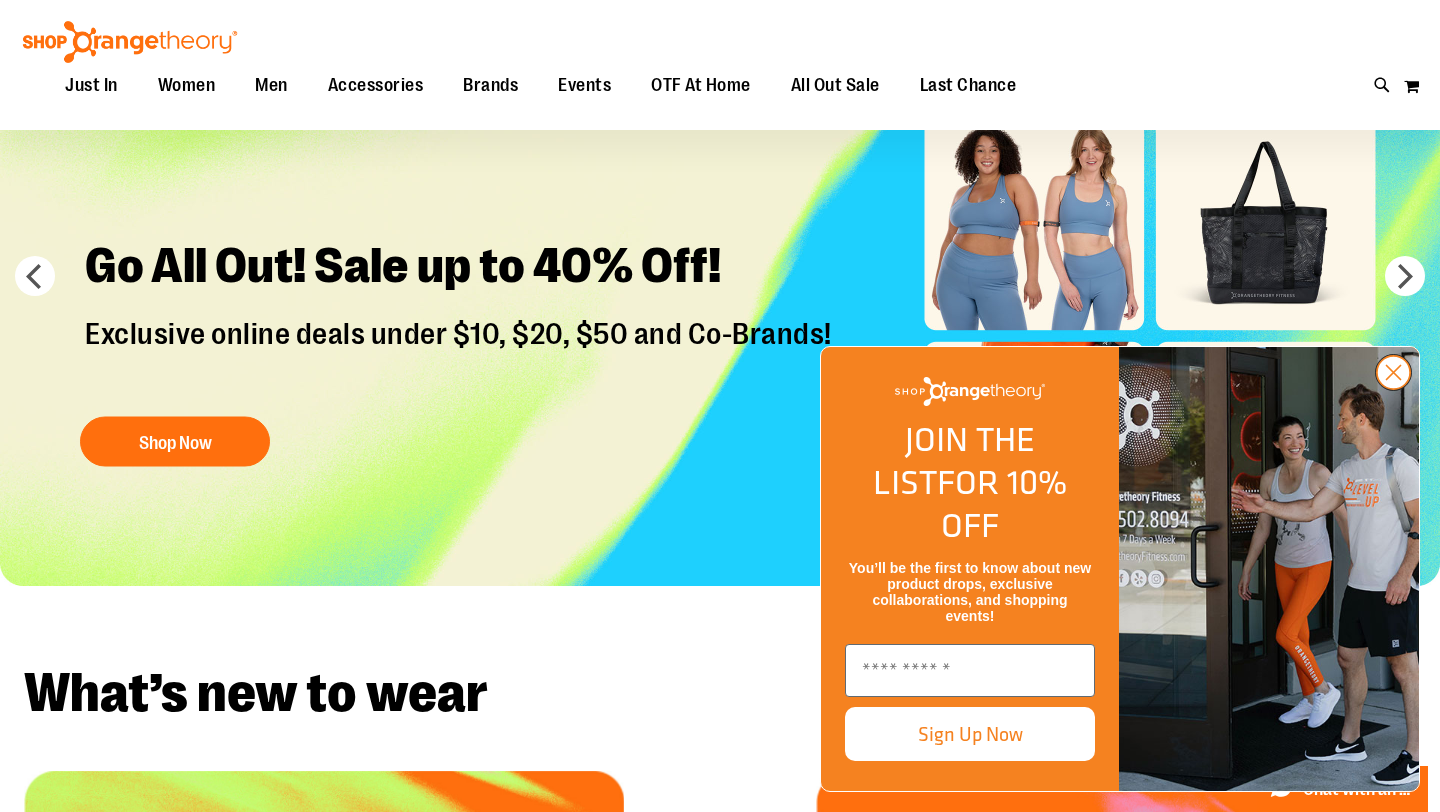 click 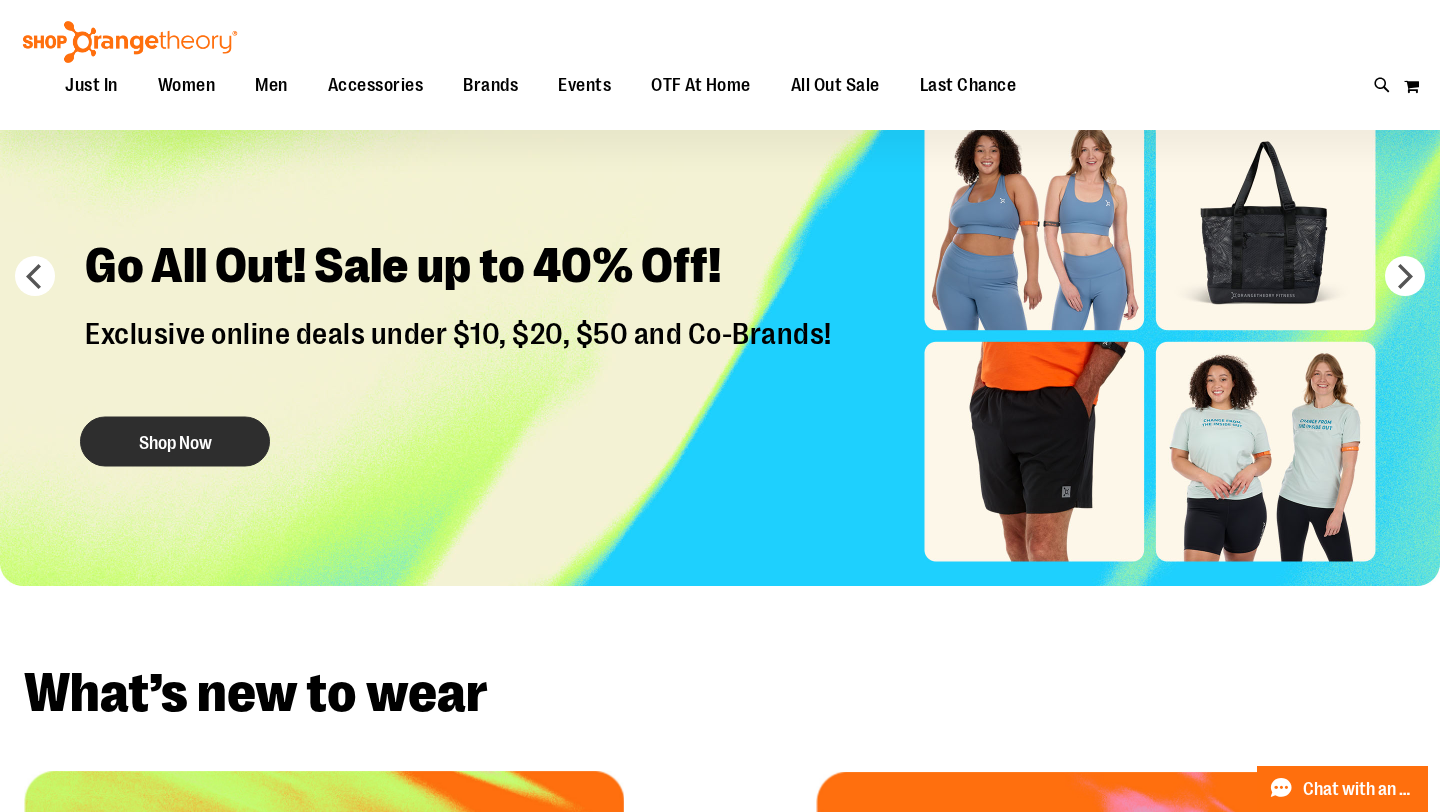 click on "OTF // lululemon fresh drops!
Shop Now" at bounding box center (3600, 336) 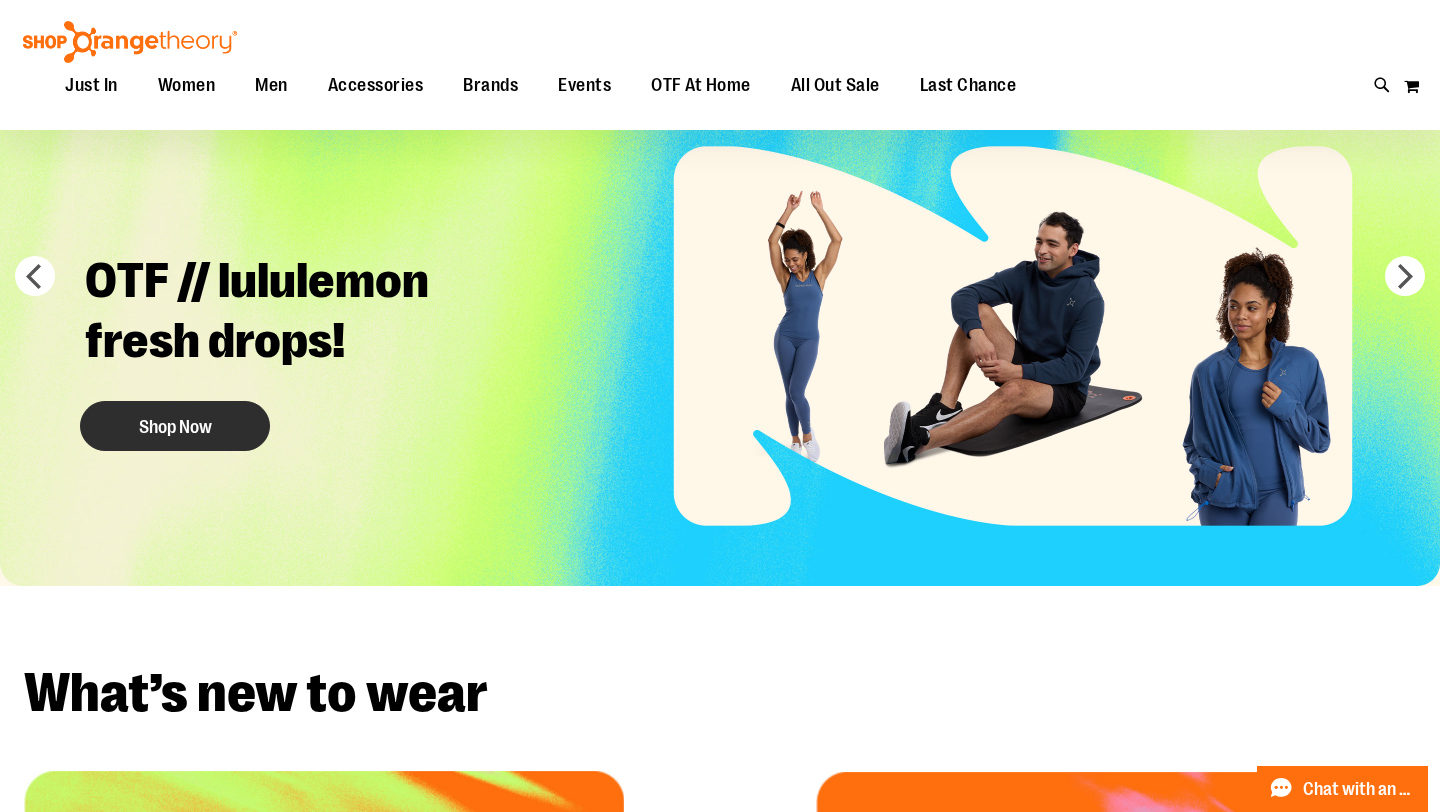 click on "Shop Now" at bounding box center [175, 426] 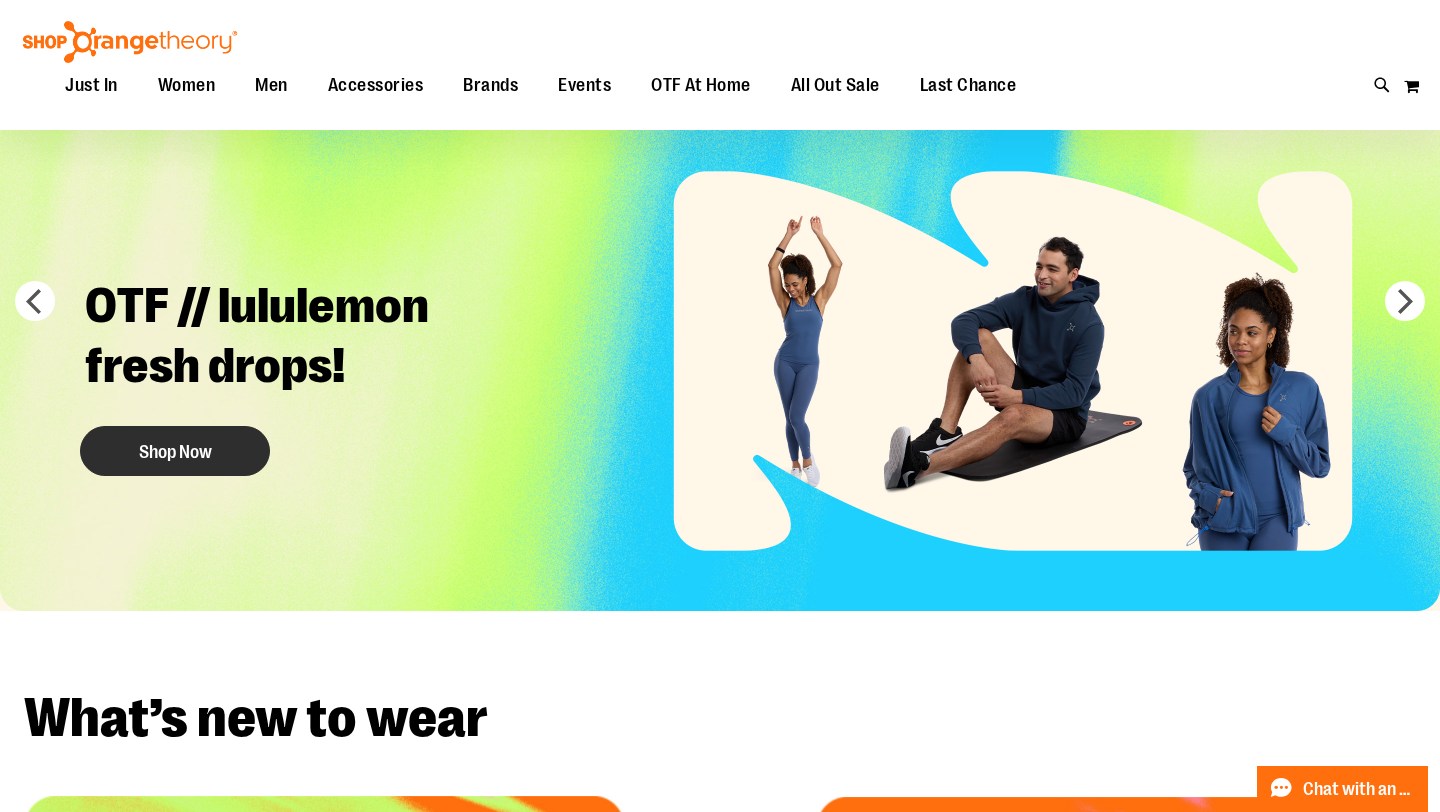scroll, scrollTop: 0, scrollLeft: 0, axis: both 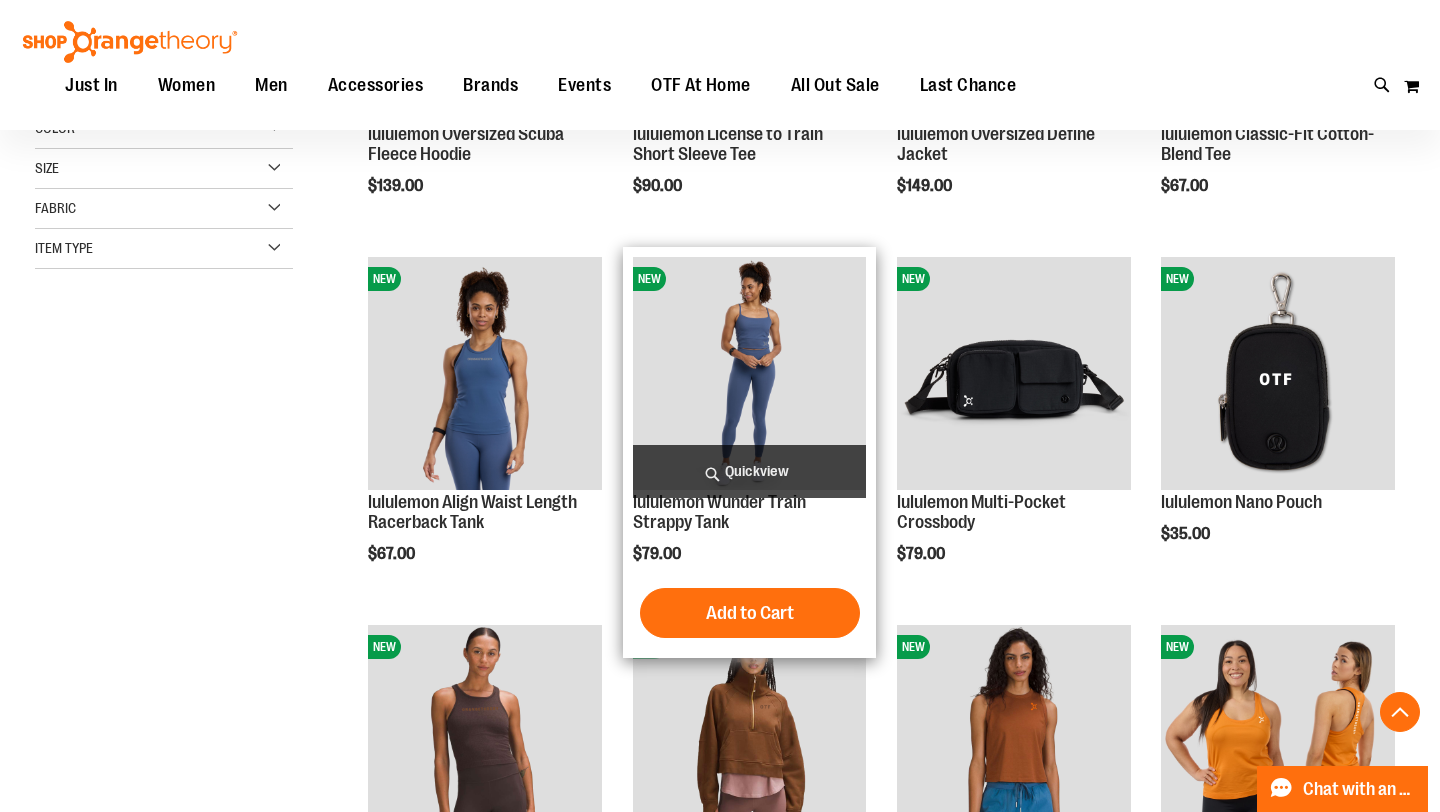 click on "Quickview" at bounding box center [750, 471] 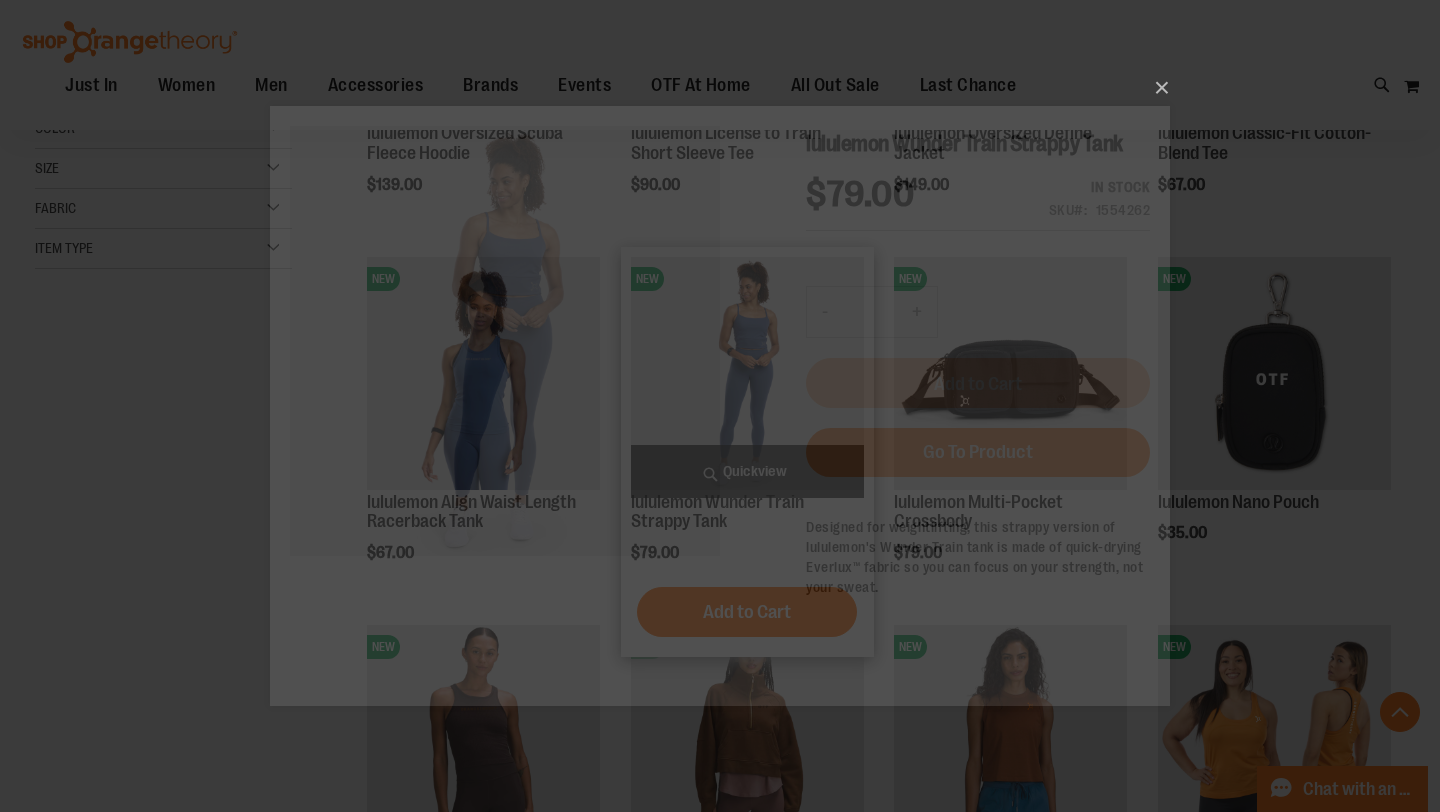 scroll, scrollTop: 0, scrollLeft: 0, axis: both 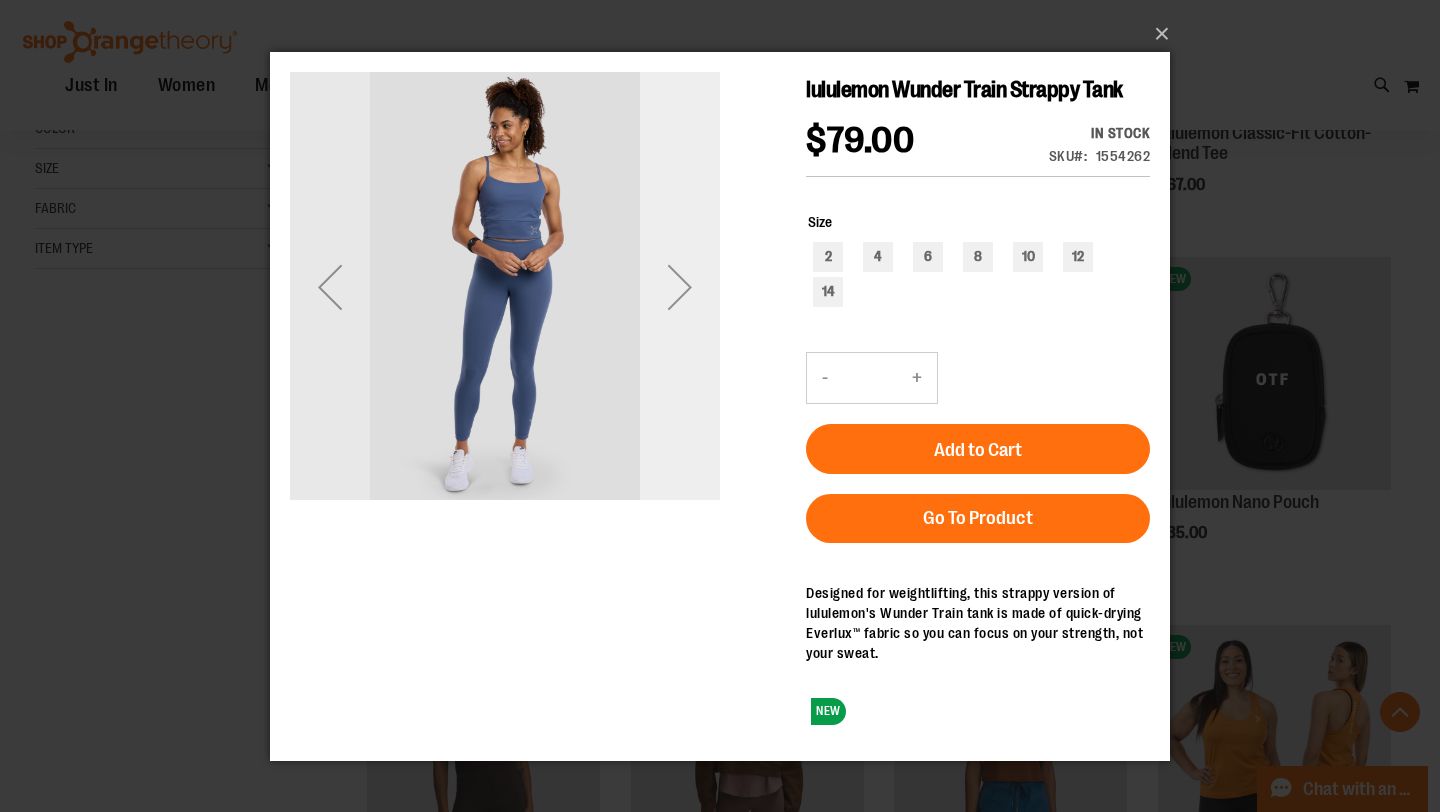 click at bounding box center (680, 286) 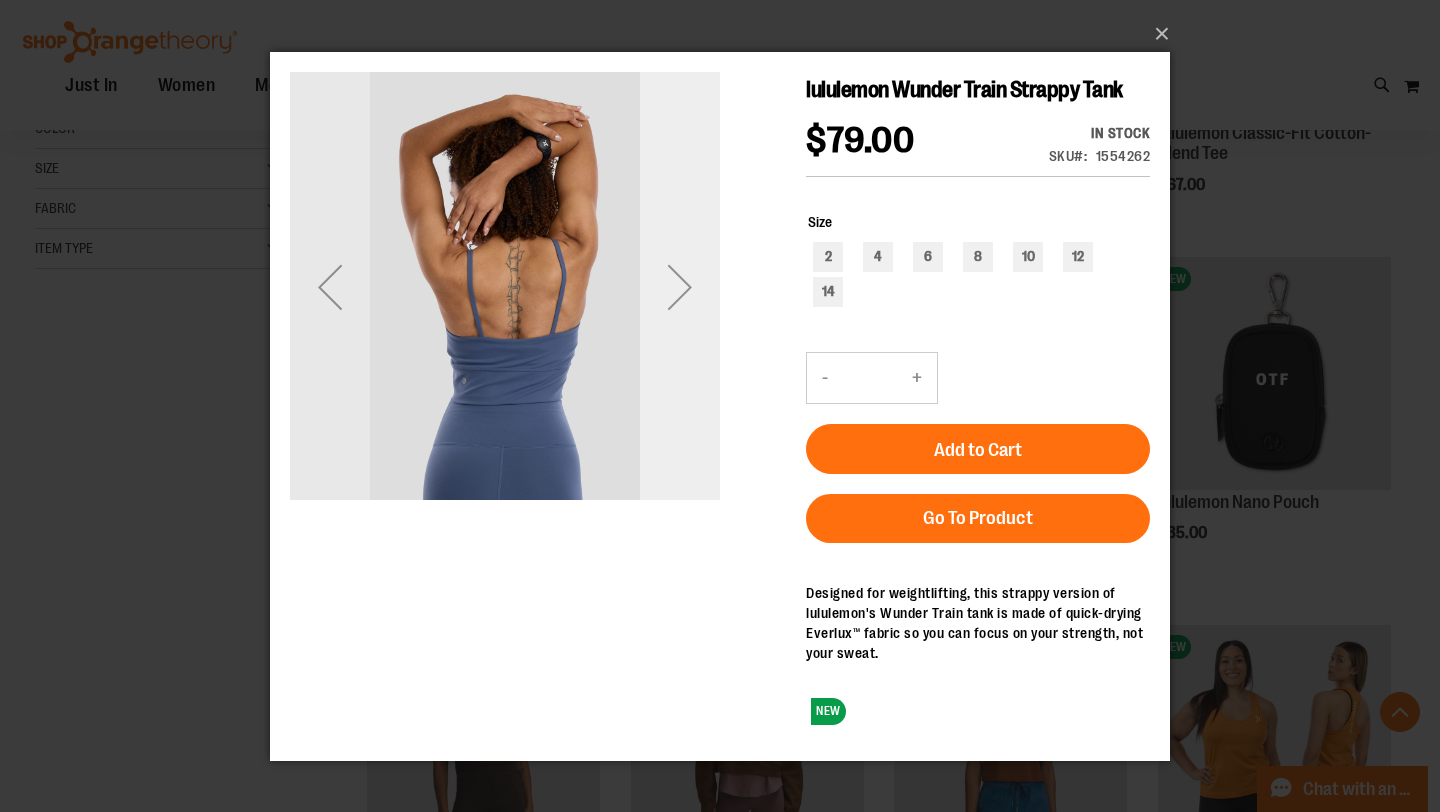click at bounding box center [680, 286] 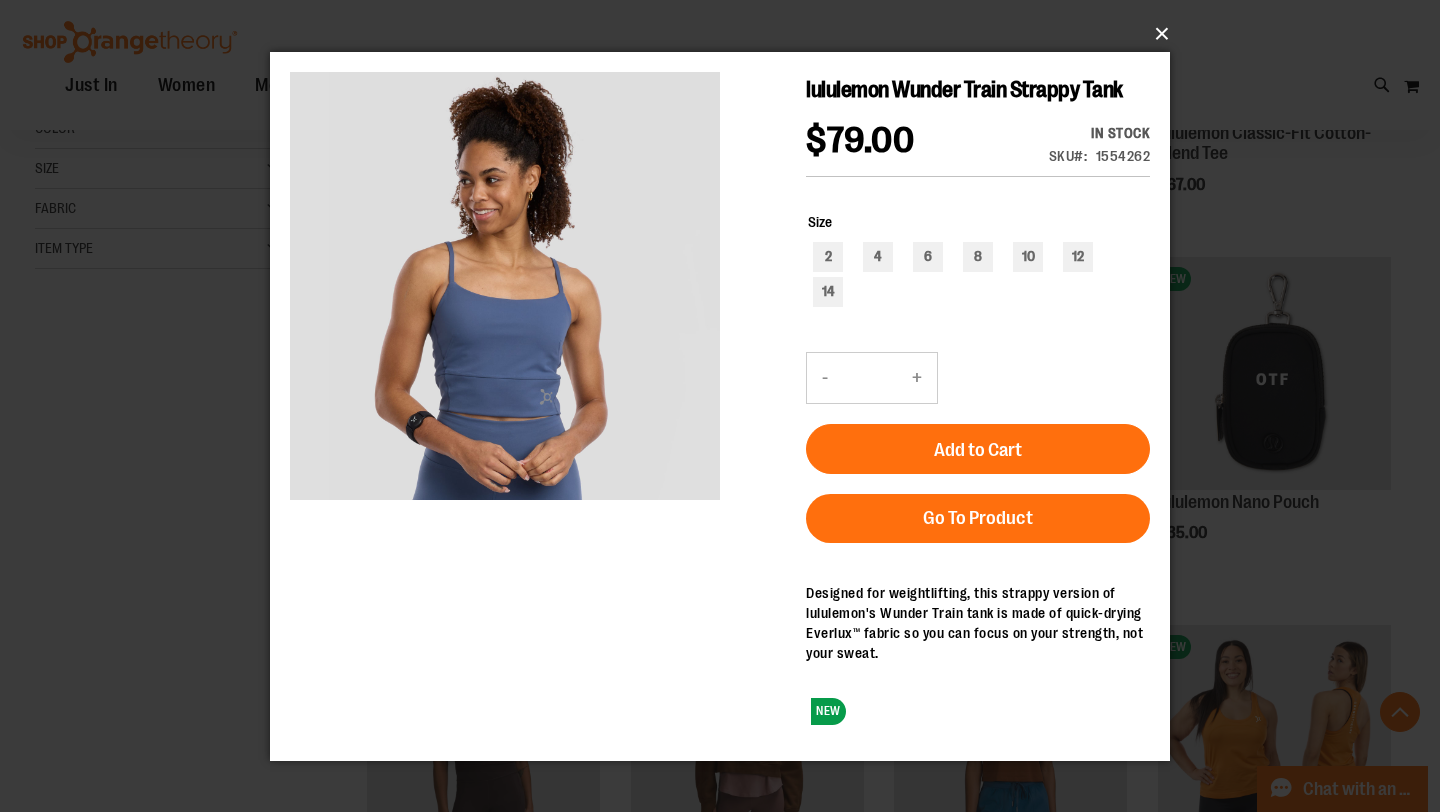 click on "×" at bounding box center [726, 34] 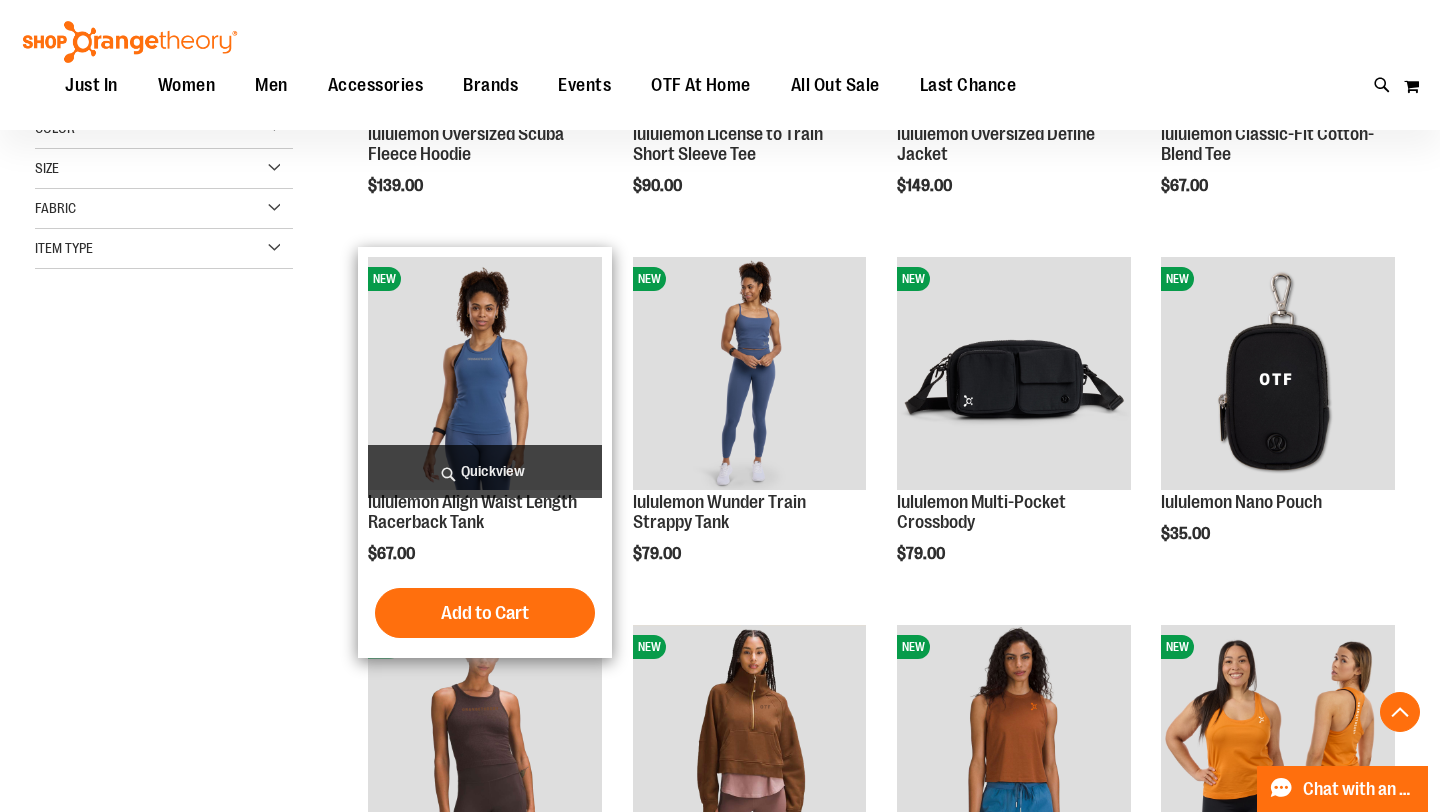 click at bounding box center (485, 374) 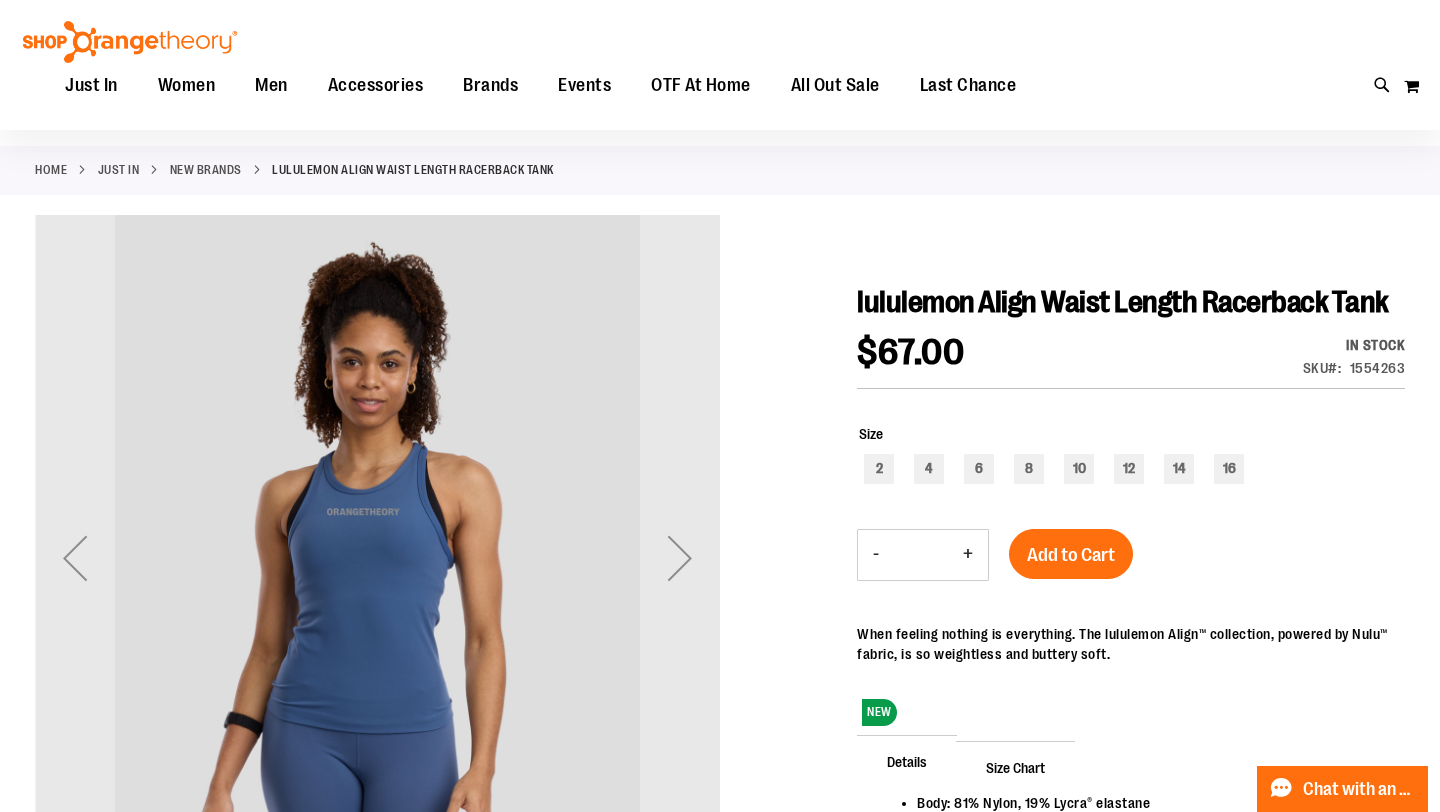 scroll, scrollTop: 67, scrollLeft: 0, axis: vertical 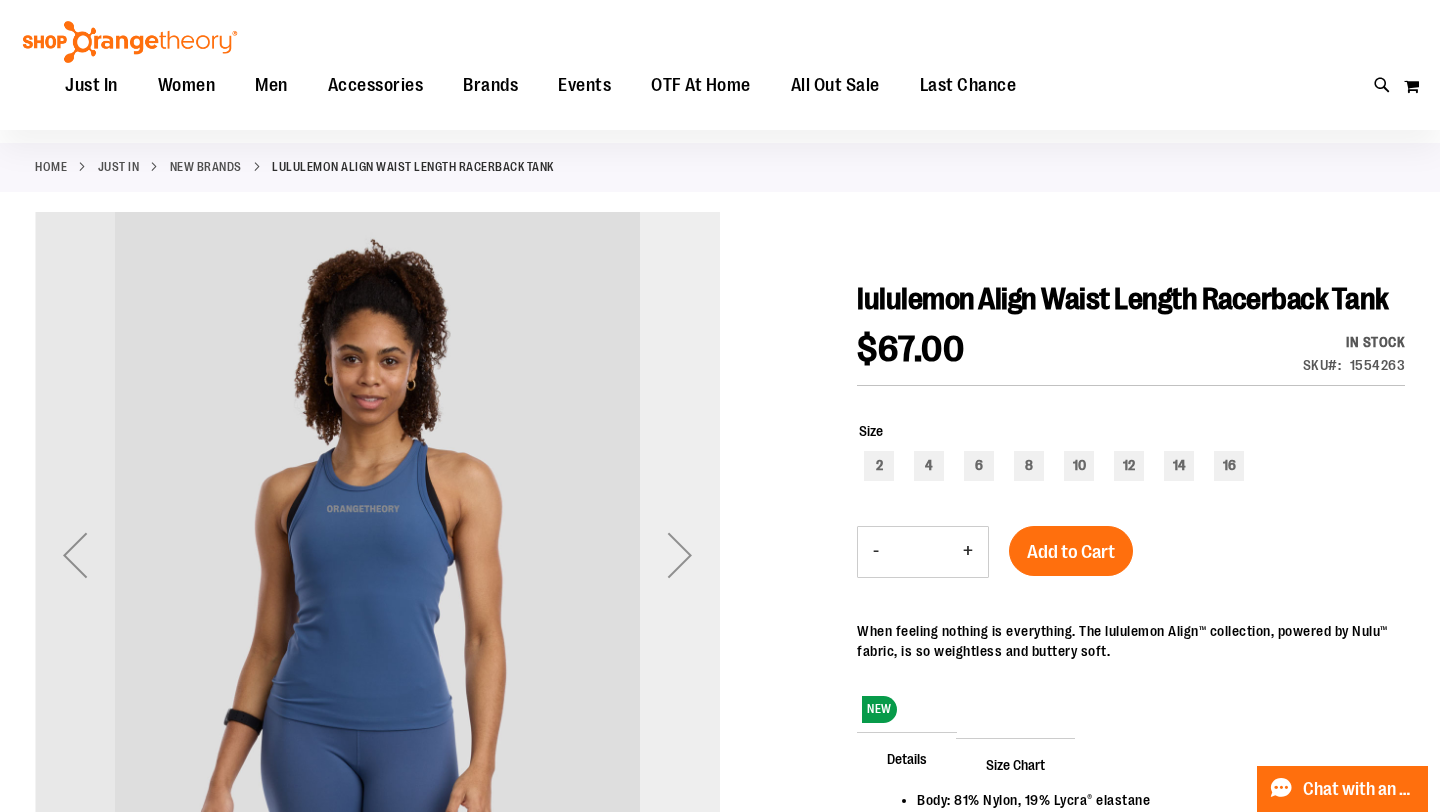 click at bounding box center [680, 555] 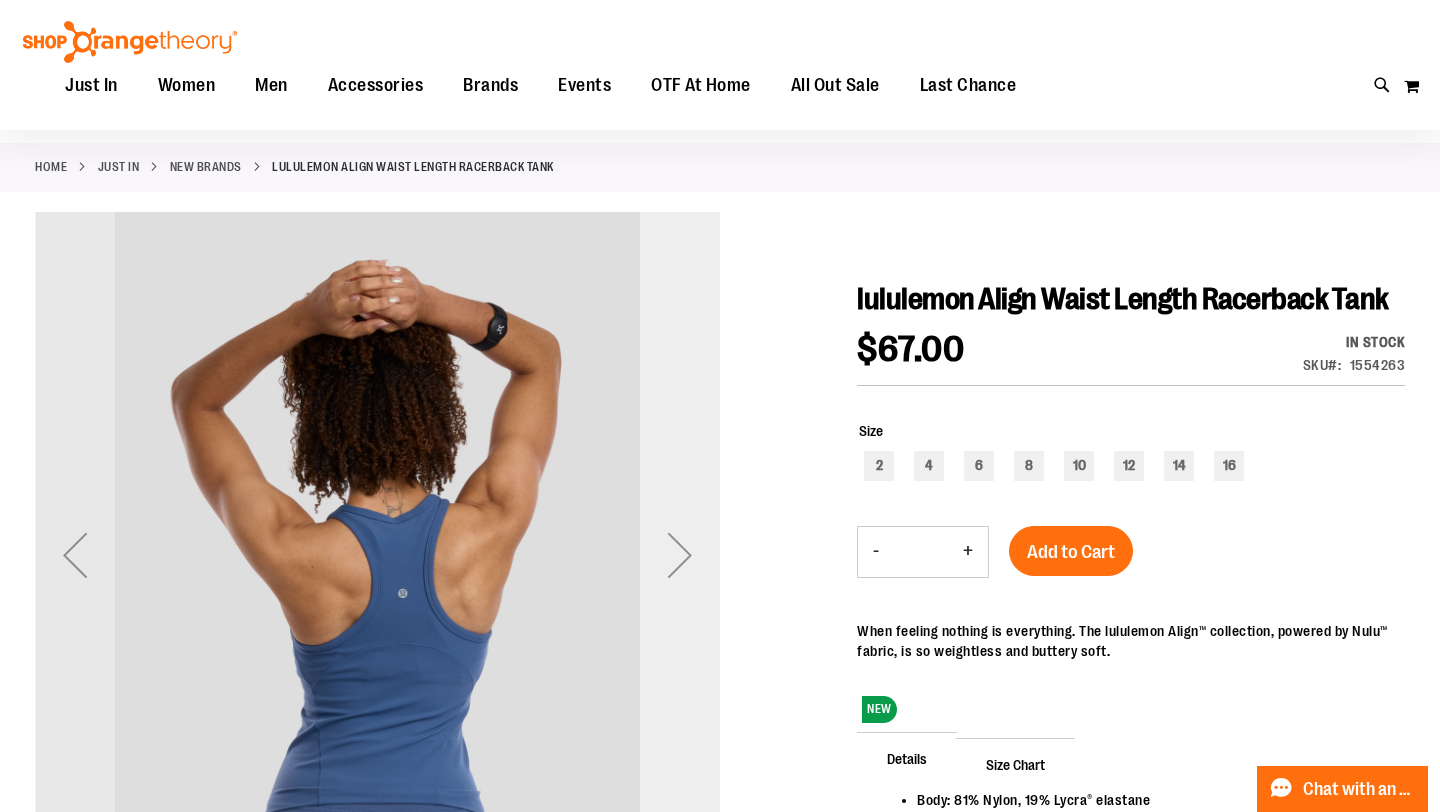 click at bounding box center (680, 555) 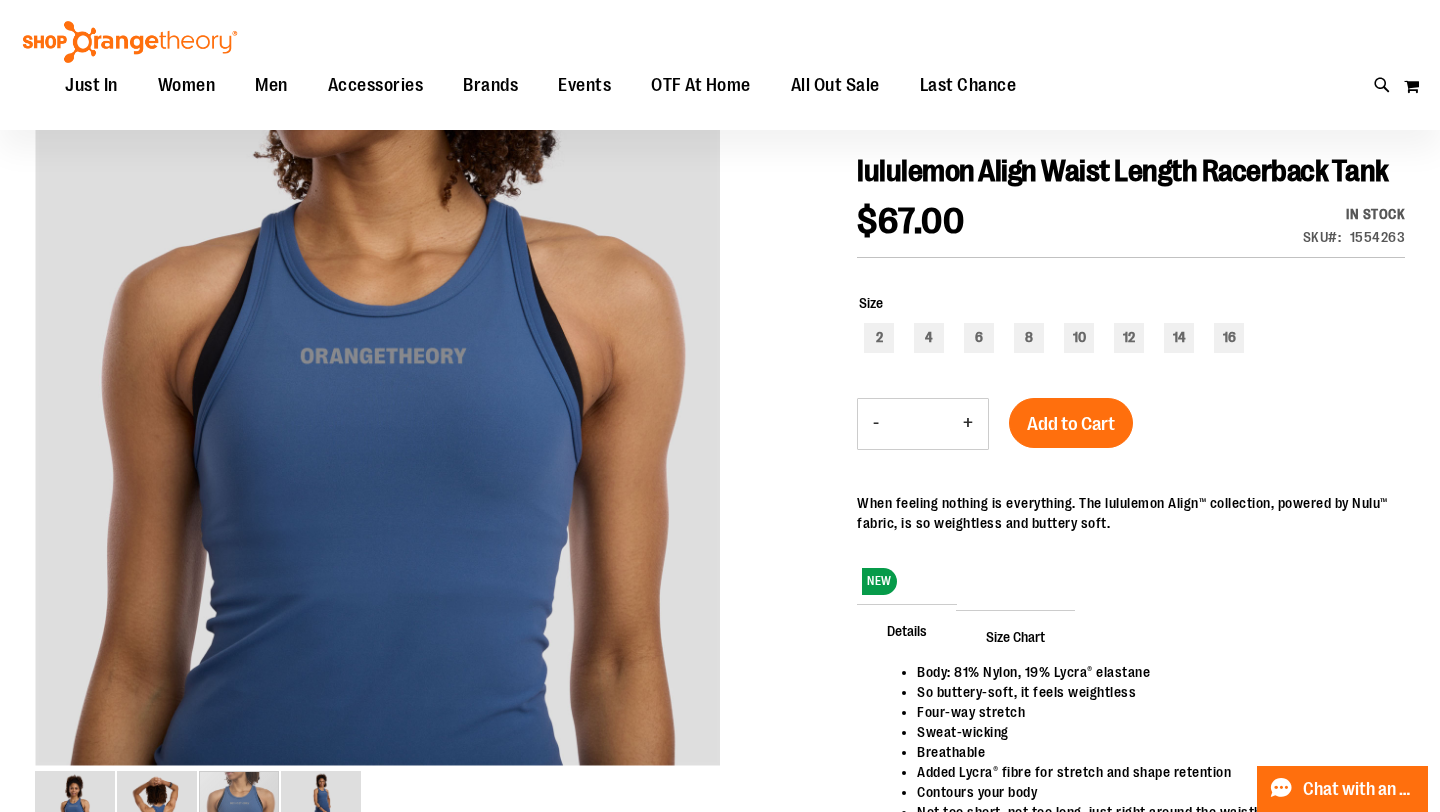 scroll, scrollTop: 200, scrollLeft: 0, axis: vertical 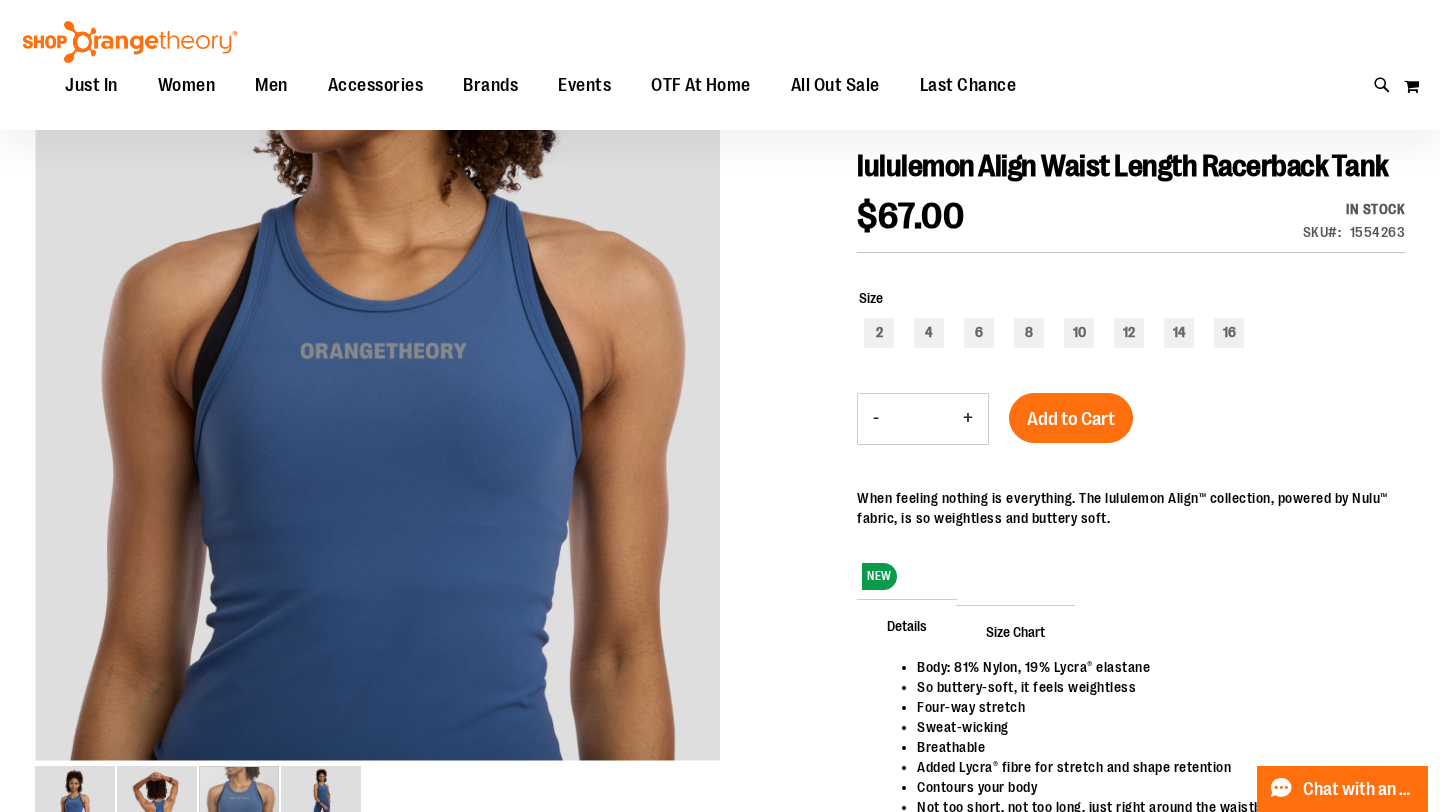 click on "Size Chart" at bounding box center [1015, 631] 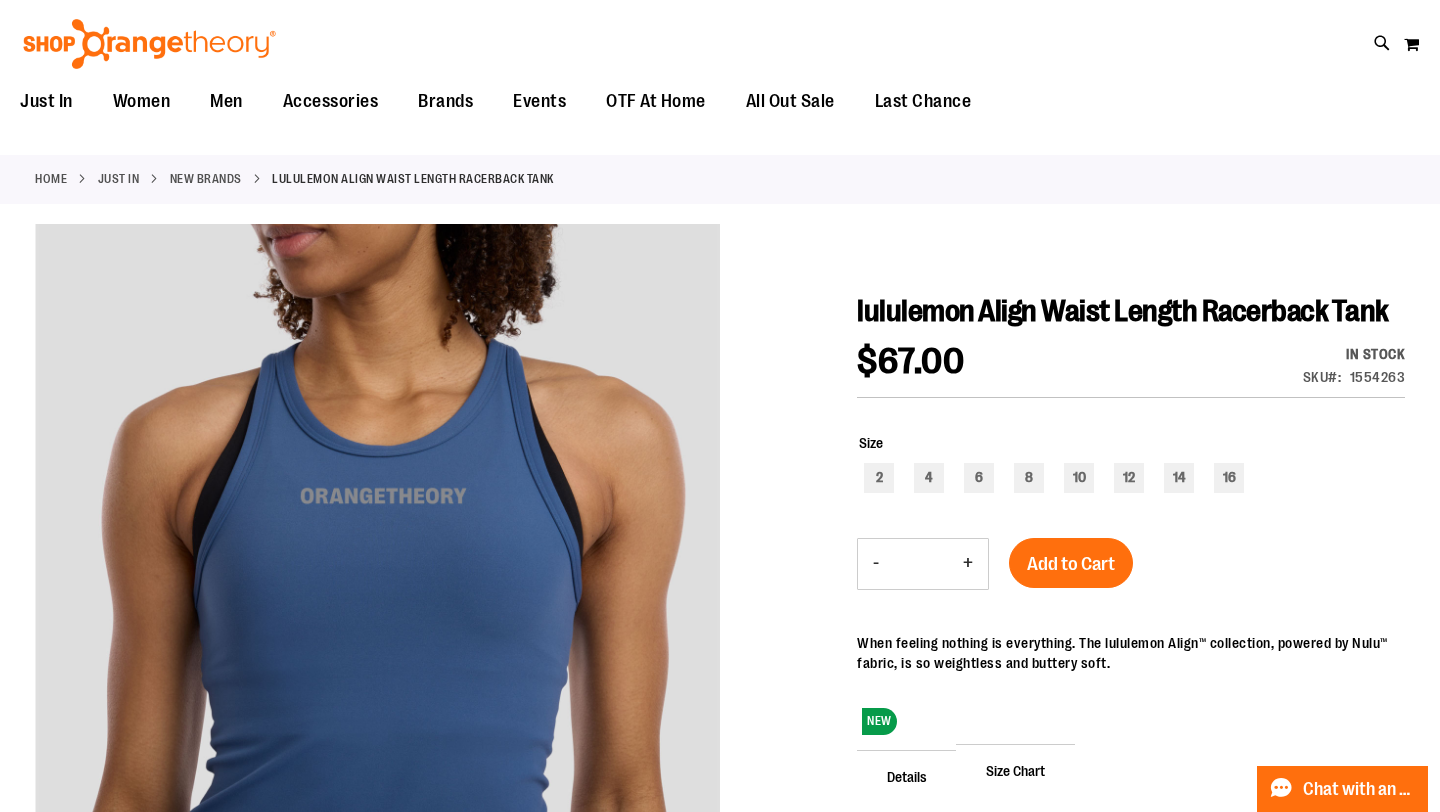 scroll, scrollTop: 0, scrollLeft: 0, axis: both 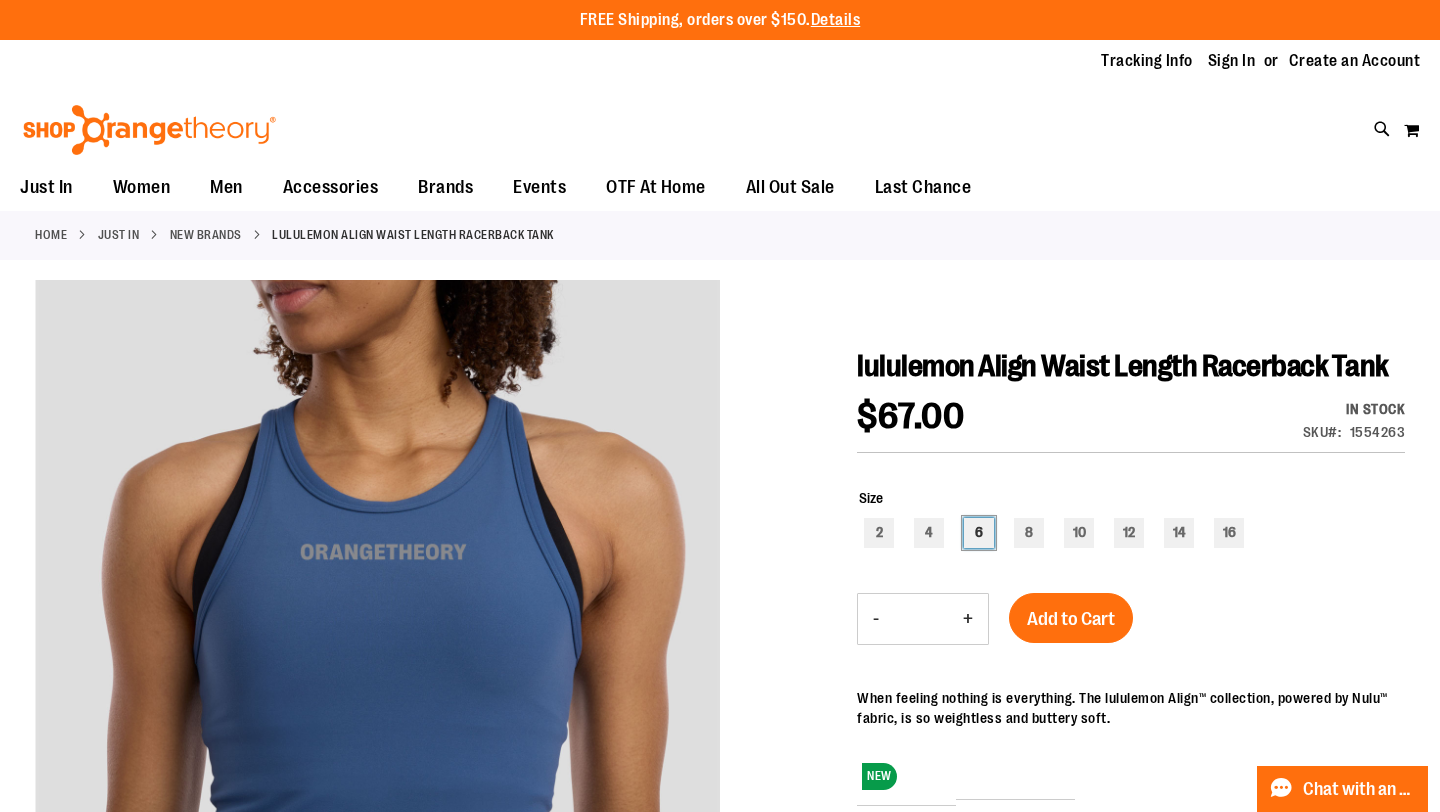 click on "6" at bounding box center [979, 533] 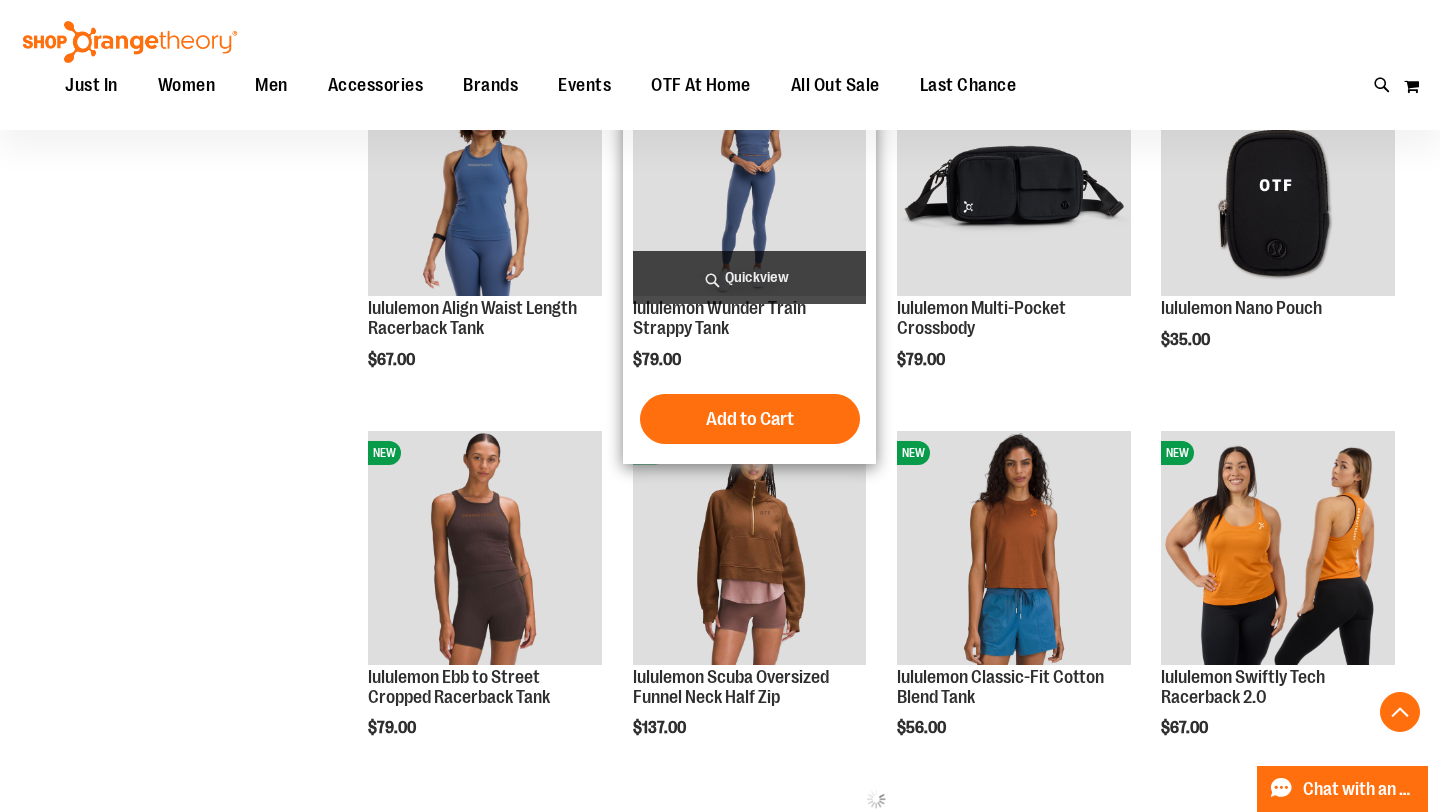 scroll, scrollTop: 490, scrollLeft: 0, axis: vertical 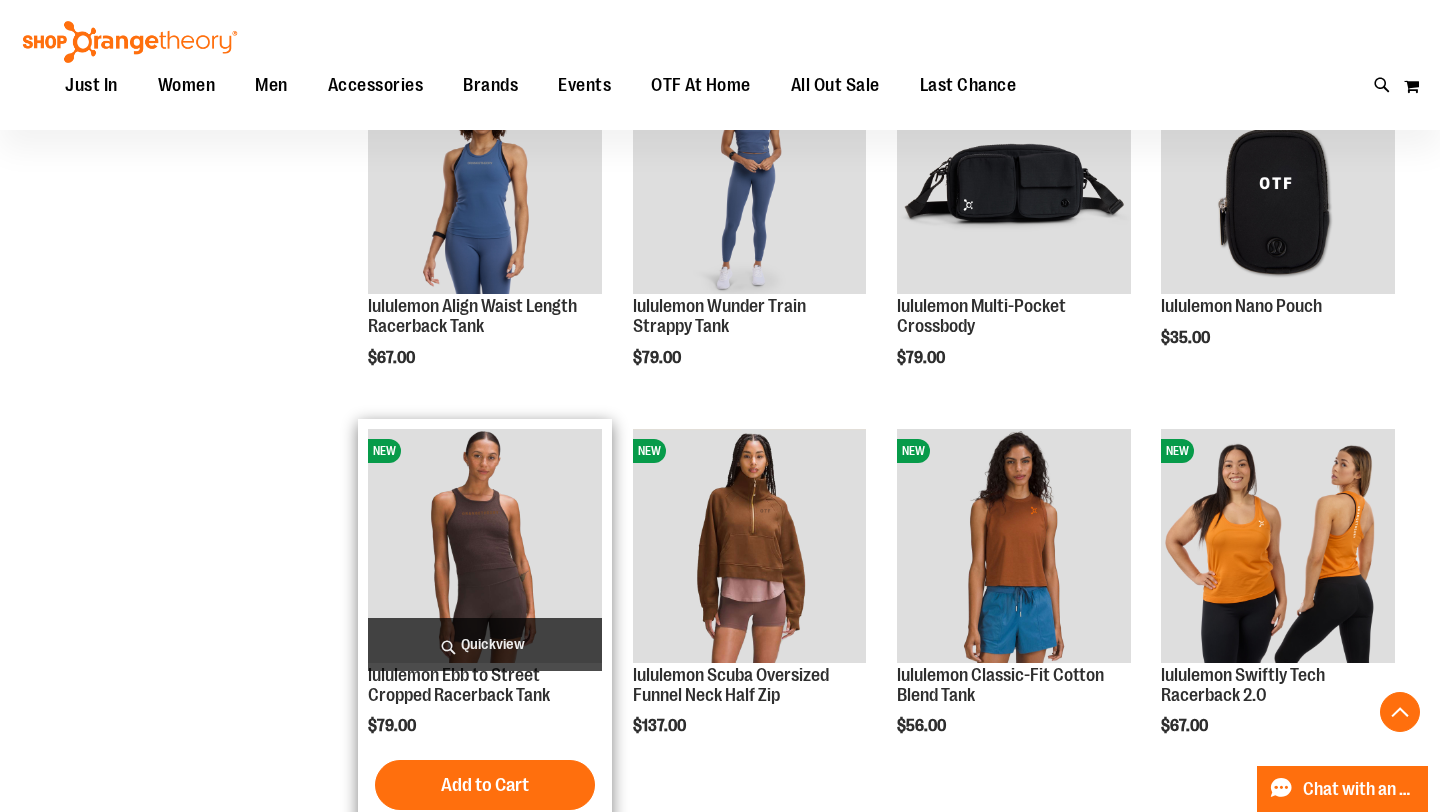 click at bounding box center (485, 546) 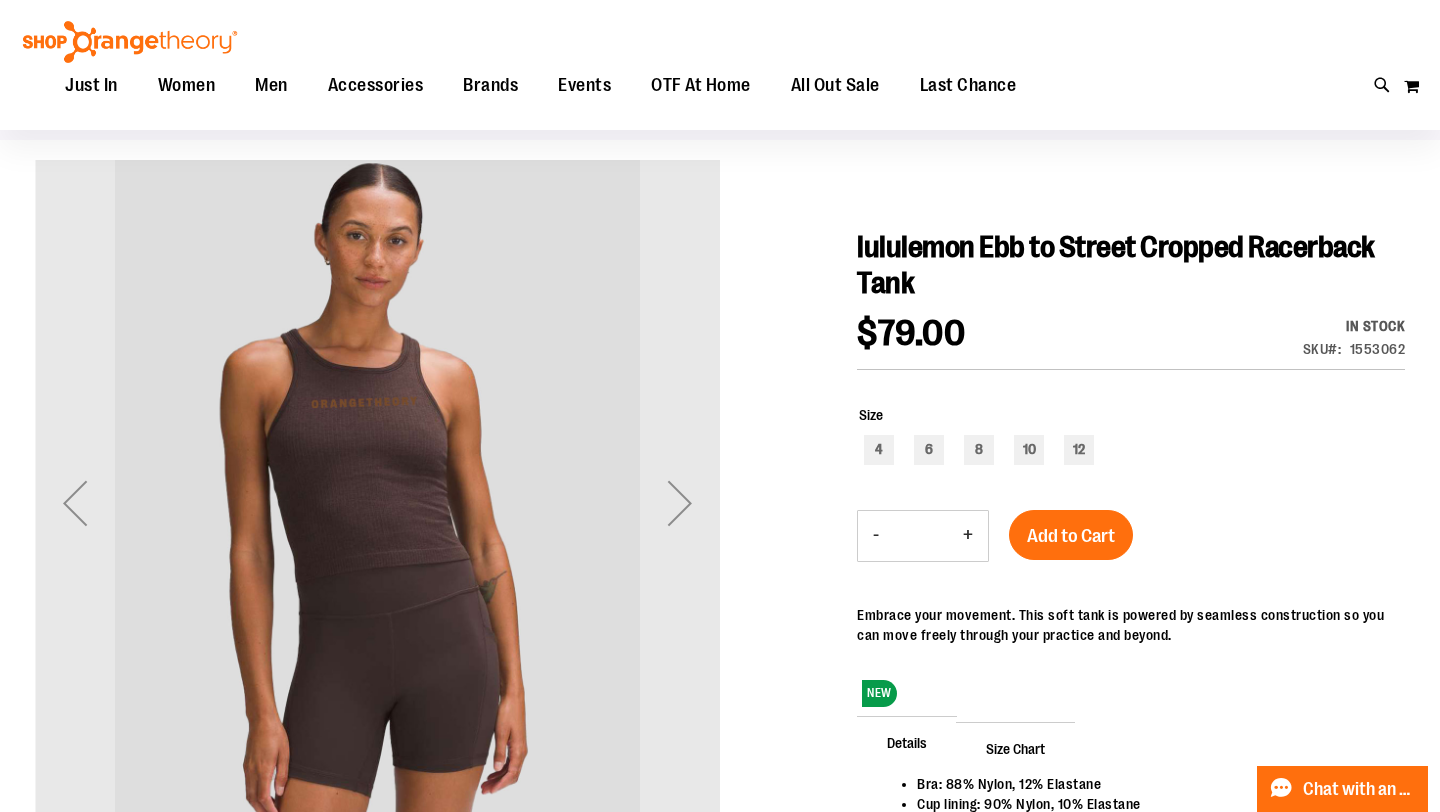 scroll, scrollTop: 121, scrollLeft: 0, axis: vertical 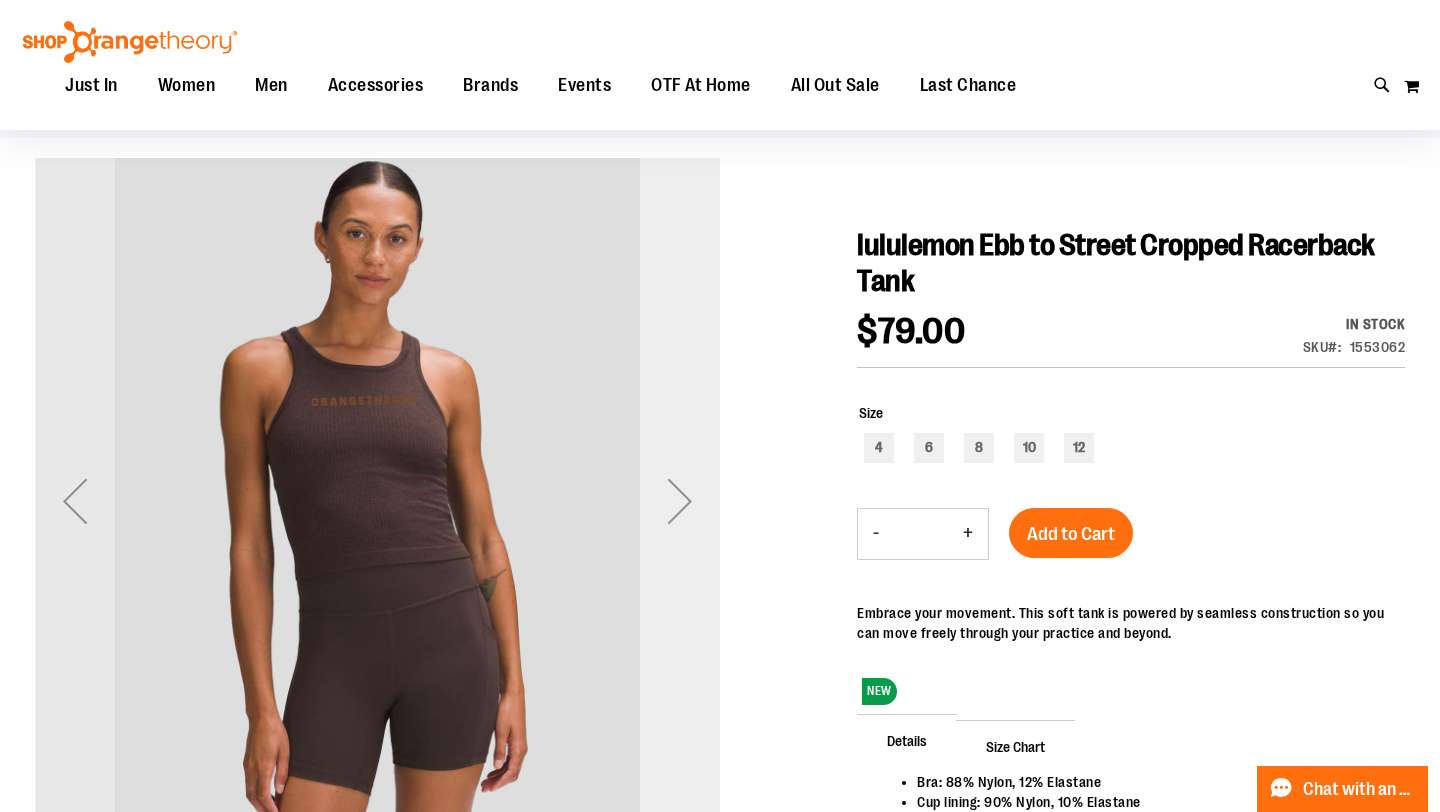 click at bounding box center [680, 501] 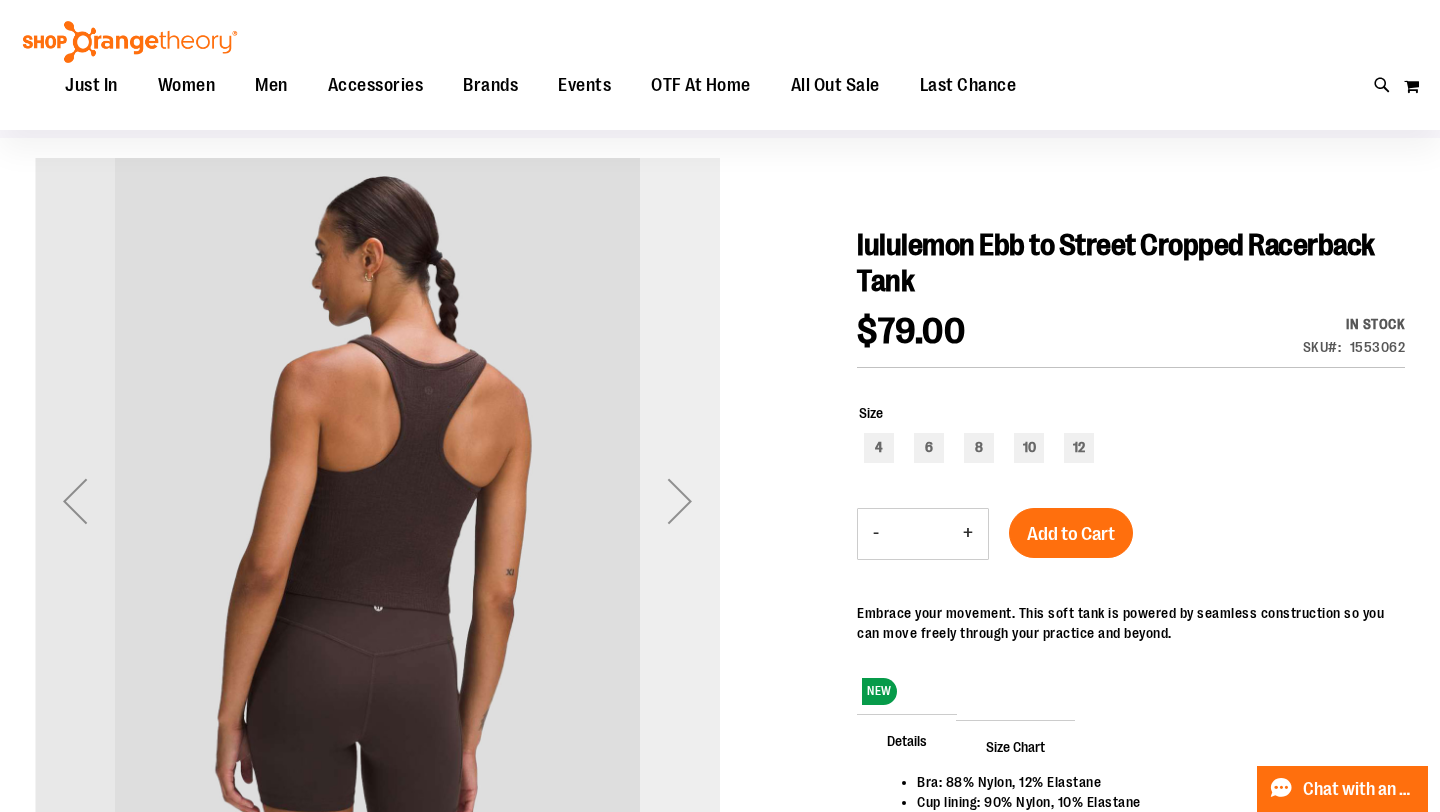 click at bounding box center [680, 501] 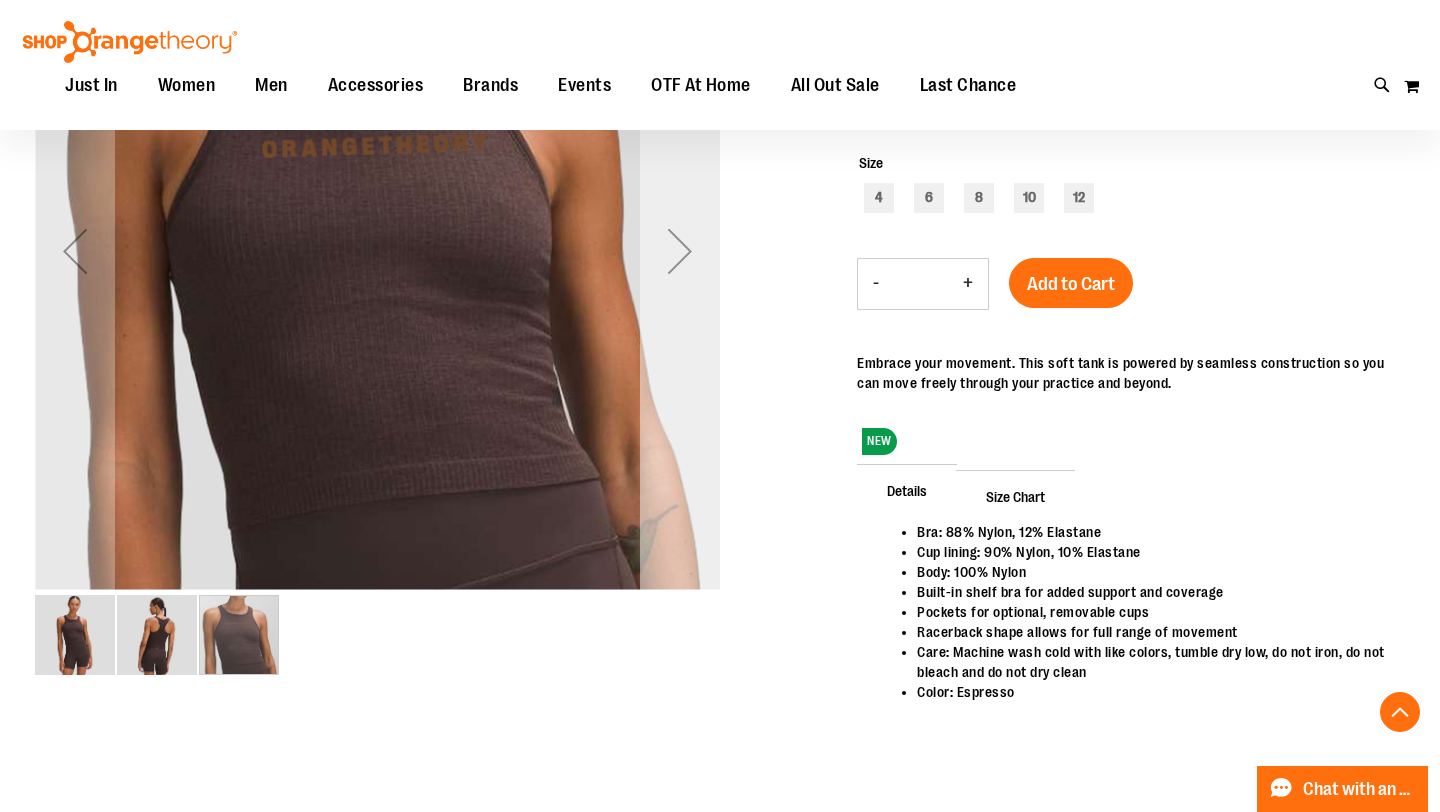 scroll, scrollTop: 383, scrollLeft: 0, axis: vertical 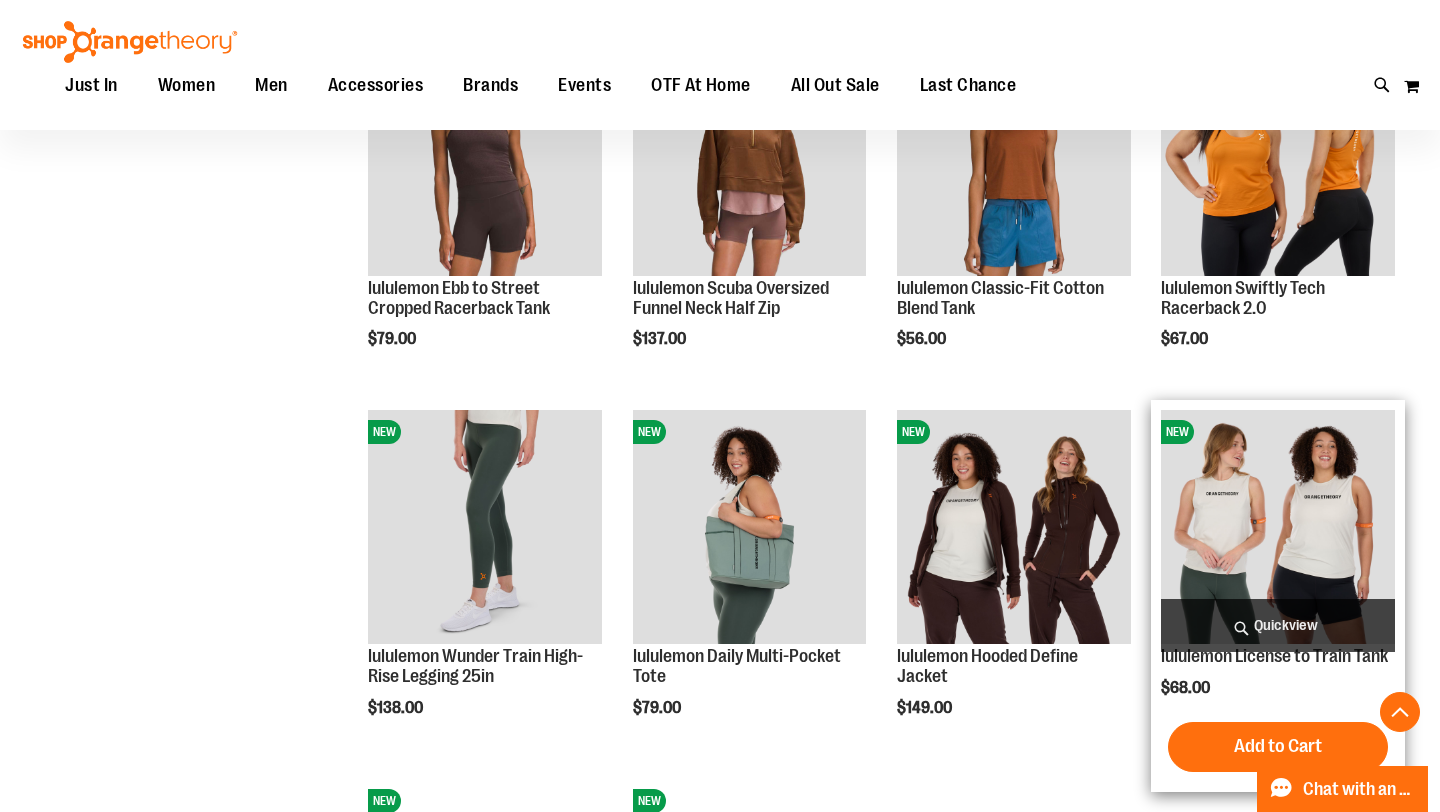 click at bounding box center [1278, 527] 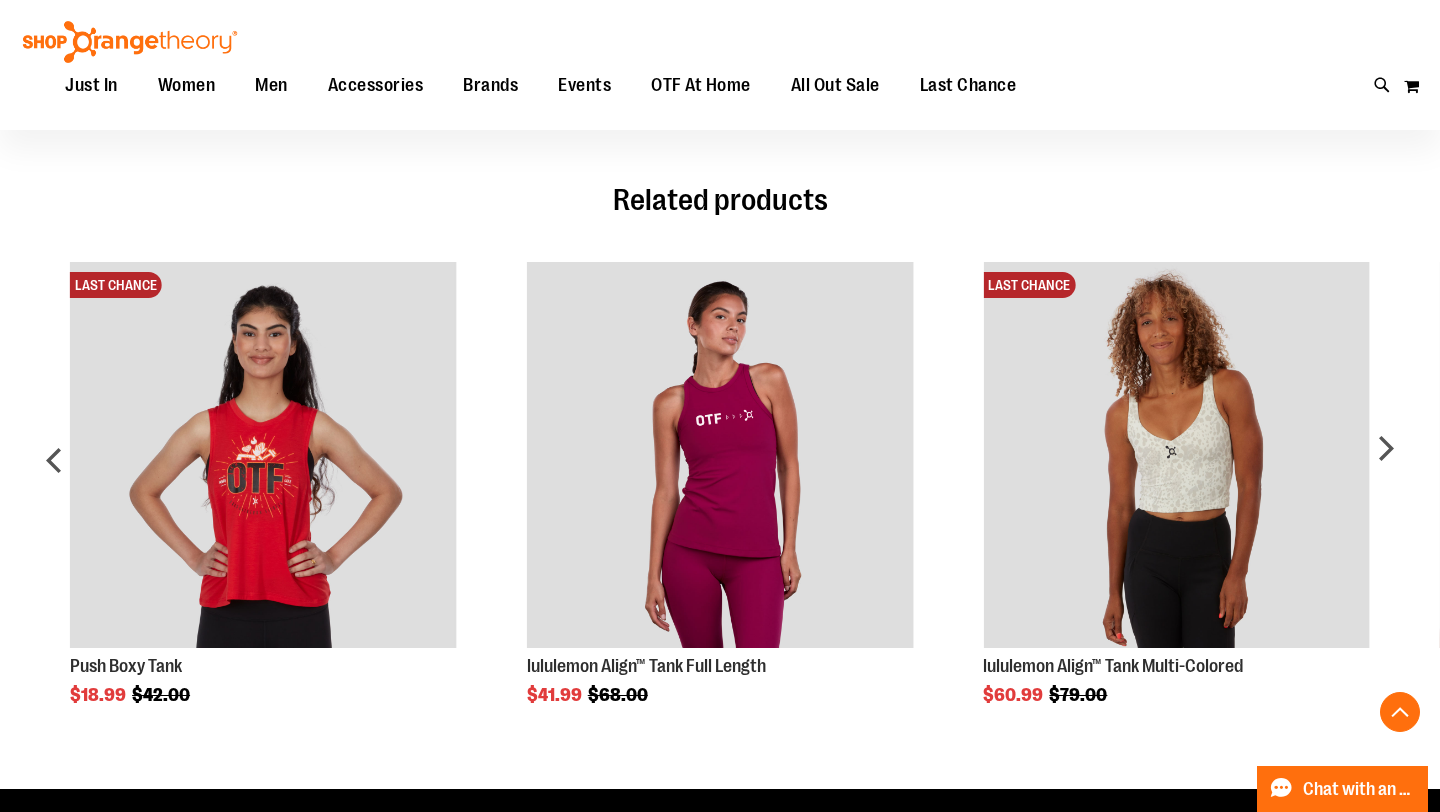 scroll, scrollTop: 1080, scrollLeft: 0, axis: vertical 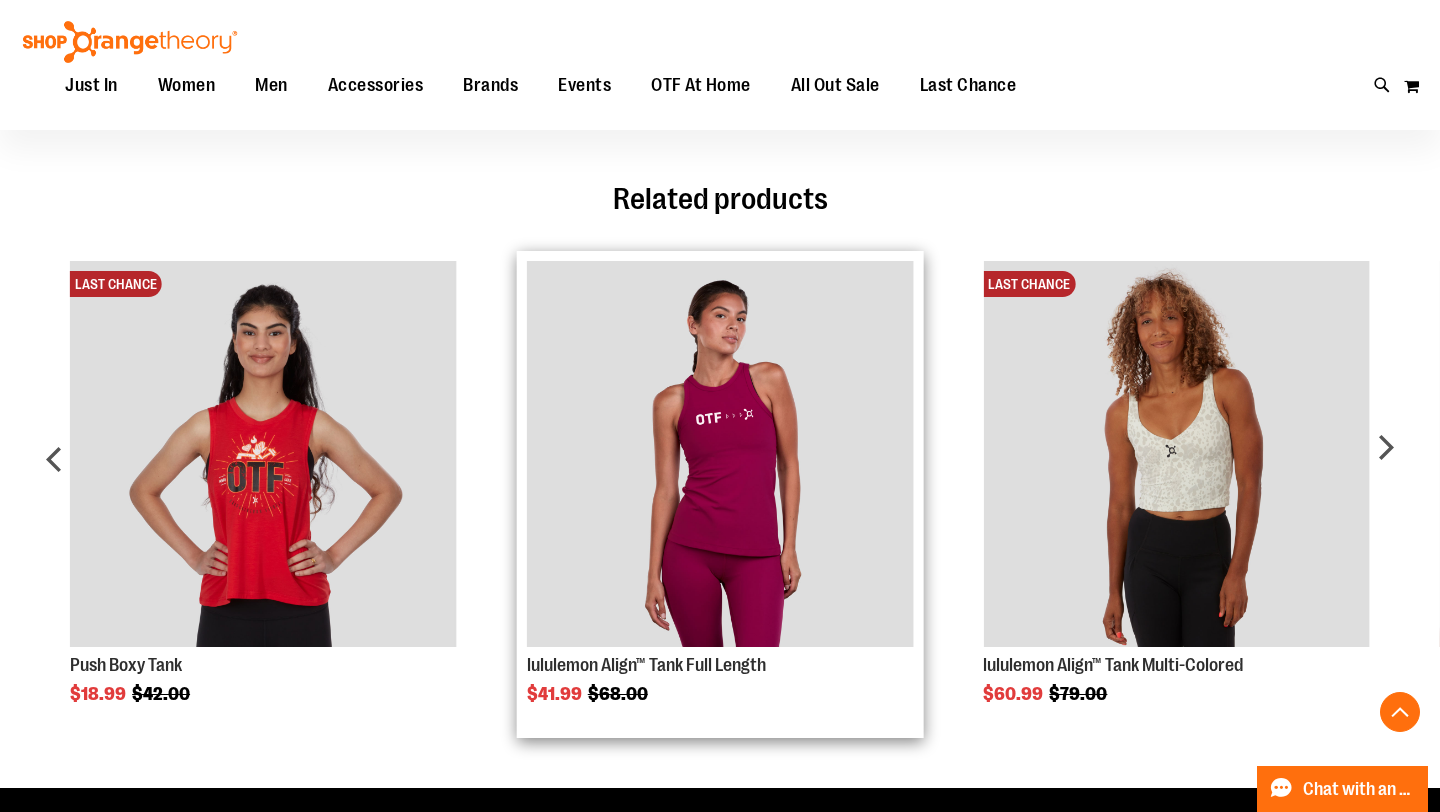 click at bounding box center [720, 454] 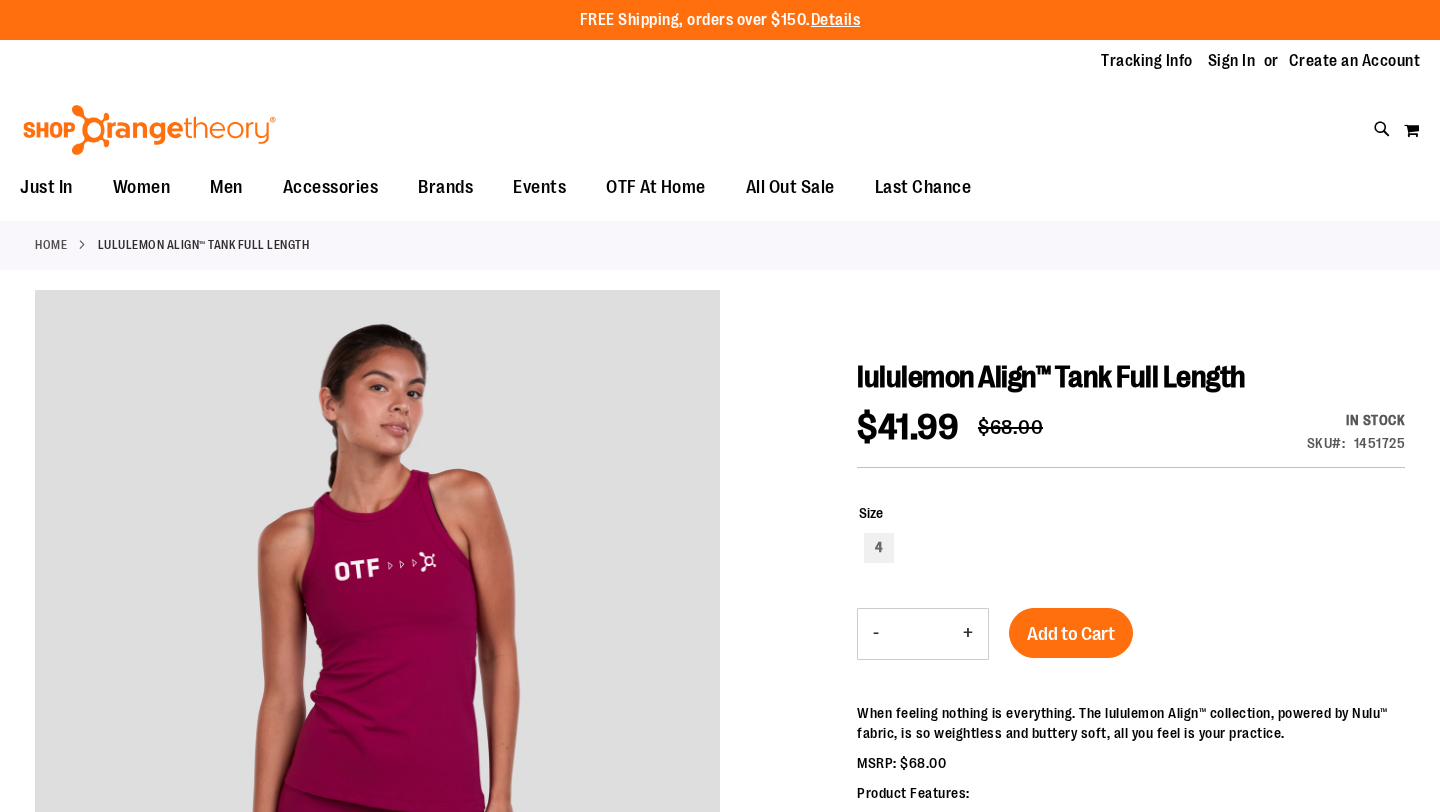 scroll, scrollTop: 0, scrollLeft: 0, axis: both 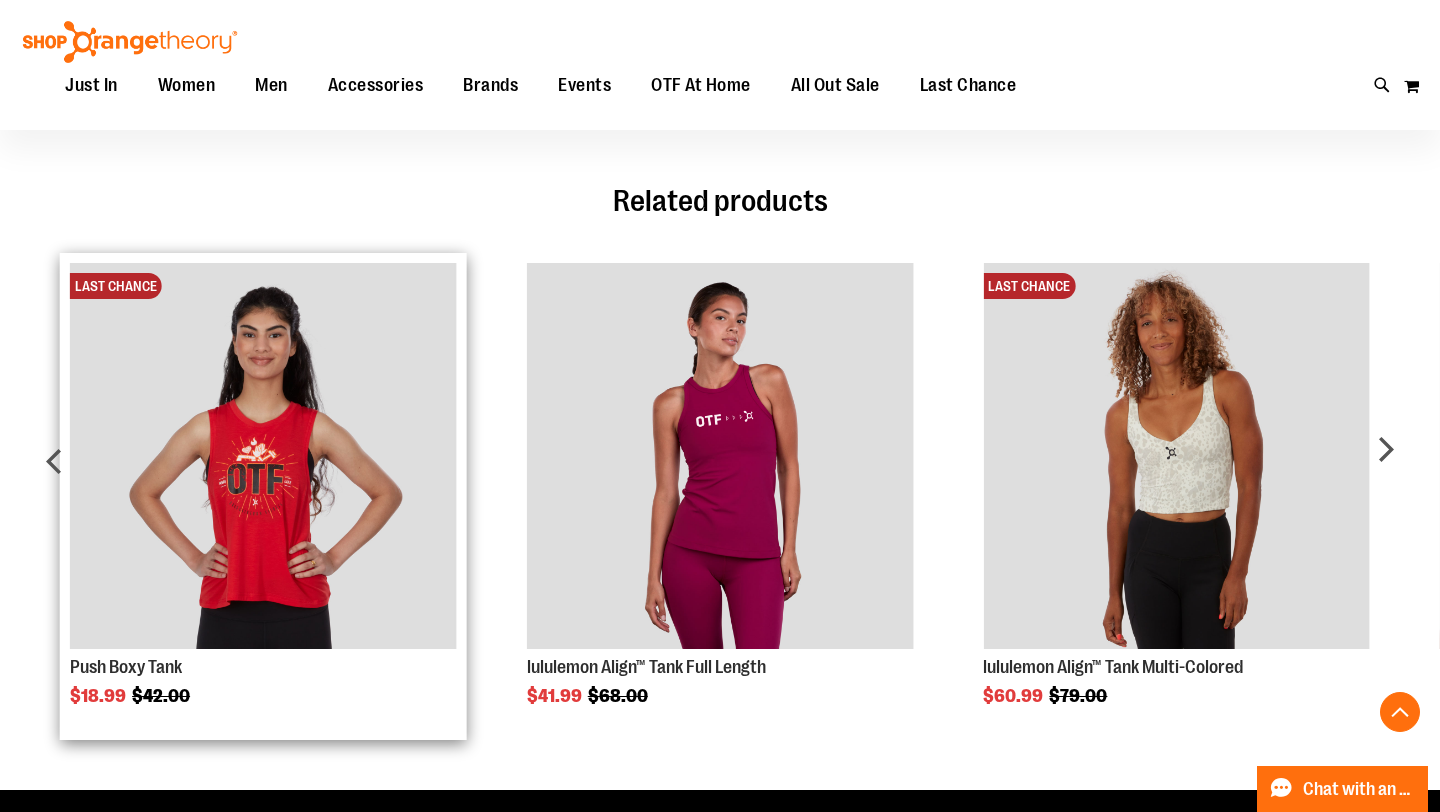 click at bounding box center [263, 456] 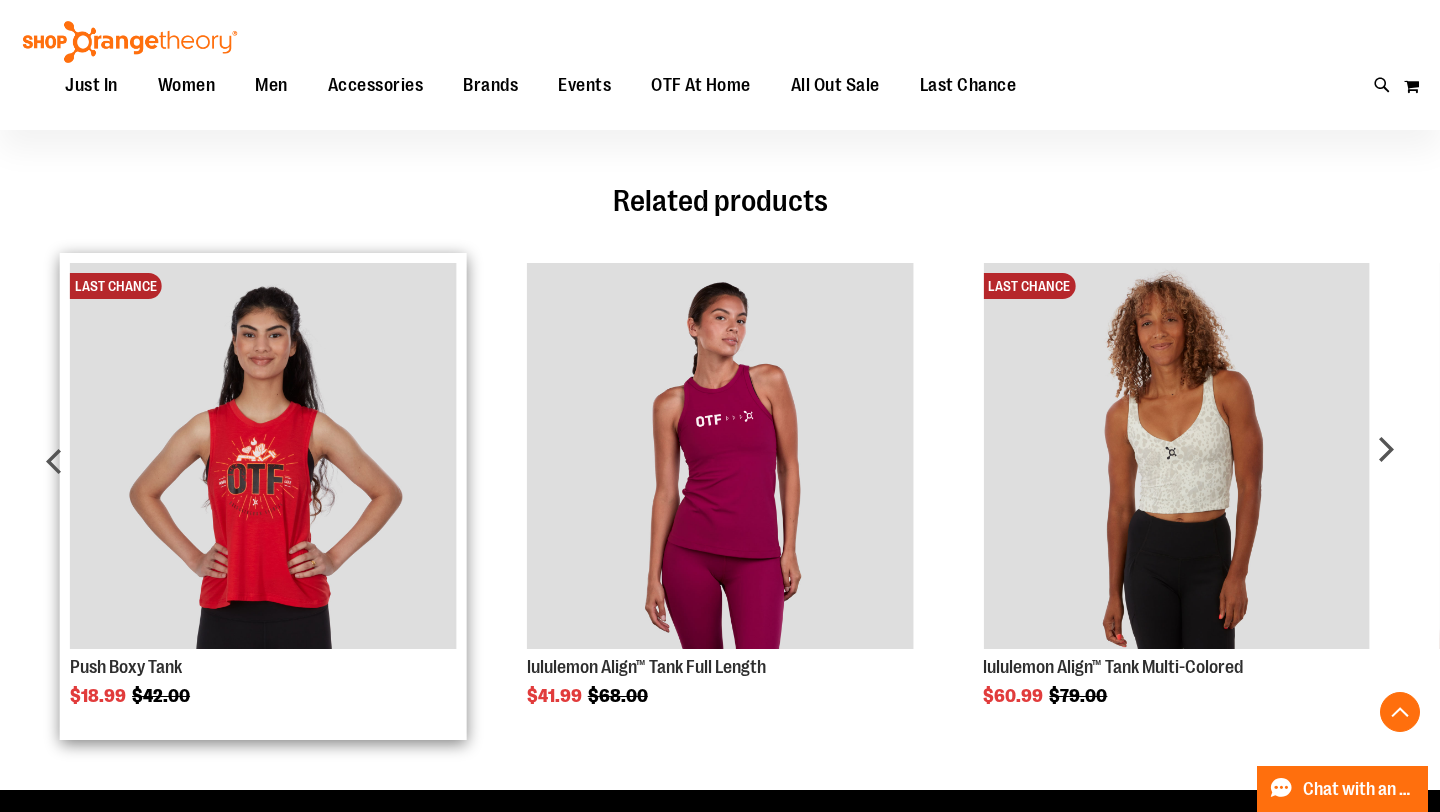 click at bounding box center [263, 456] 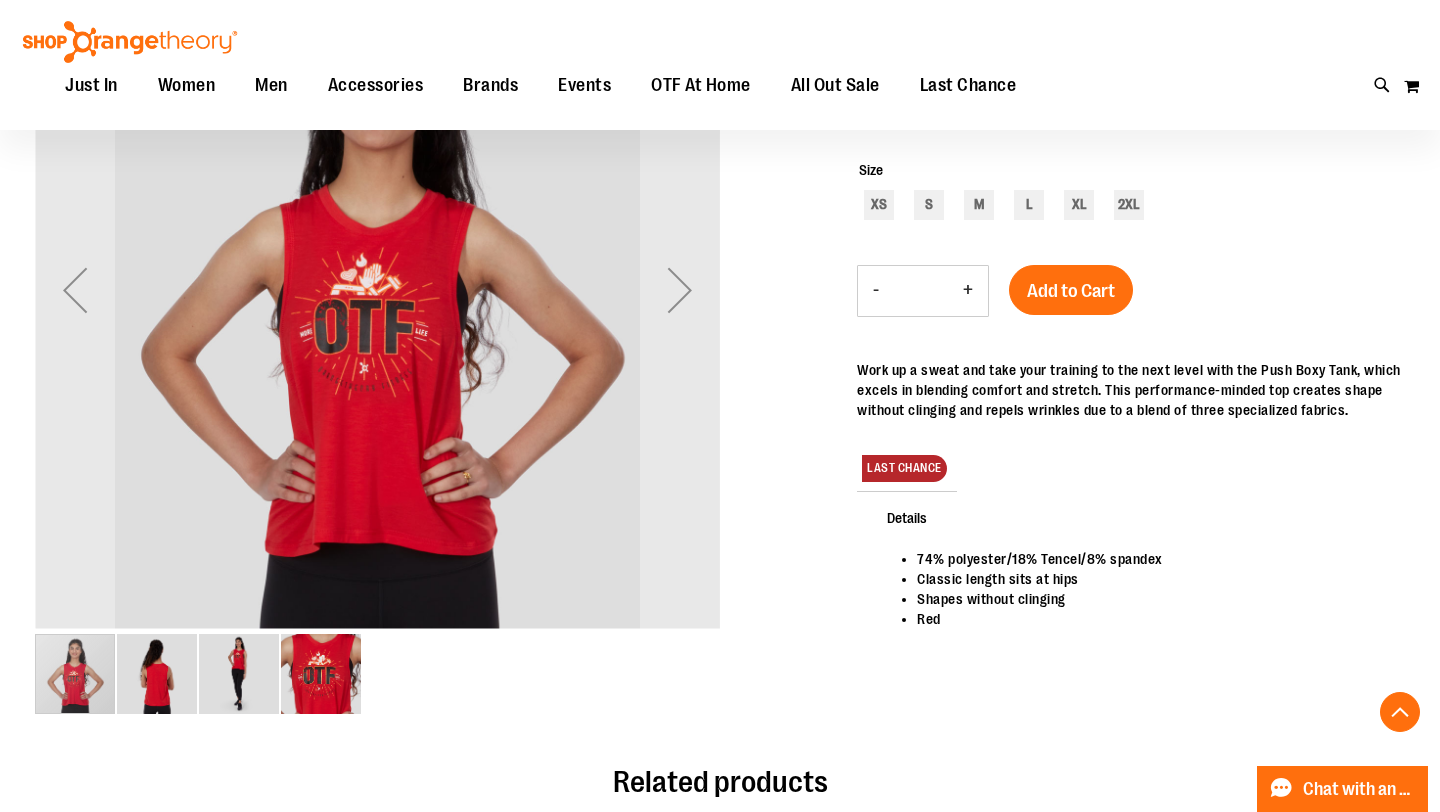 scroll, scrollTop: 336, scrollLeft: 0, axis: vertical 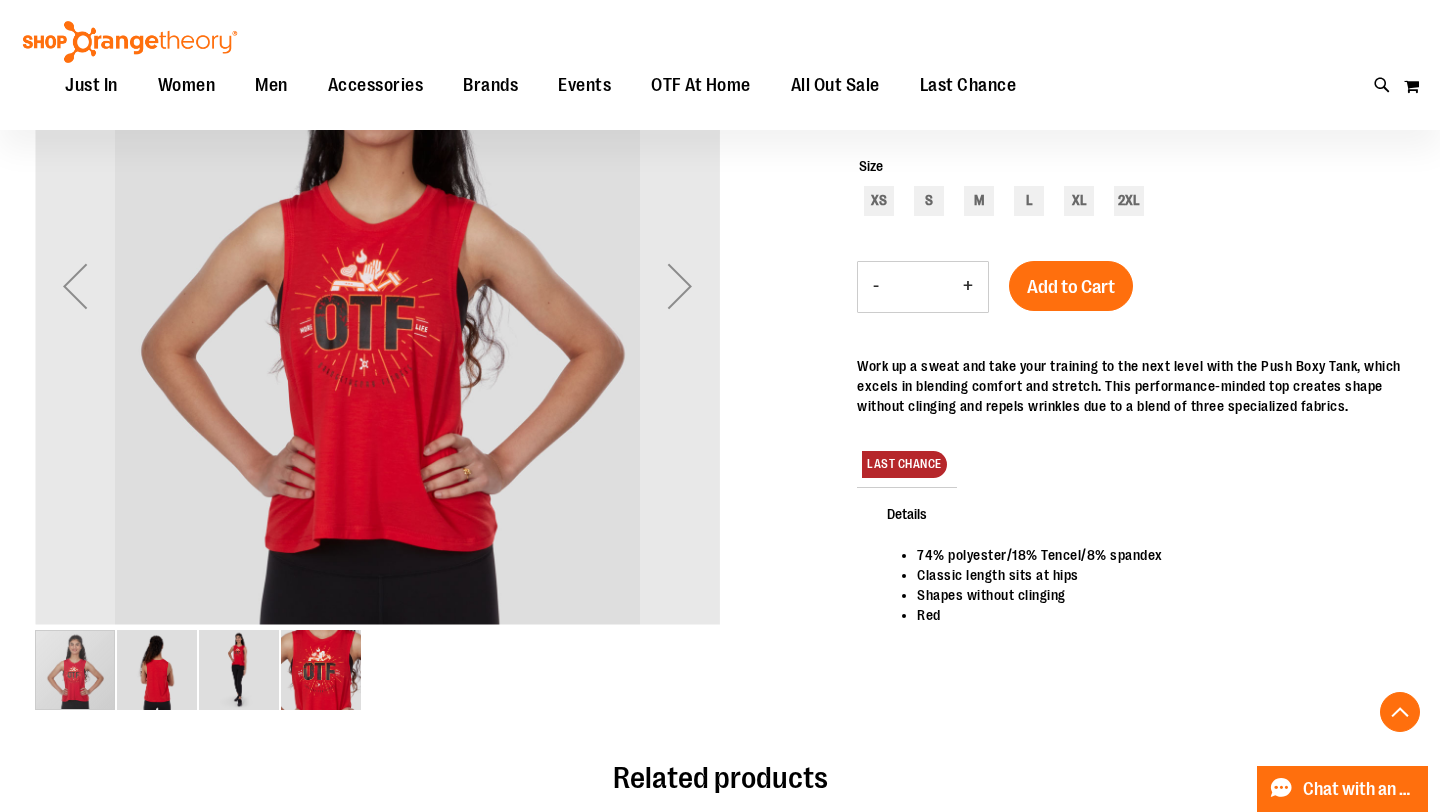 click at bounding box center (157, 670) 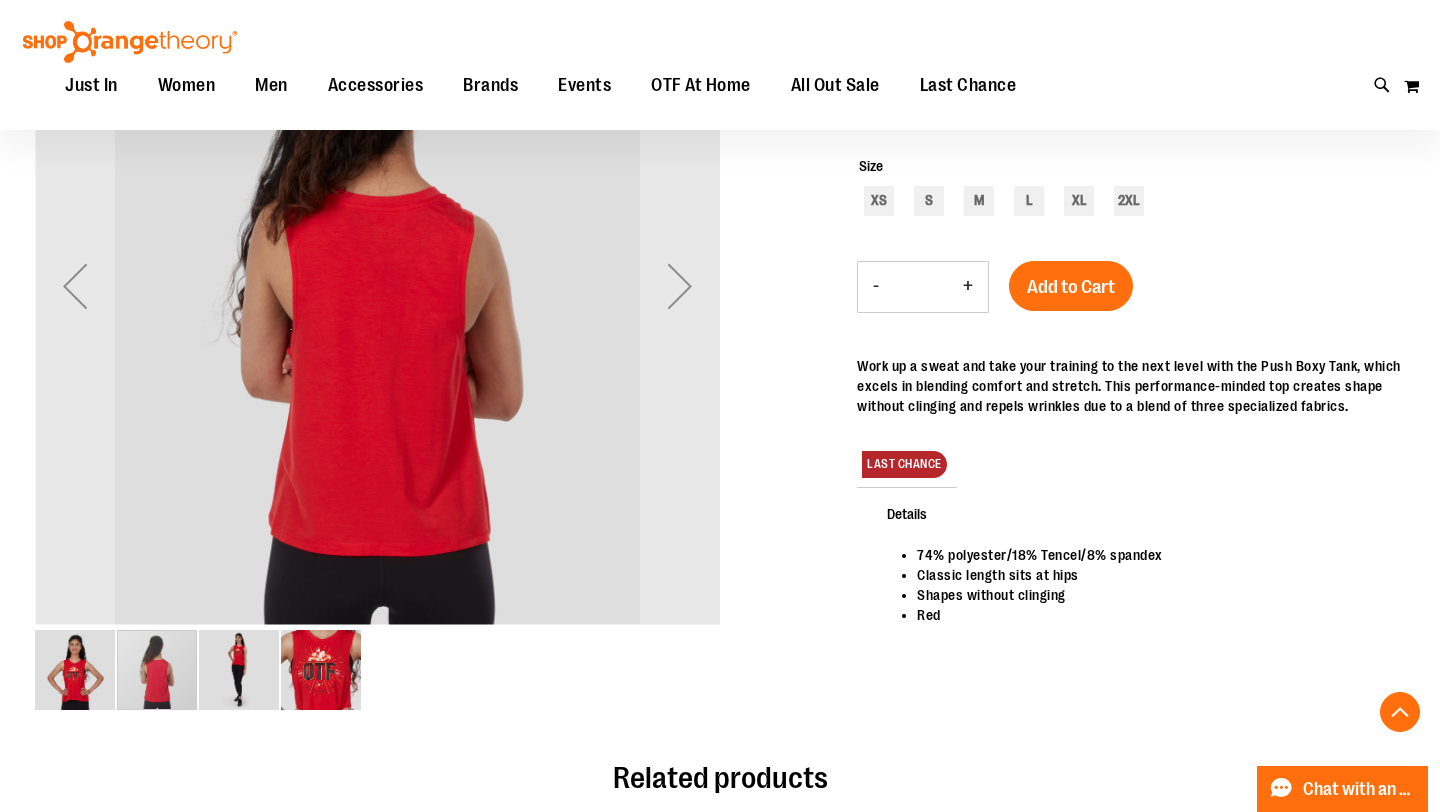 click at bounding box center (239, 670) 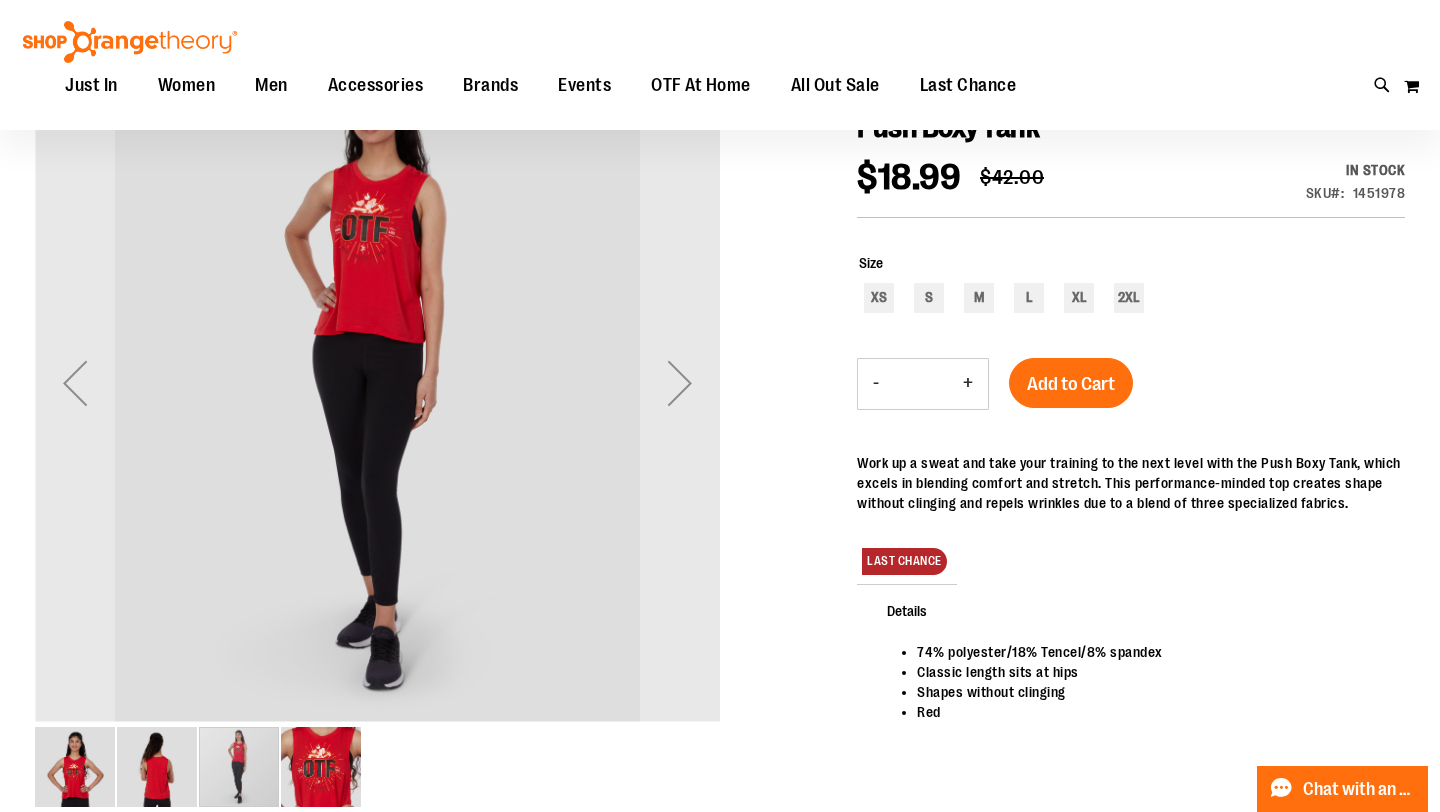 scroll, scrollTop: 244, scrollLeft: 0, axis: vertical 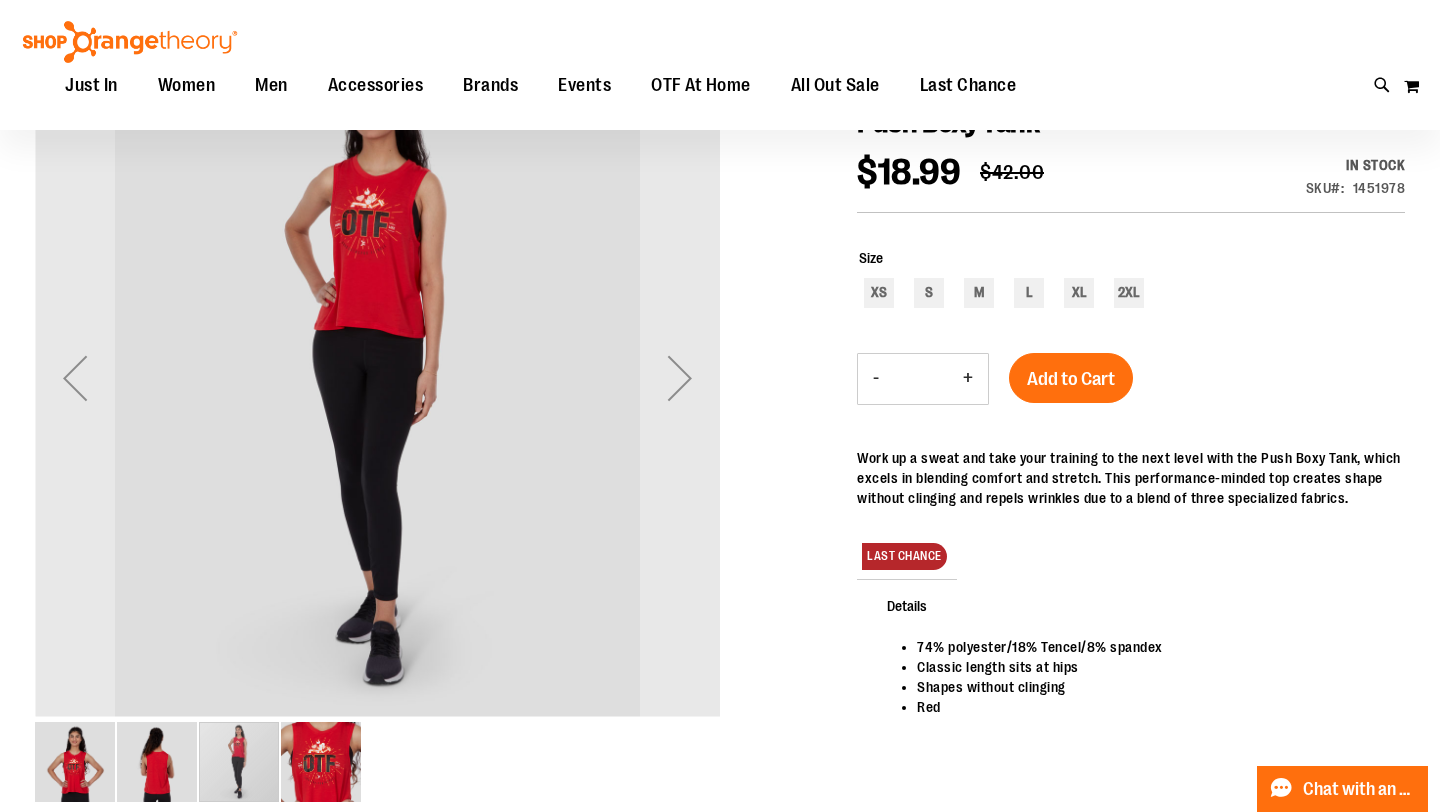 click at bounding box center (321, 762) 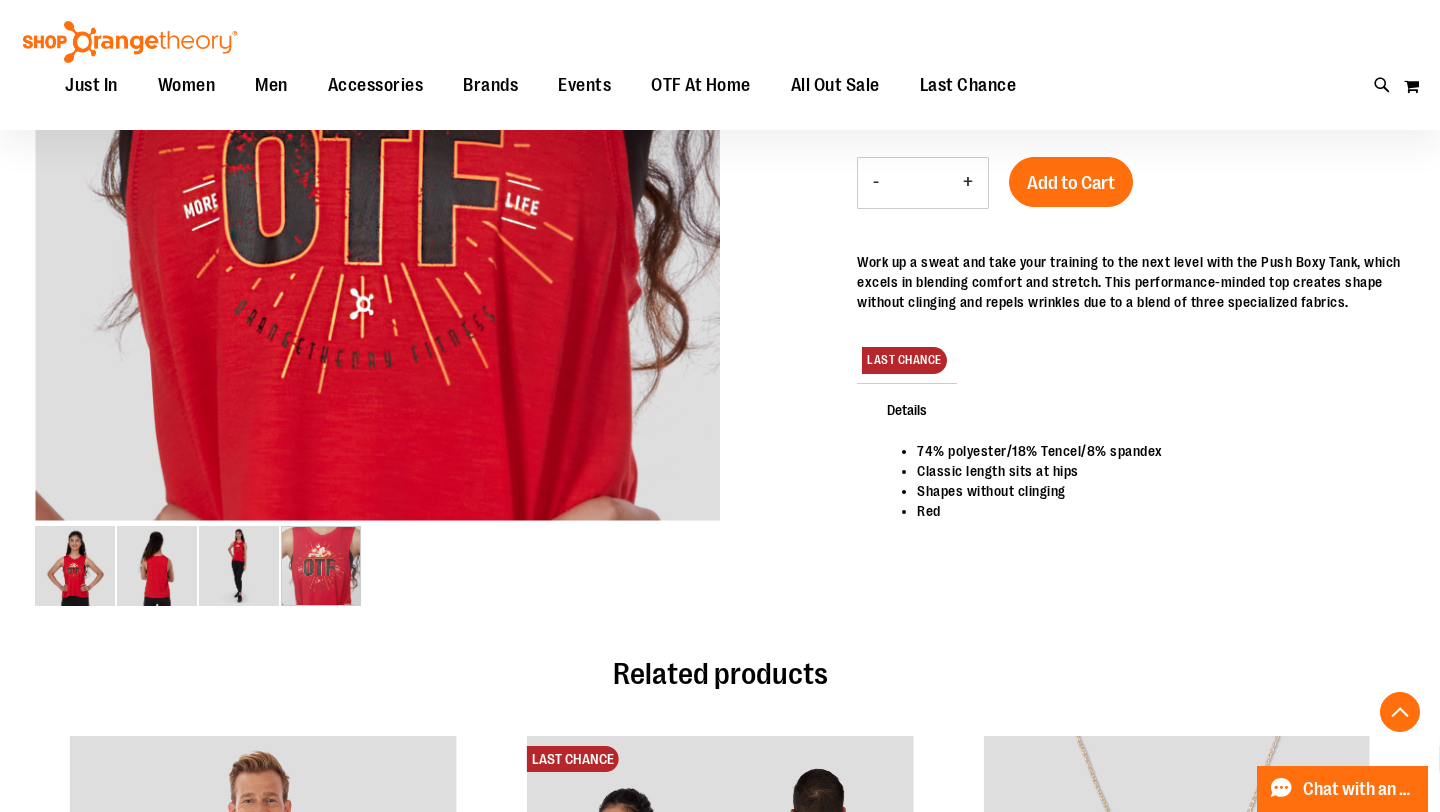 scroll, scrollTop: 441, scrollLeft: 0, axis: vertical 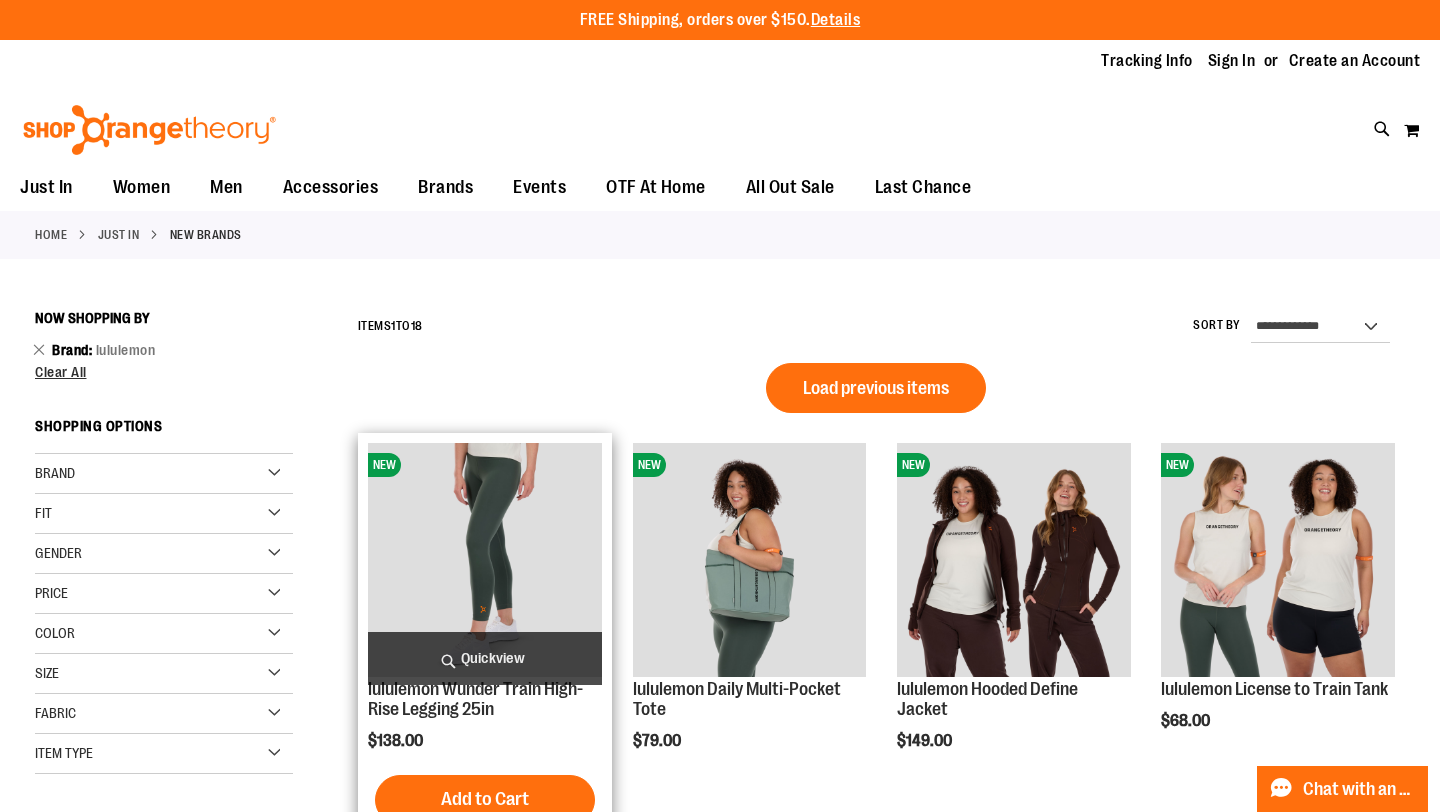 click at bounding box center (485, 560) 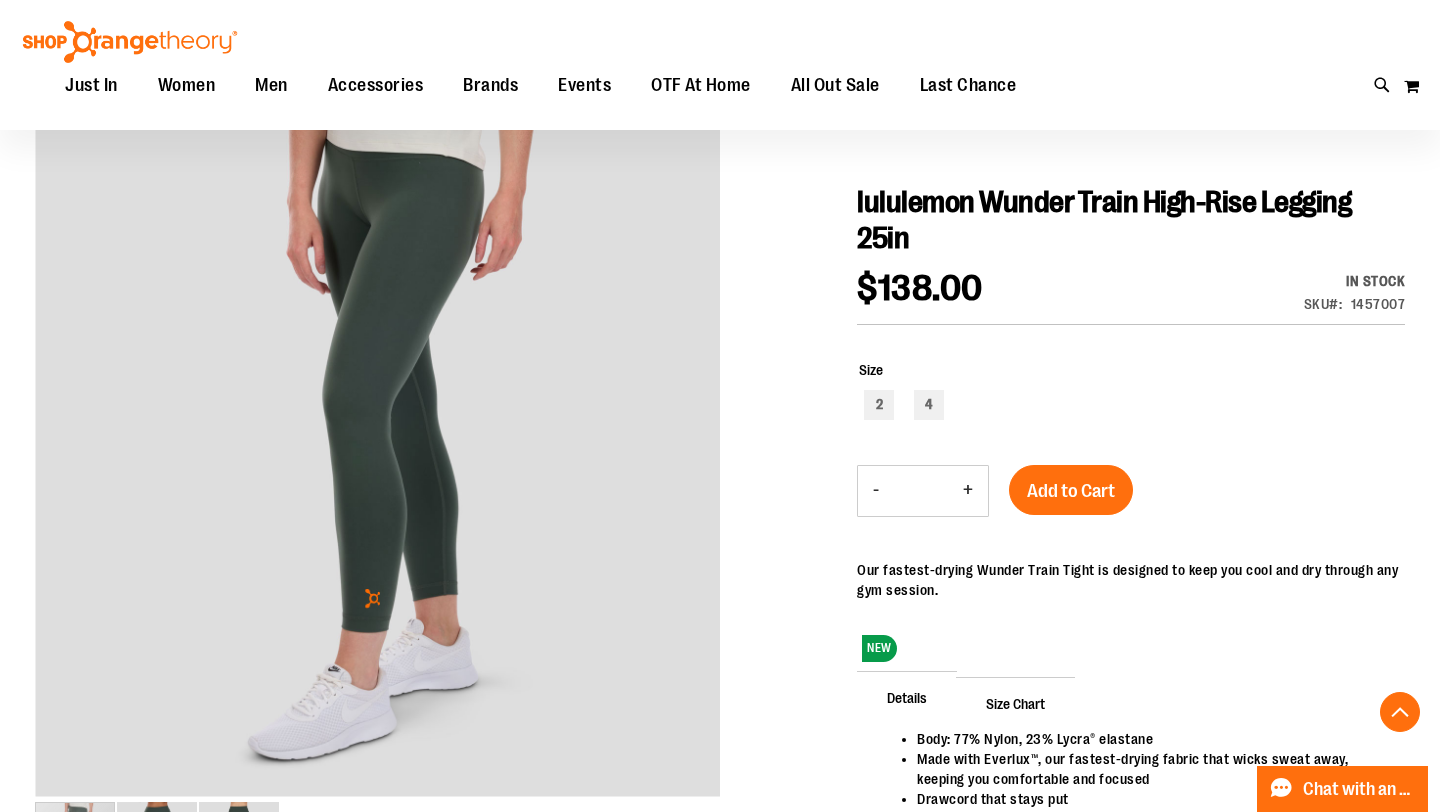 scroll, scrollTop: 0, scrollLeft: 0, axis: both 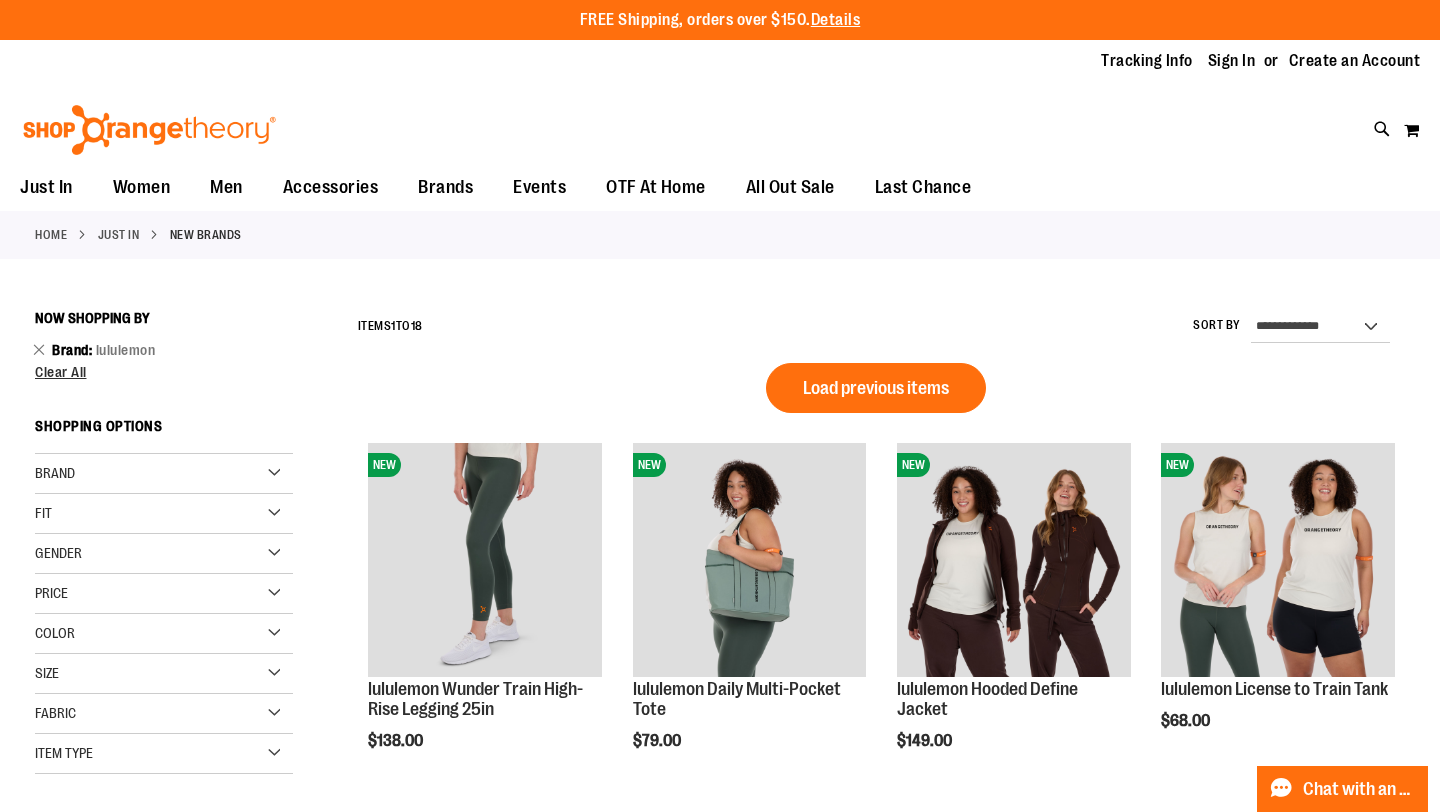 click on "Brand" at bounding box center (164, 474) 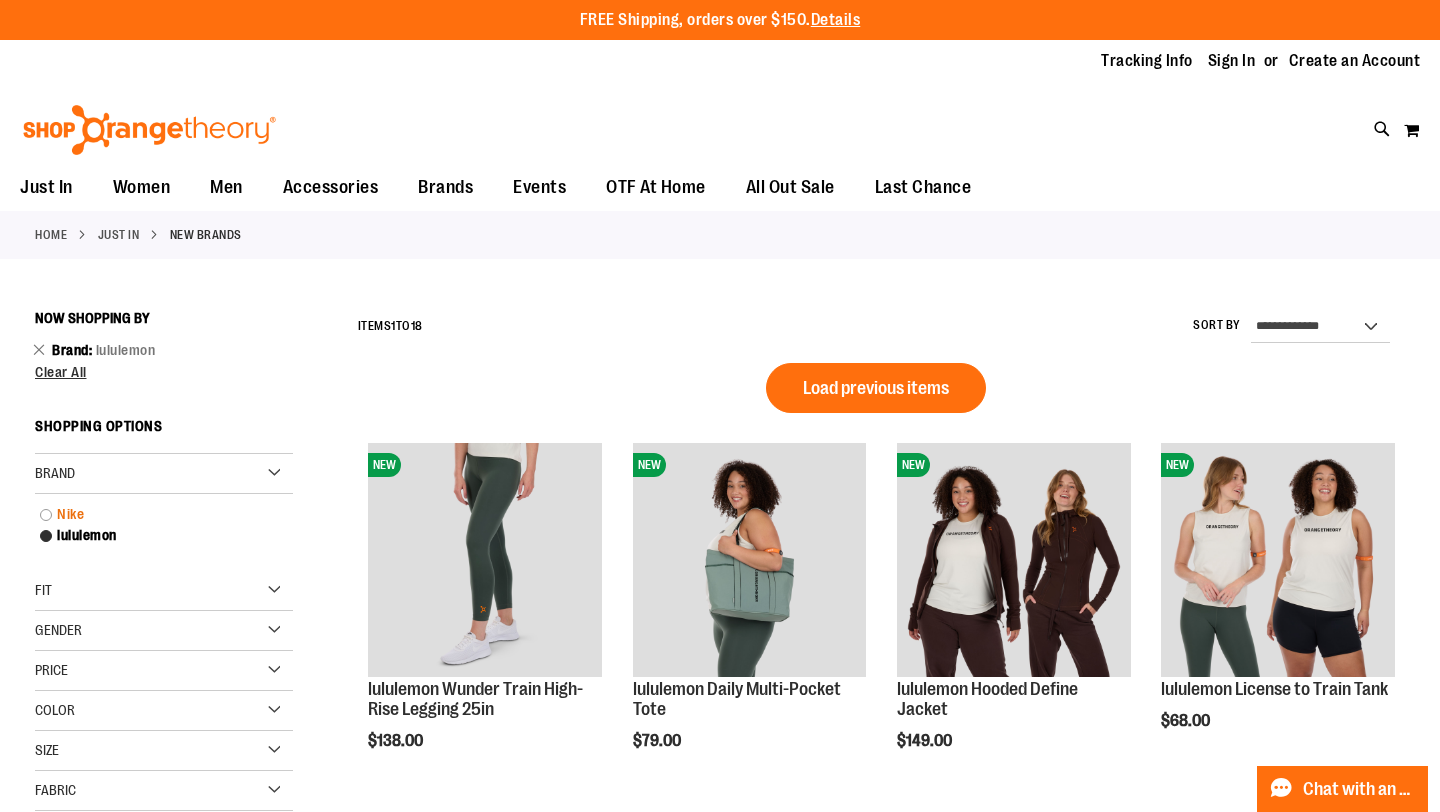 click on "Nike" at bounding box center [154, 514] 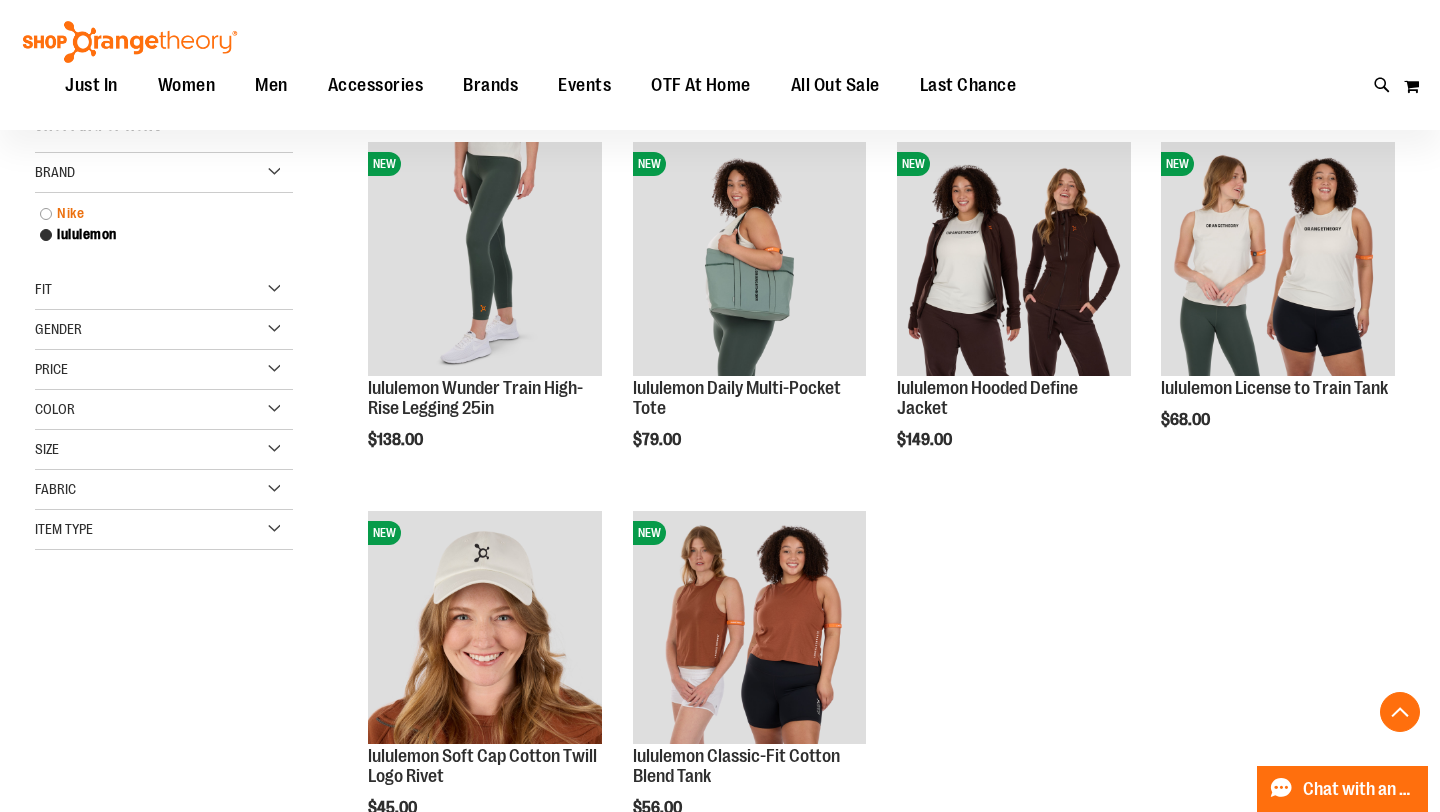 scroll, scrollTop: 301, scrollLeft: 0, axis: vertical 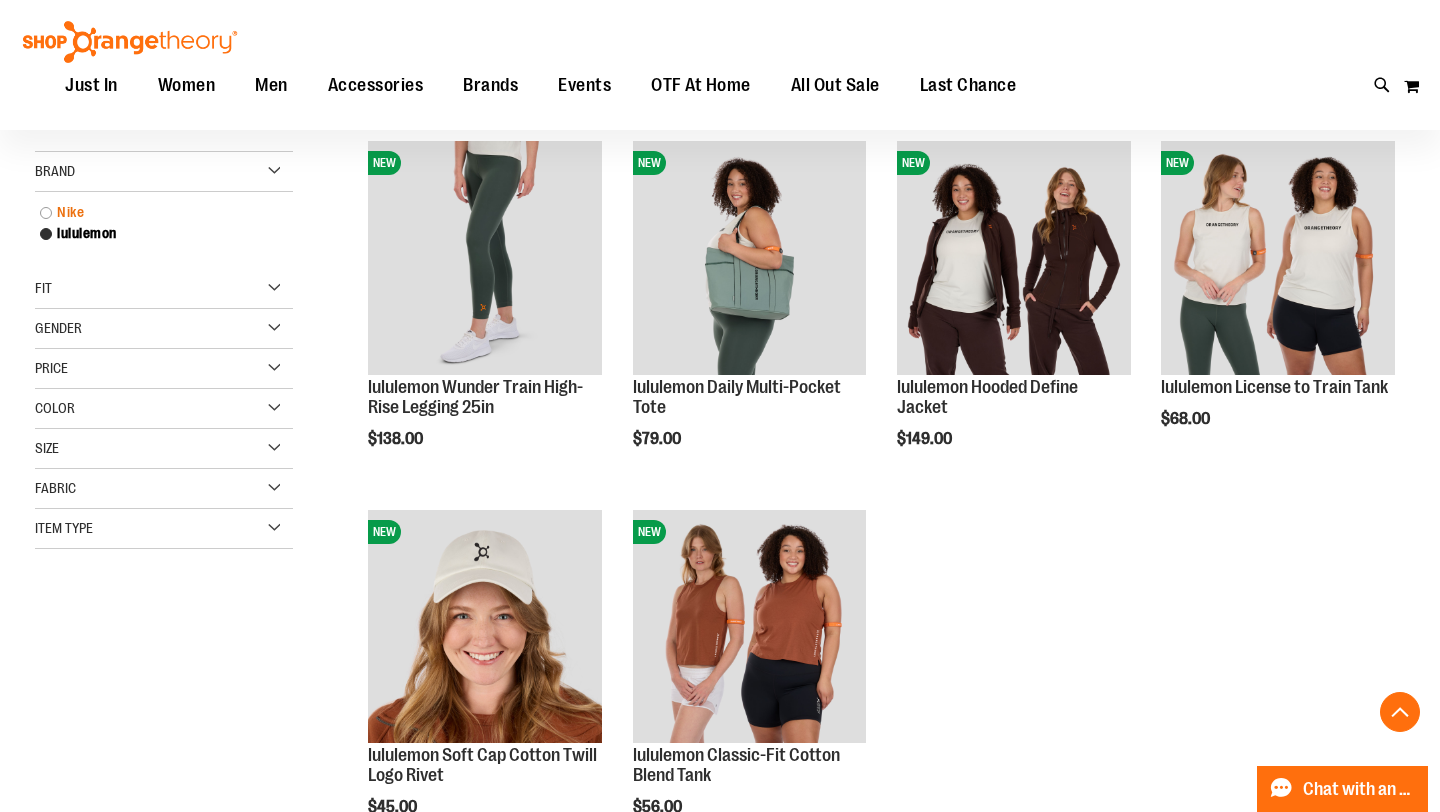click on "Nike" at bounding box center [154, 212] 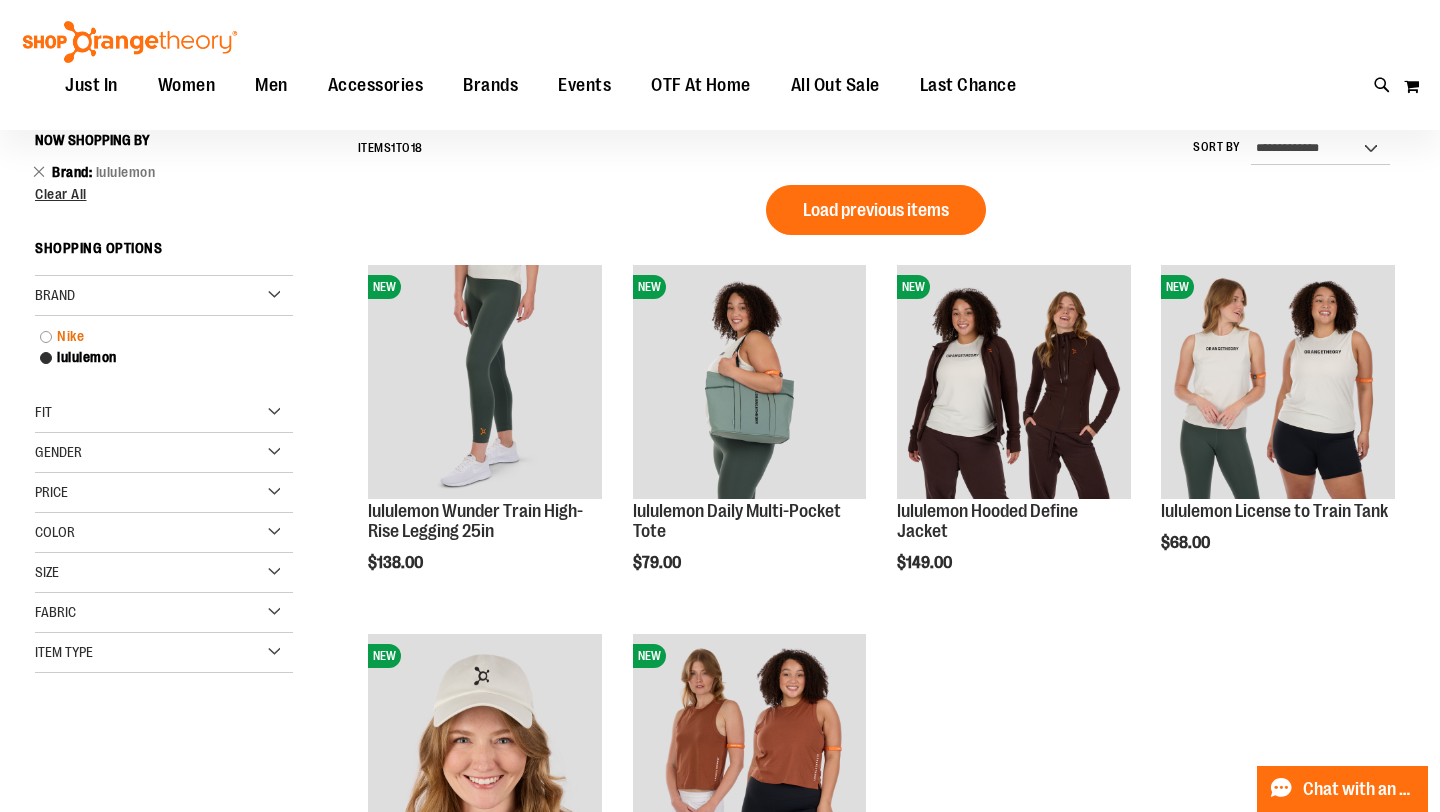 scroll, scrollTop: 171, scrollLeft: 0, axis: vertical 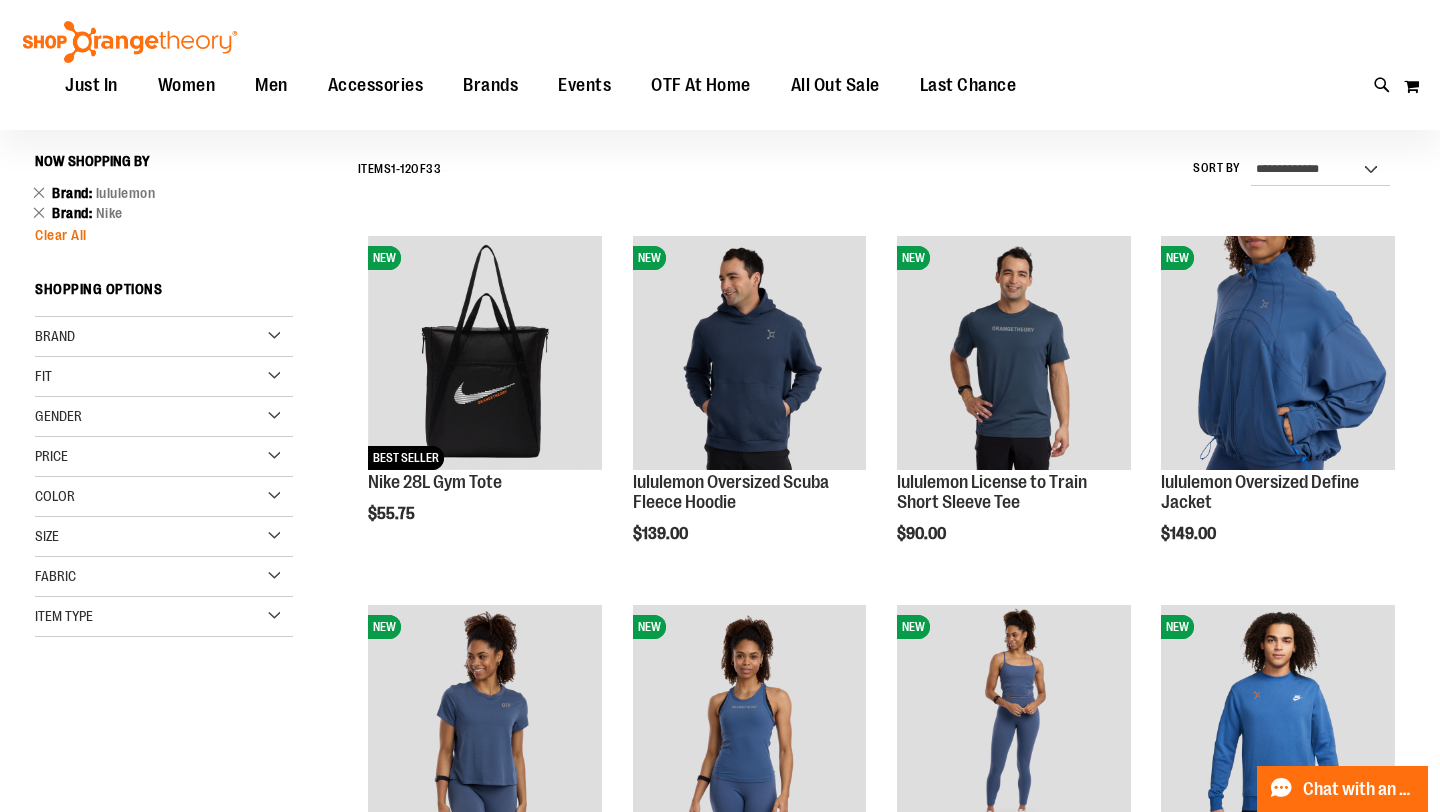 click on "Clear All" at bounding box center [61, 235] 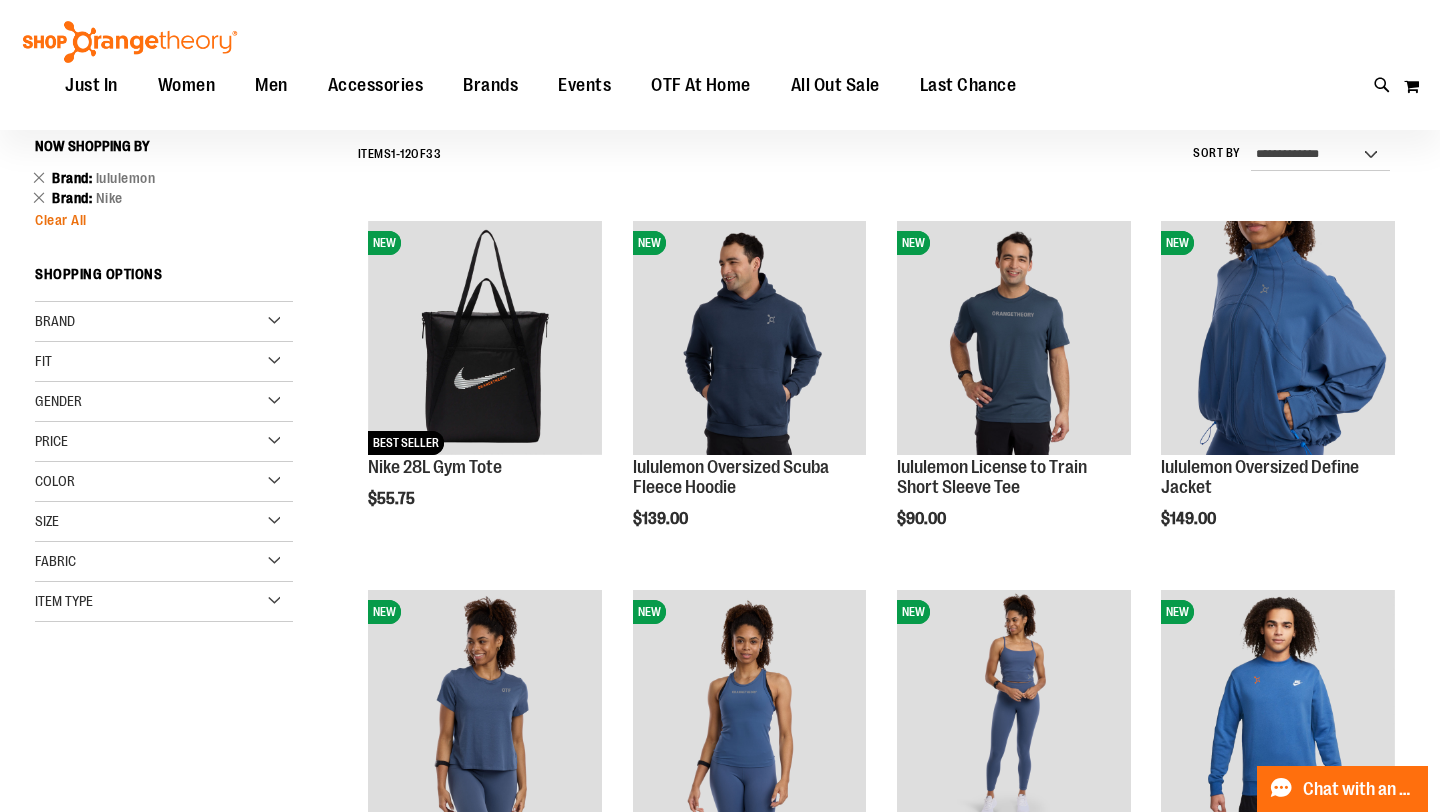 scroll, scrollTop: 171, scrollLeft: 0, axis: vertical 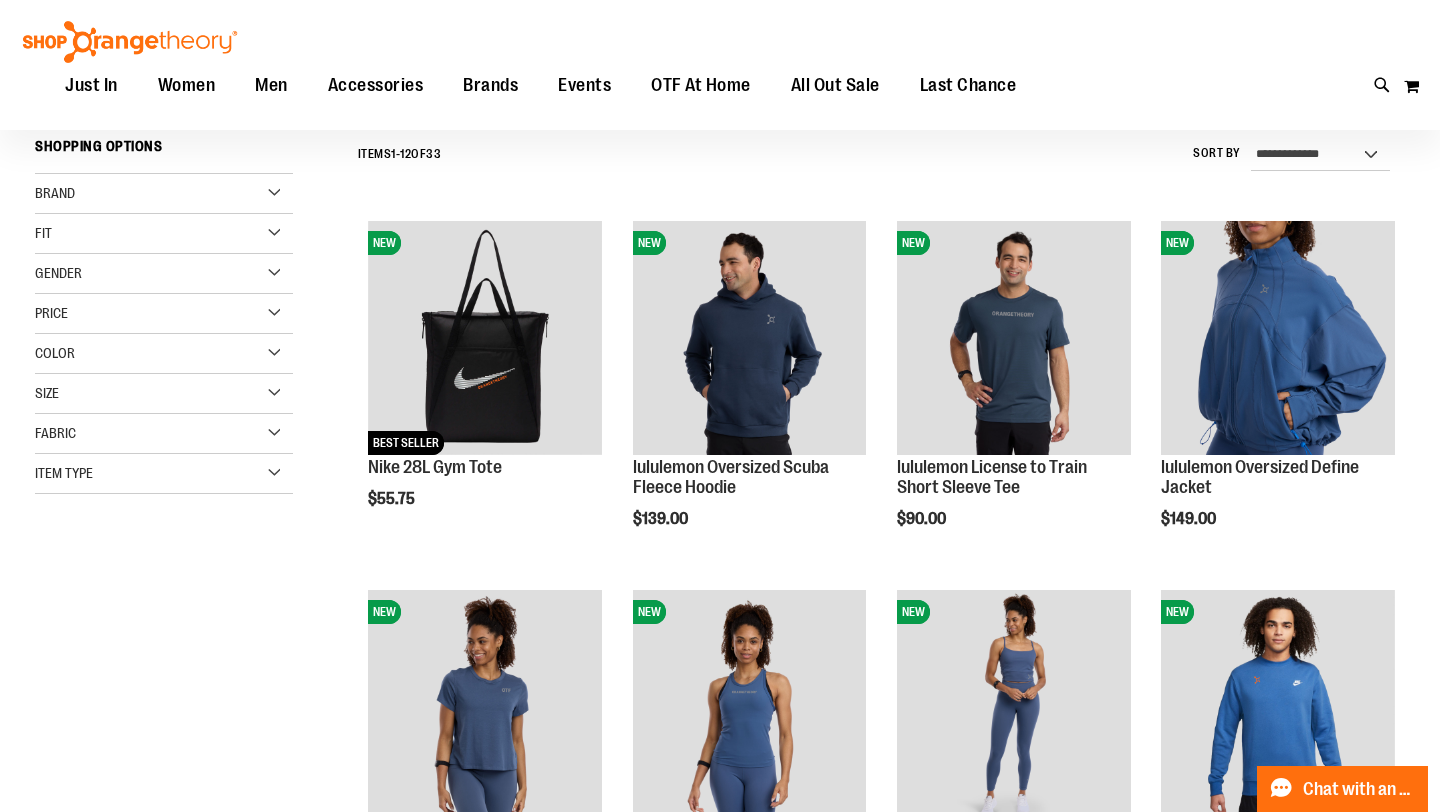 click on "Brand" at bounding box center (164, 194) 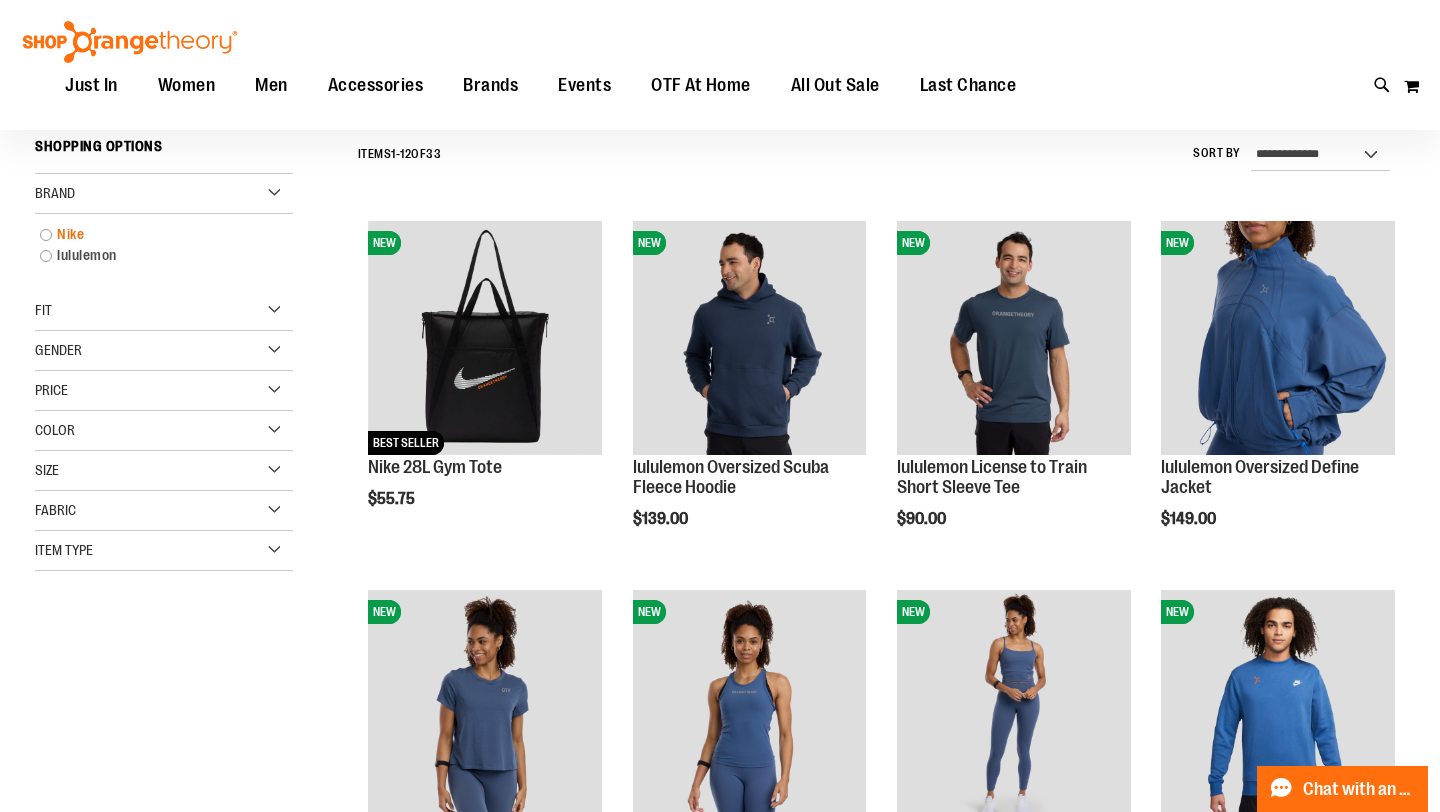 click on "Nike" at bounding box center [154, 234] 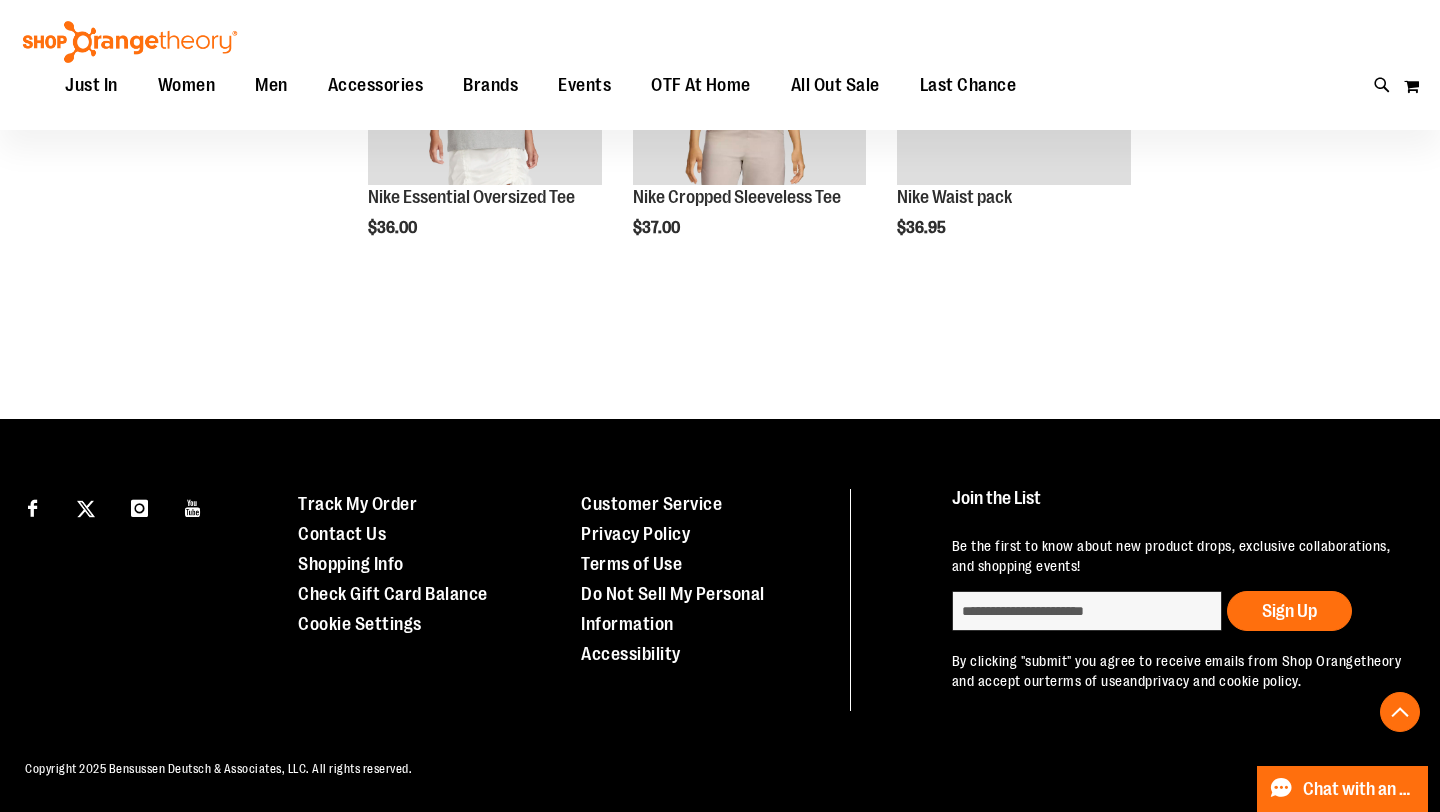 scroll, scrollTop: 913, scrollLeft: 0, axis: vertical 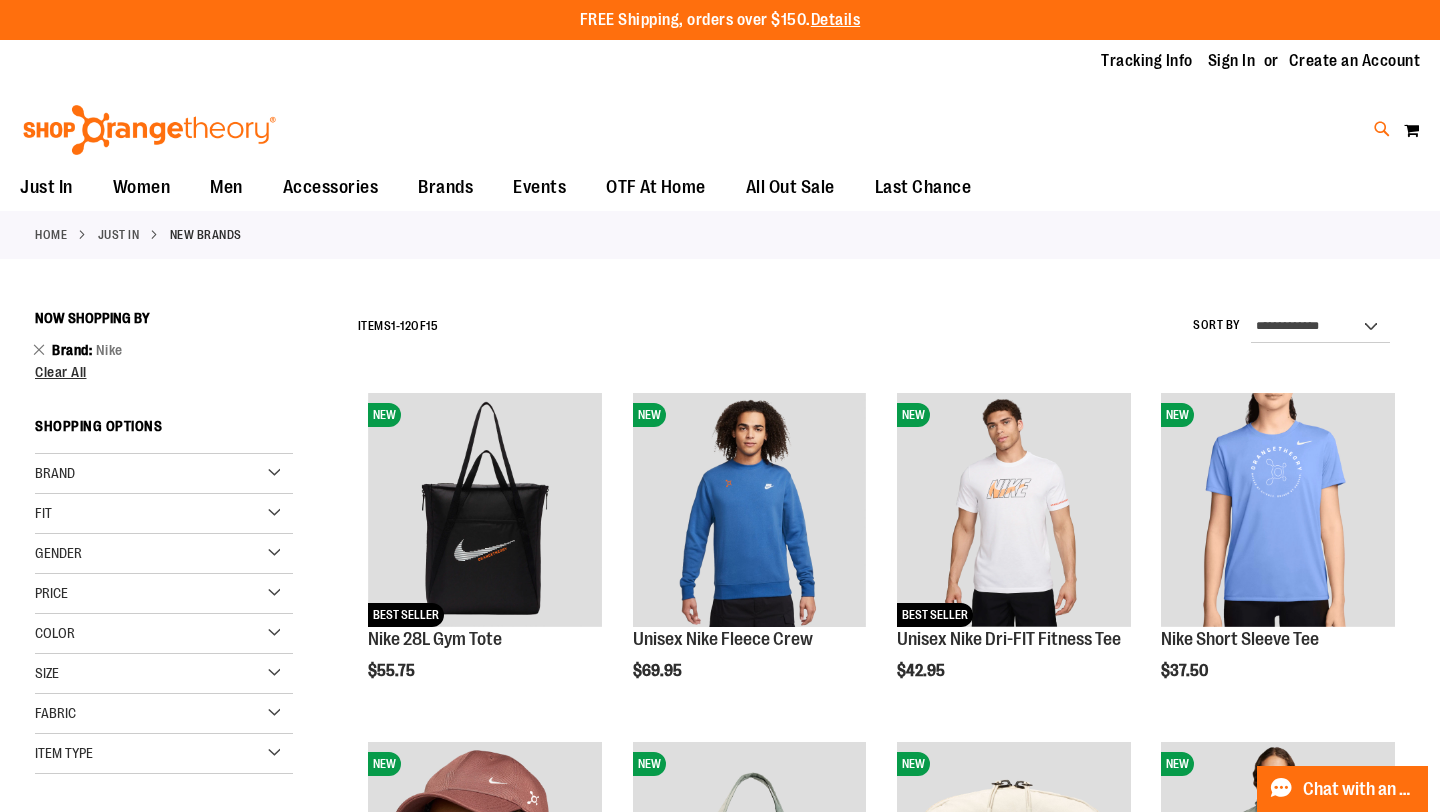 click 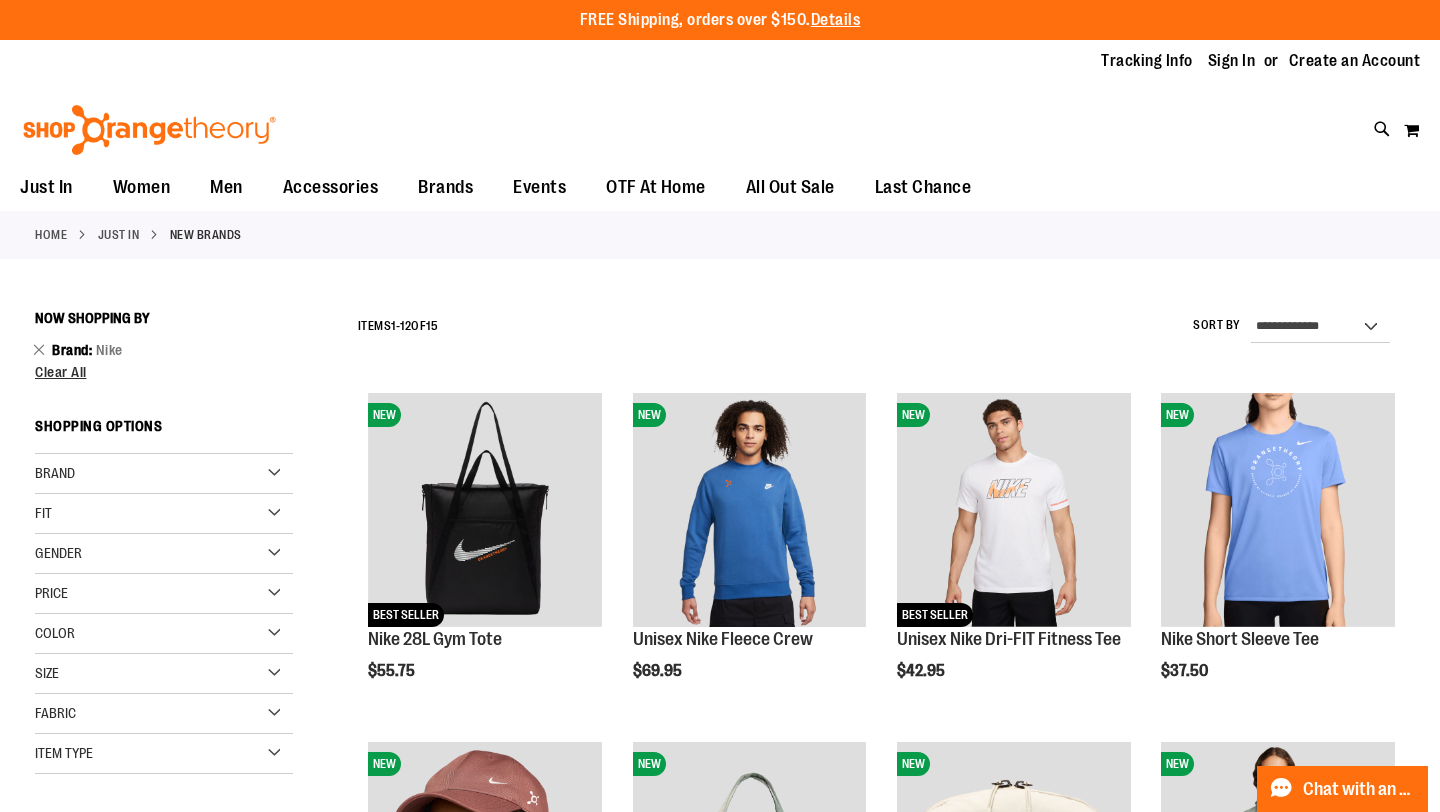 type on "**********" 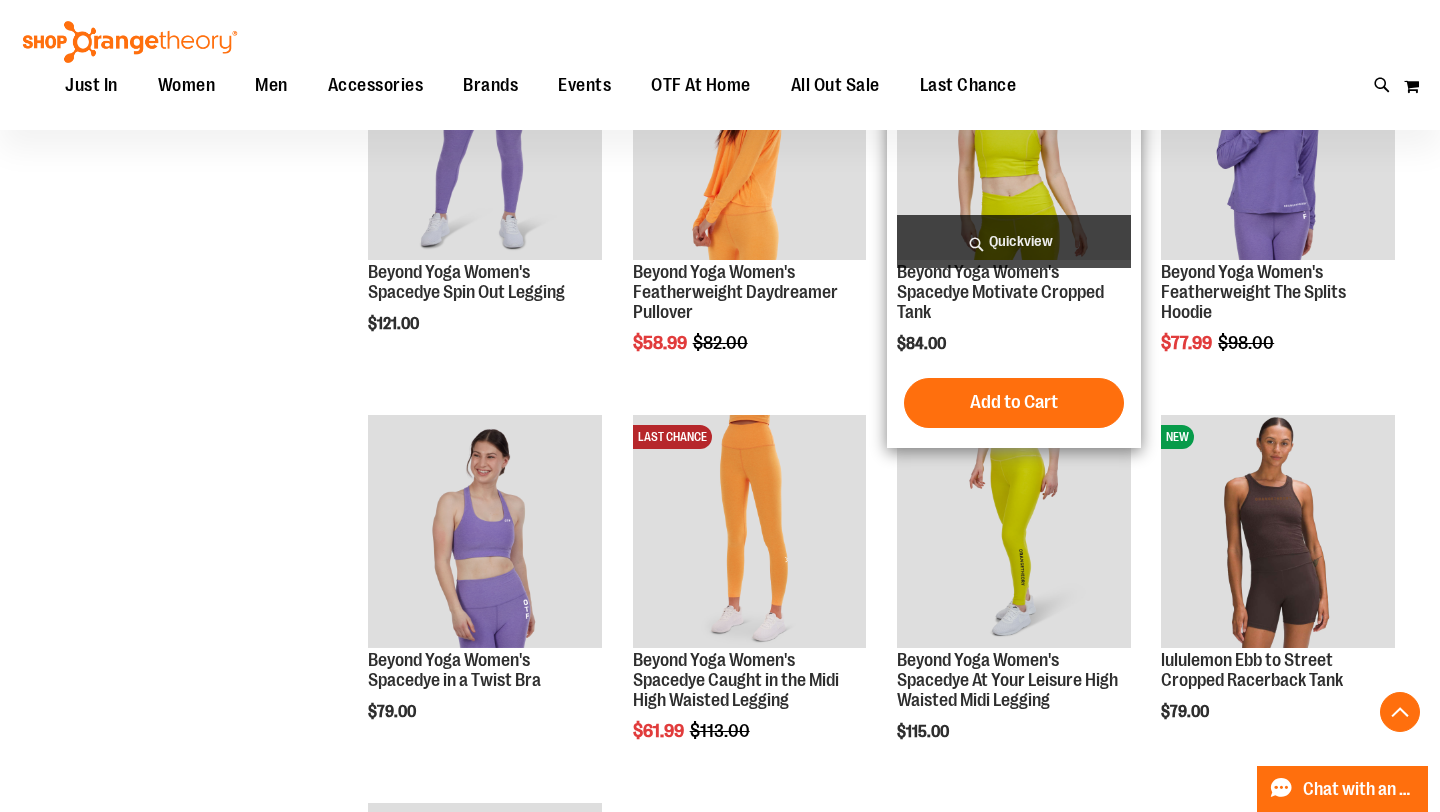 scroll, scrollTop: 779, scrollLeft: 0, axis: vertical 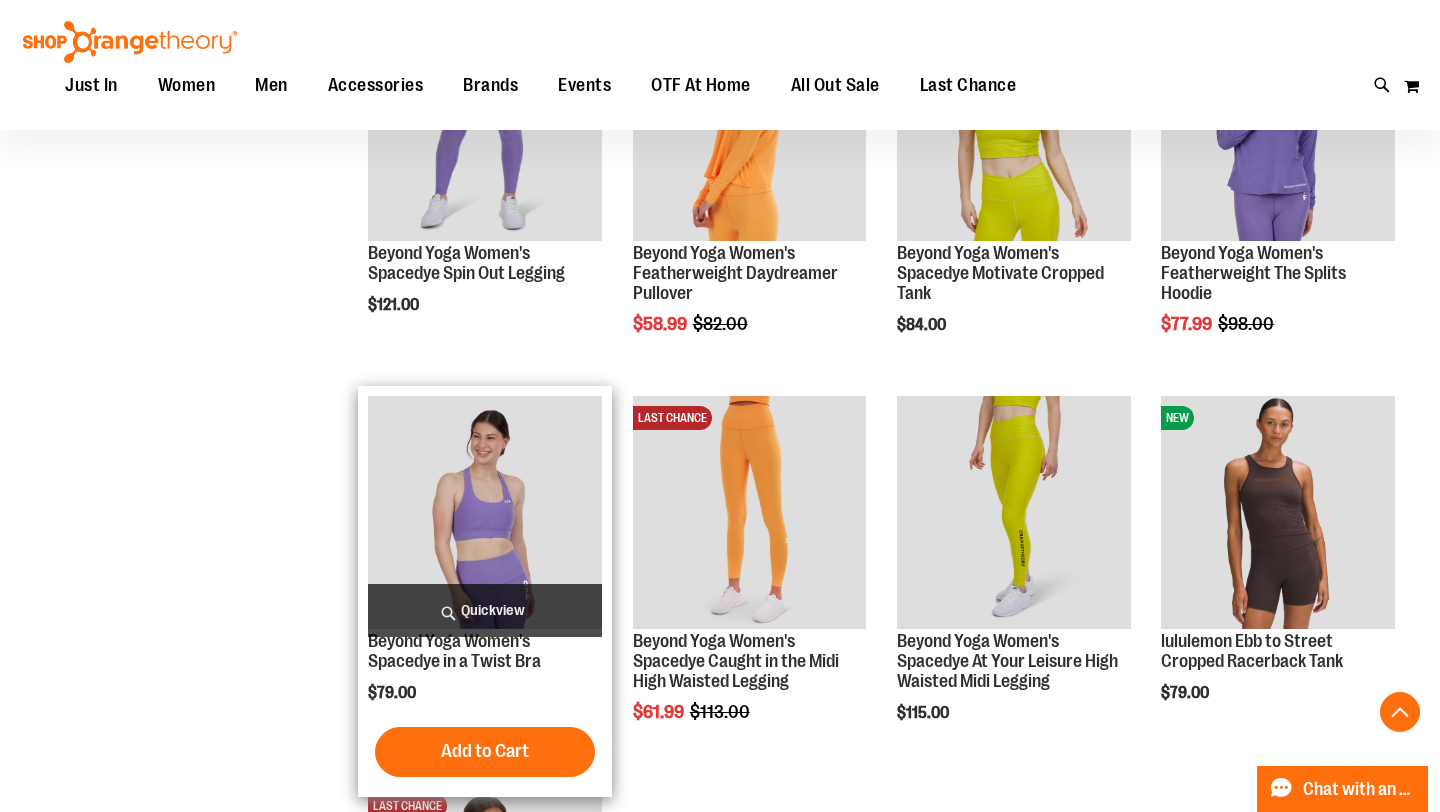 click at bounding box center [485, 513] 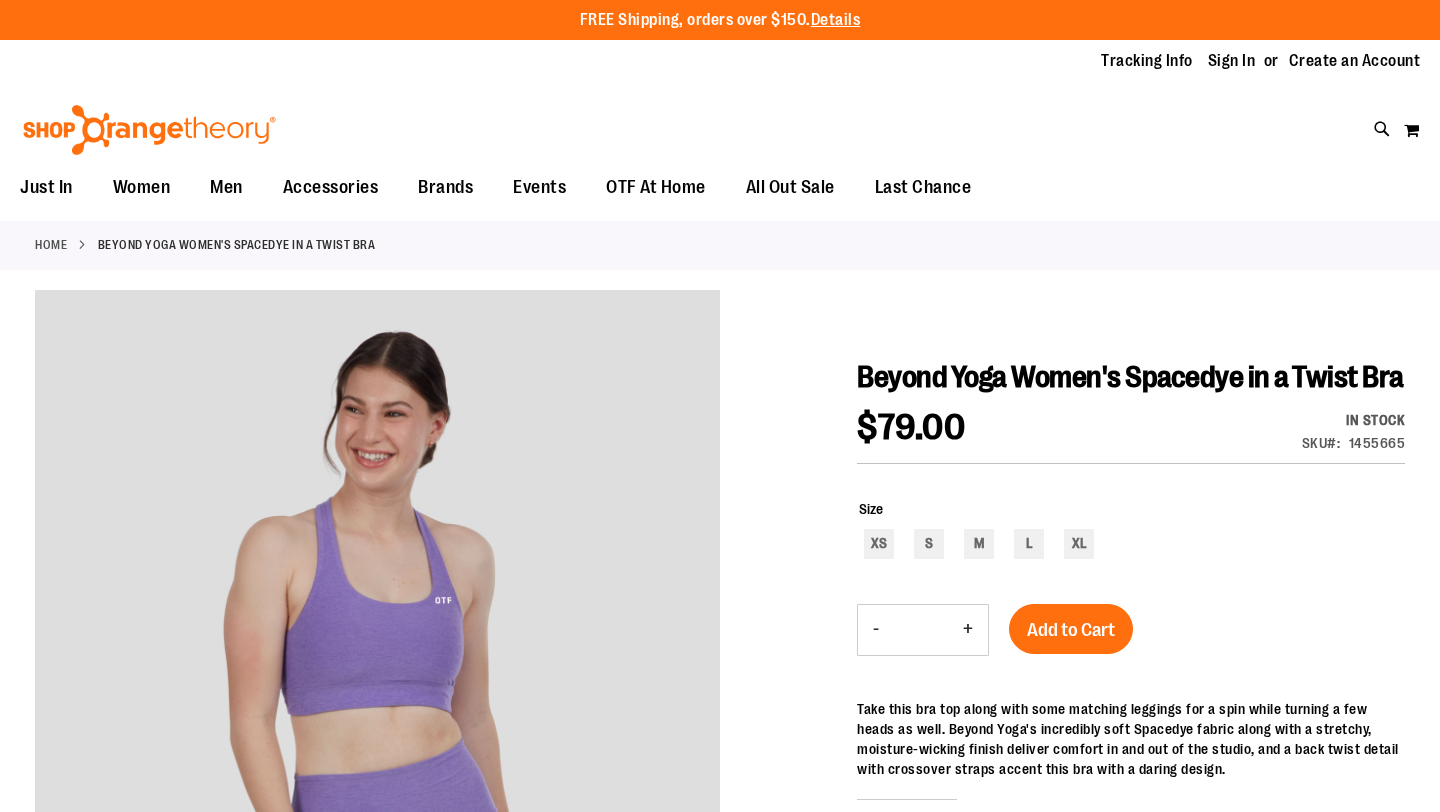 scroll, scrollTop: 0, scrollLeft: 0, axis: both 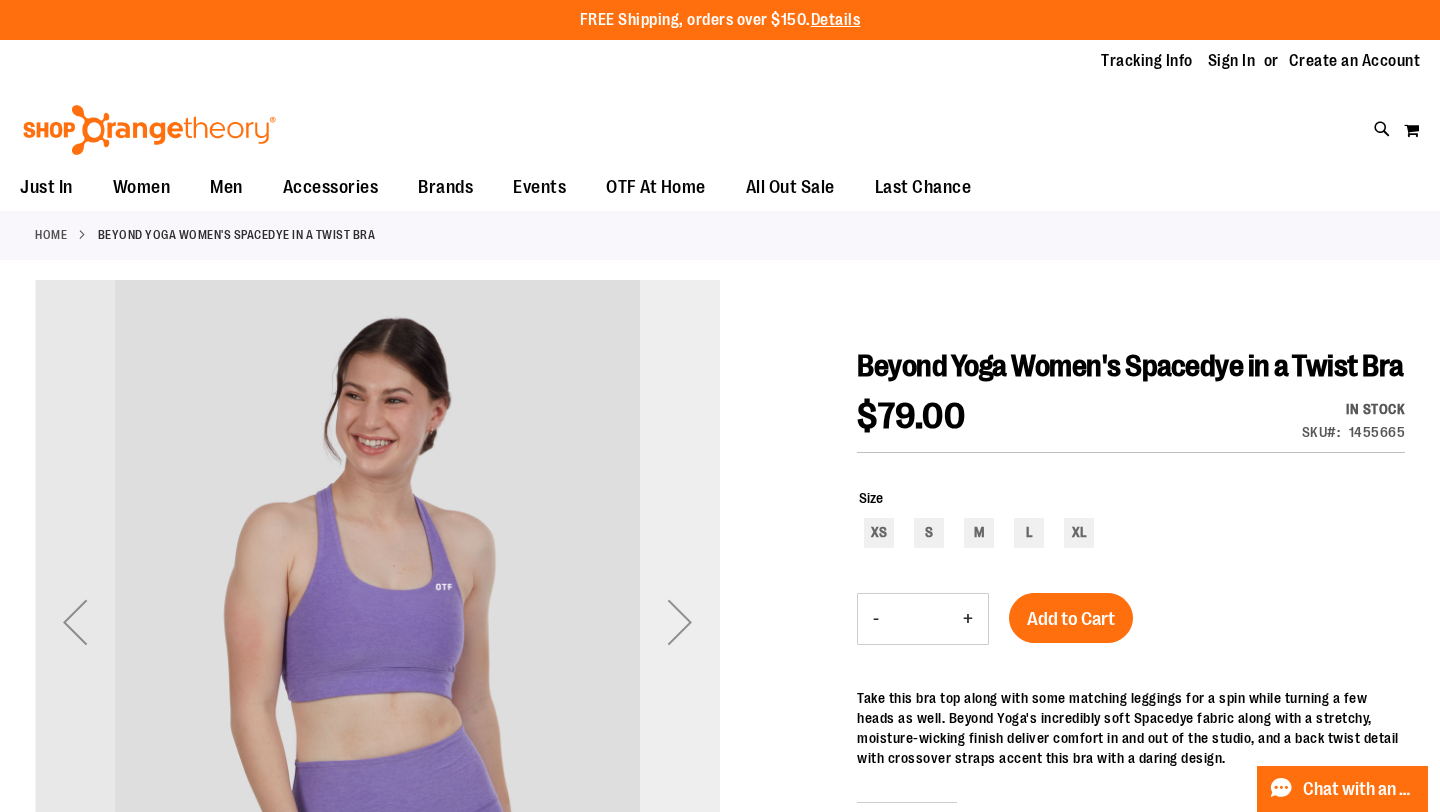 click at bounding box center (680, 622) 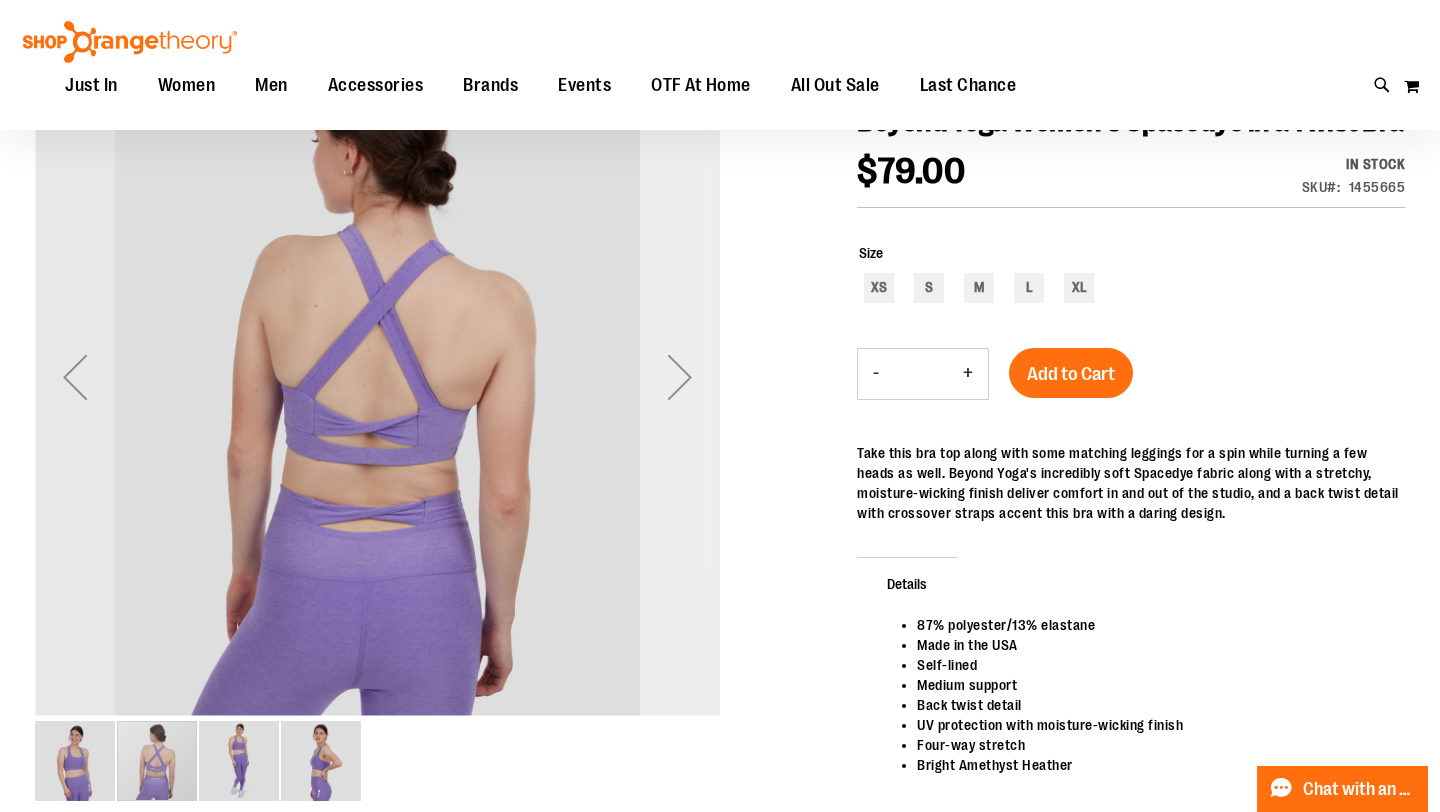 scroll, scrollTop: 240, scrollLeft: 0, axis: vertical 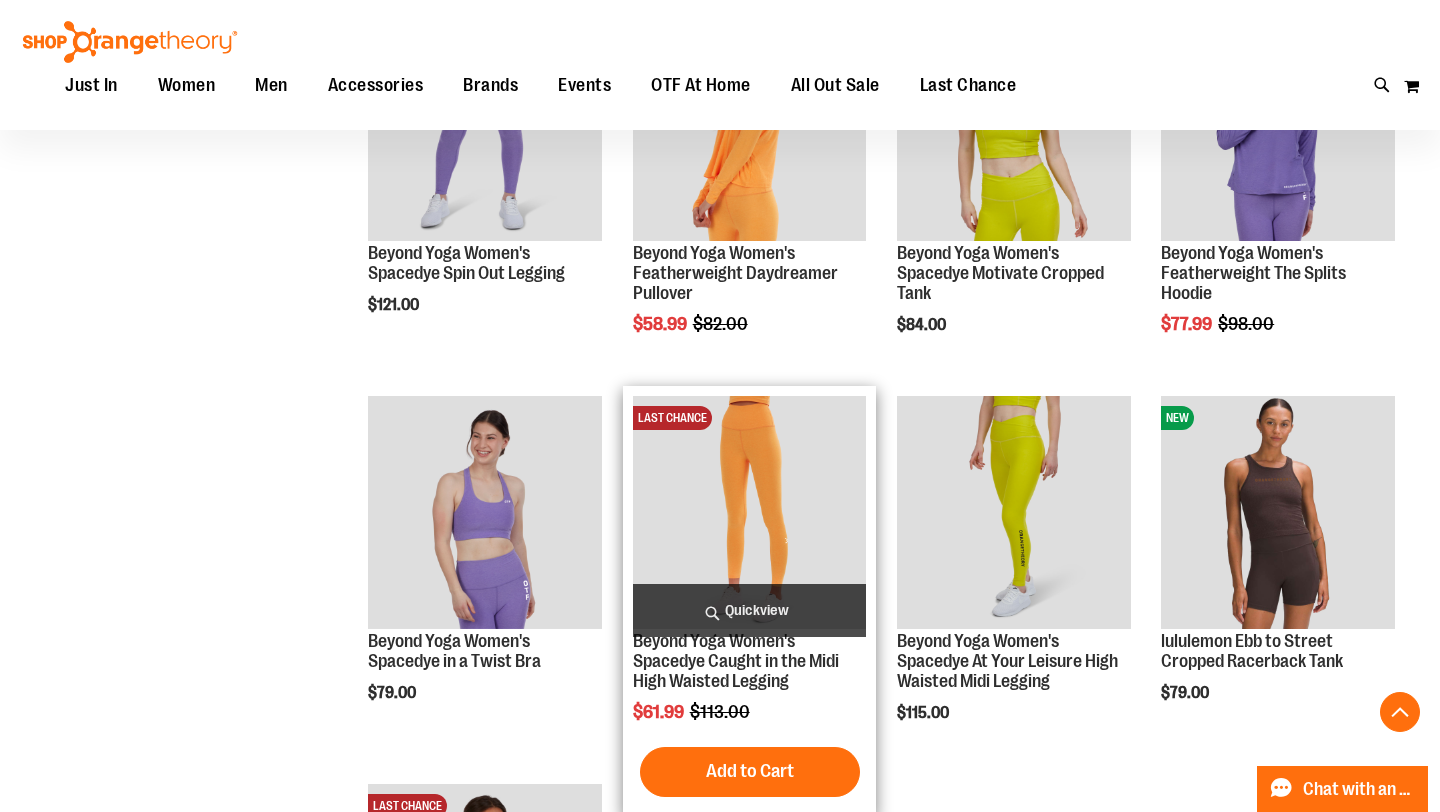 click at bounding box center (750, 513) 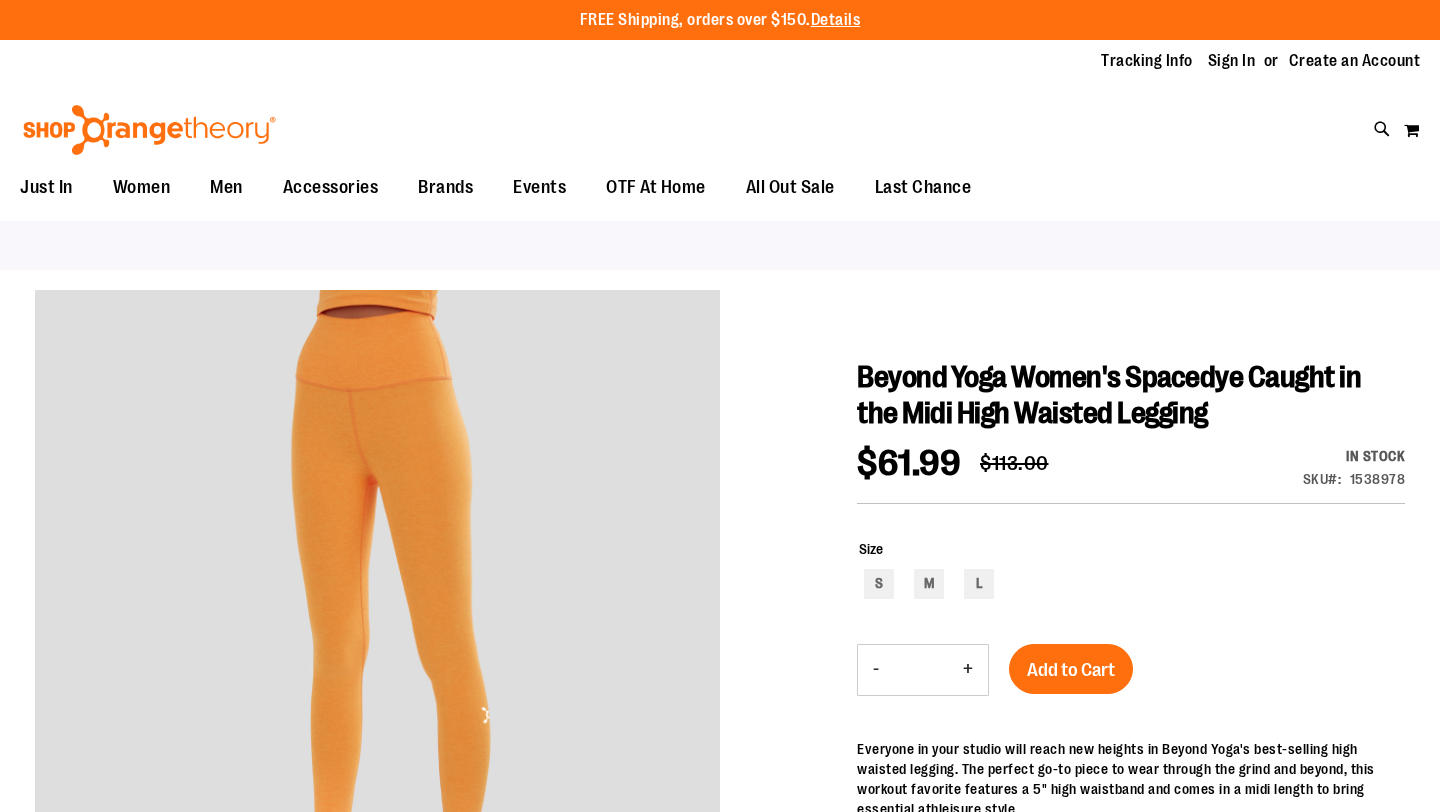 scroll, scrollTop: 0, scrollLeft: 0, axis: both 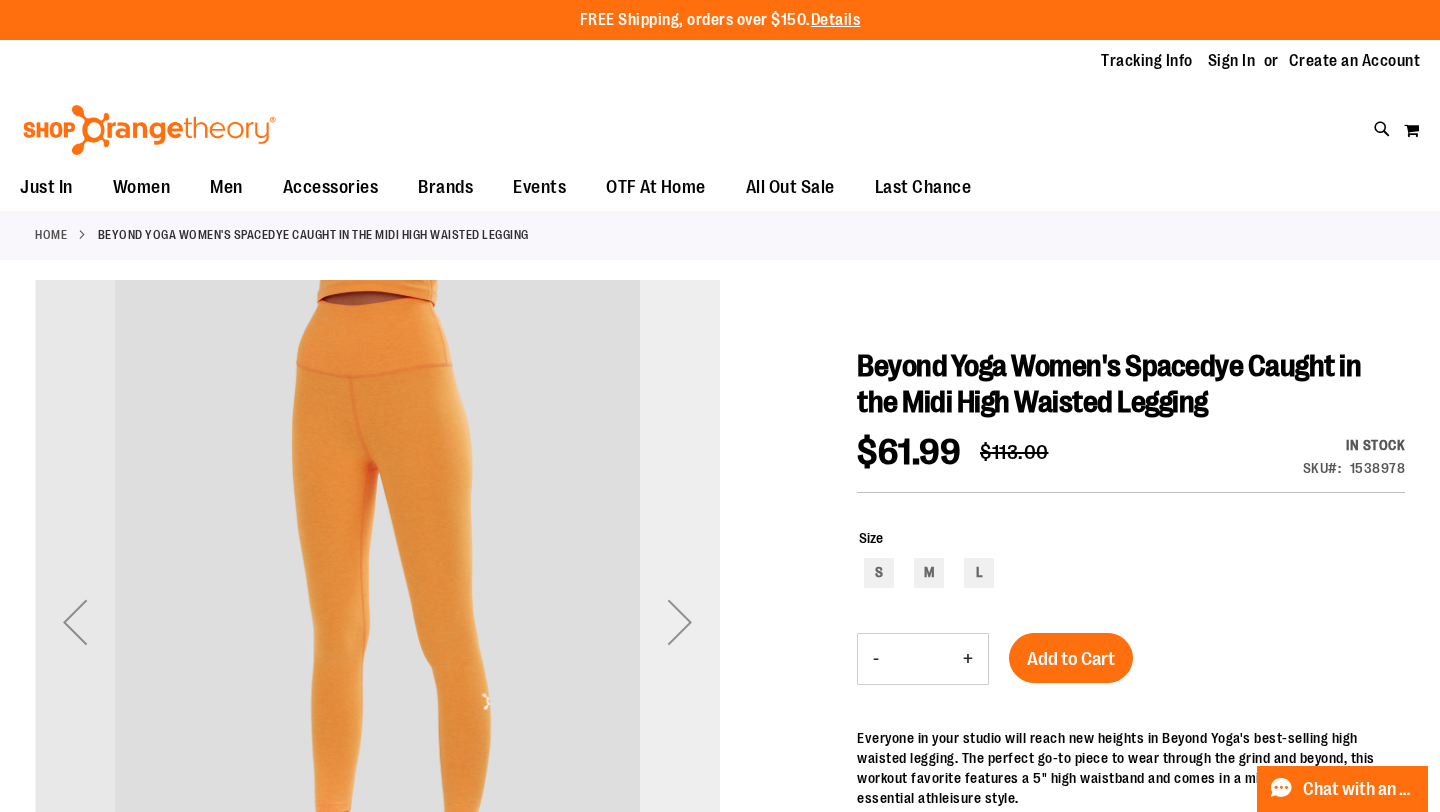 click at bounding box center (680, 622) 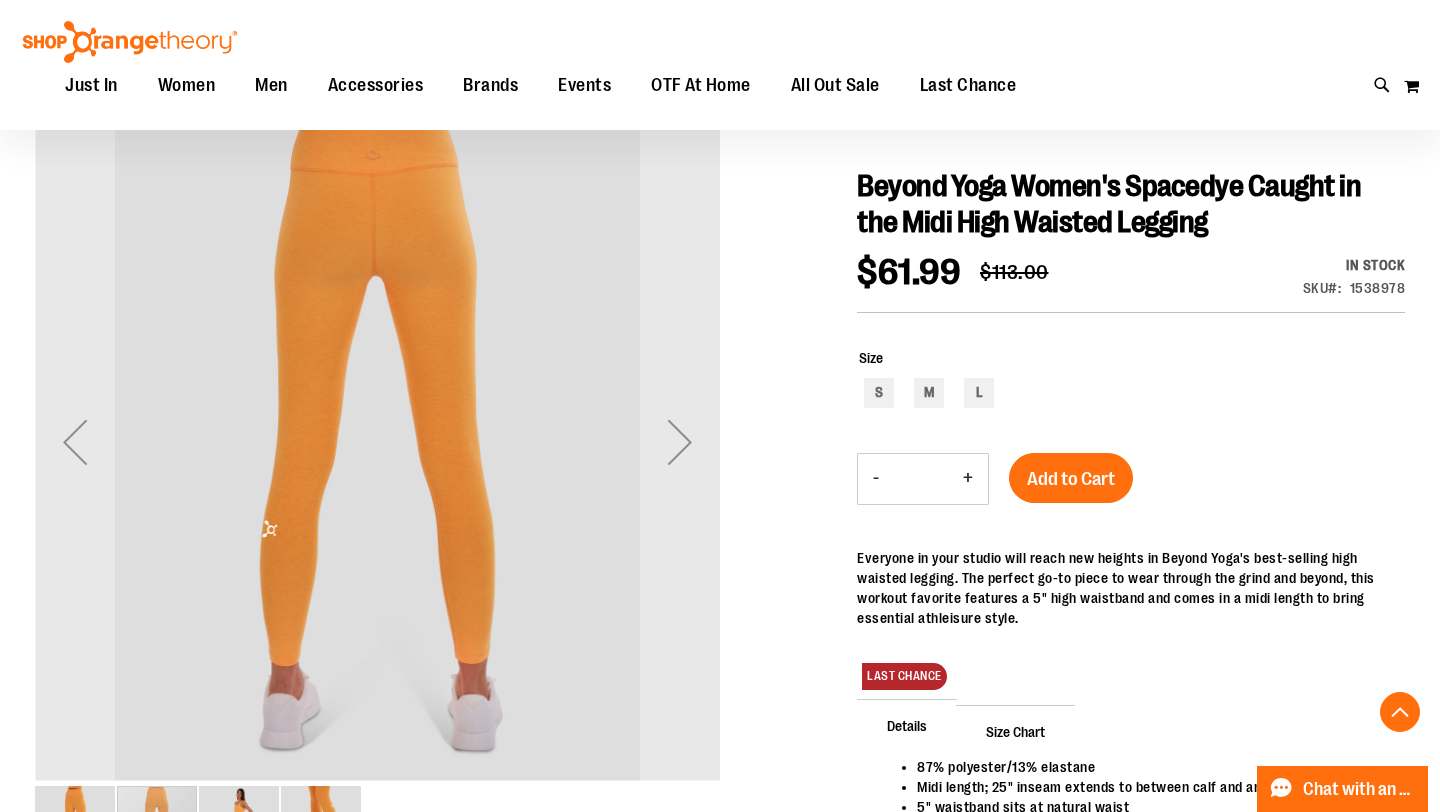 scroll, scrollTop: 0, scrollLeft: 0, axis: both 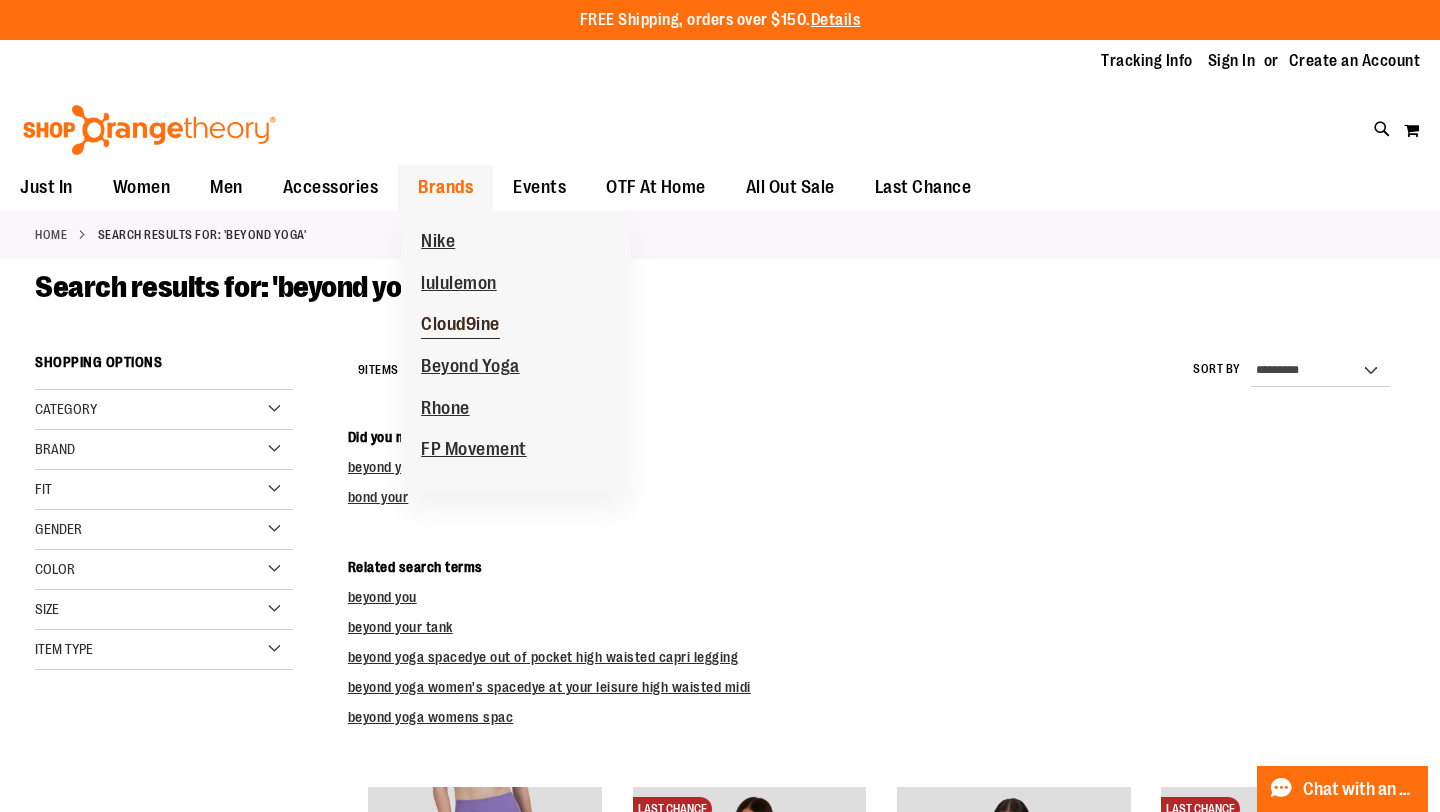 click on "Cloud9ine" at bounding box center [460, 326] 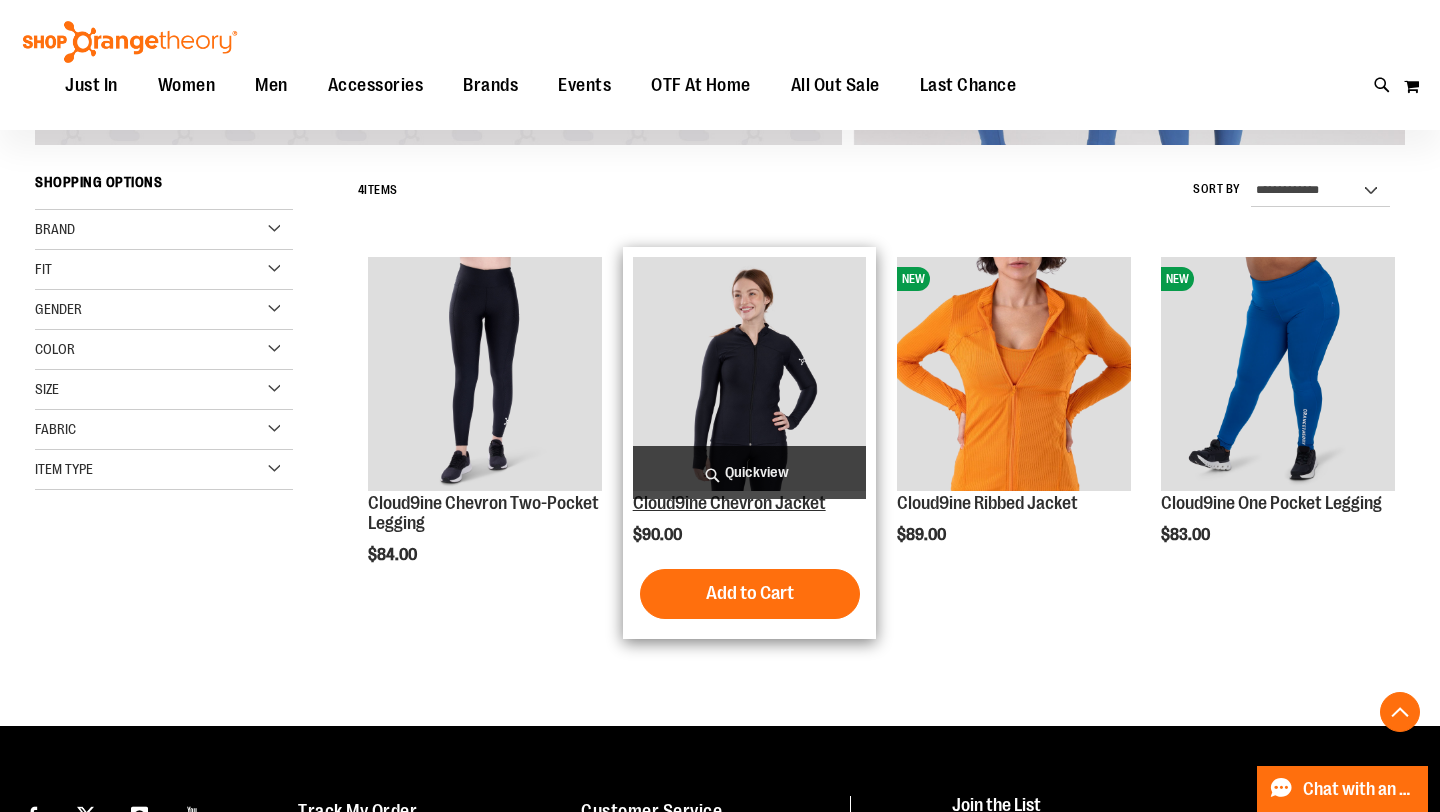scroll, scrollTop: 752, scrollLeft: 0, axis: vertical 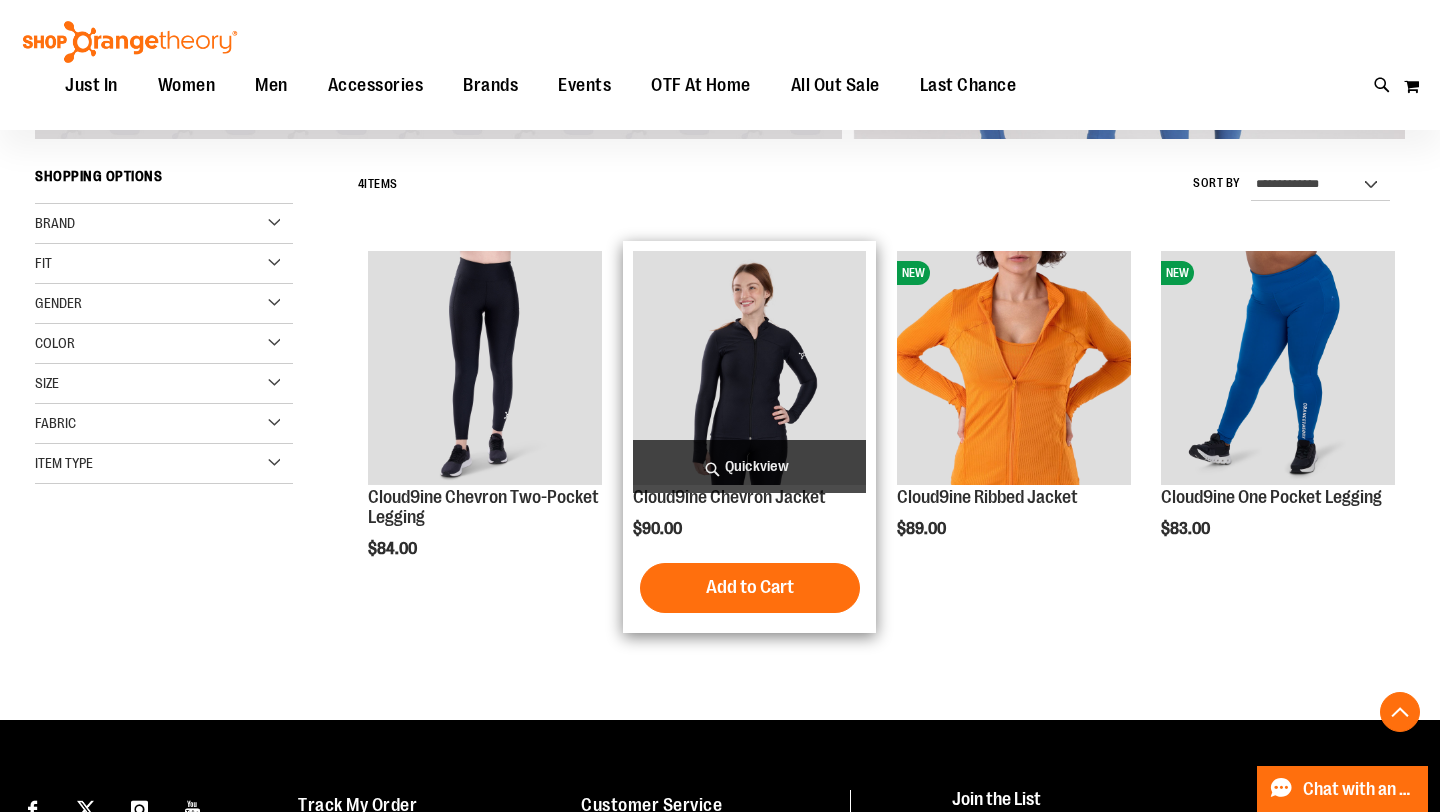 click at bounding box center [750, 368] 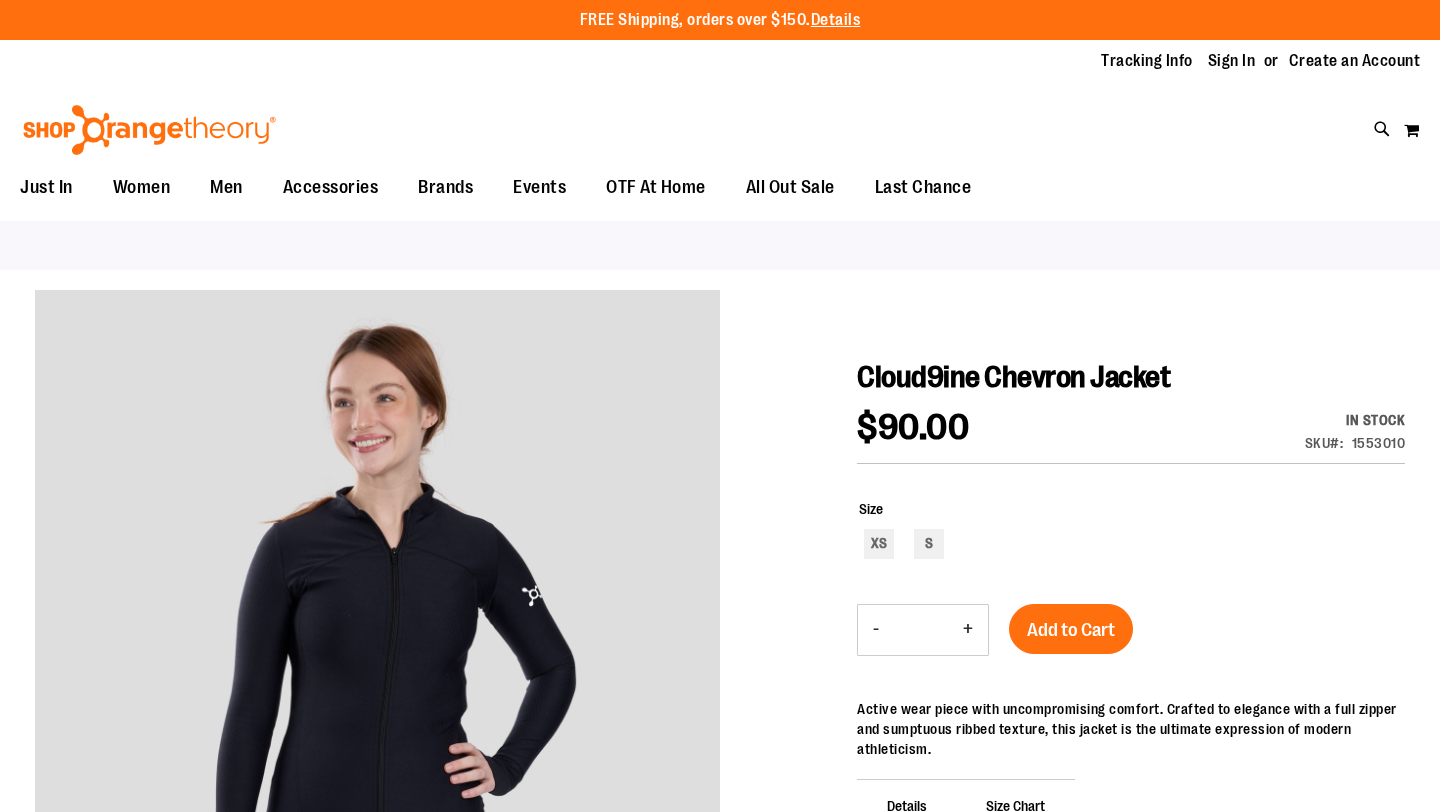 scroll, scrollTop: 0, scrollLeft: 0, axis: both 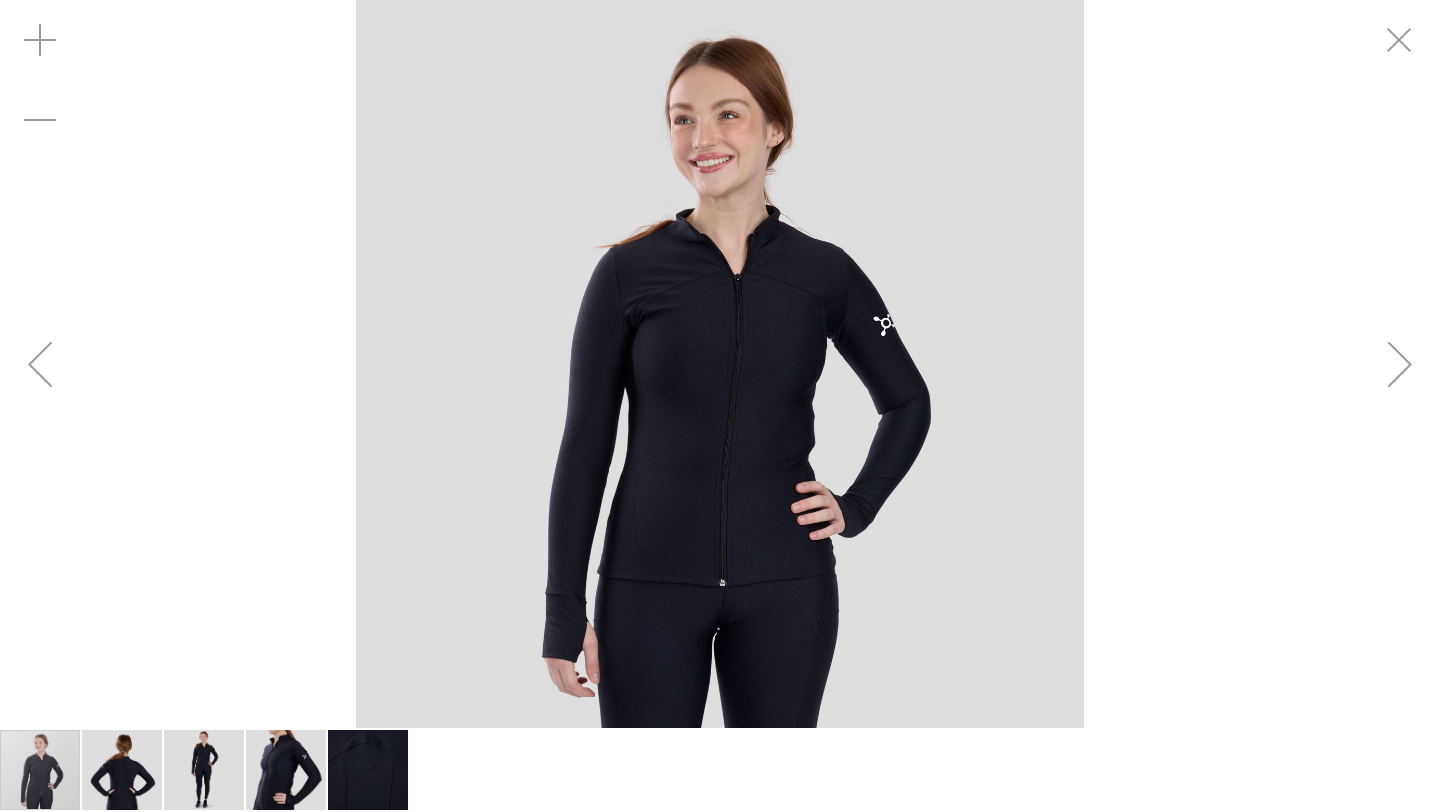 click at bounding box center (1400, 364) 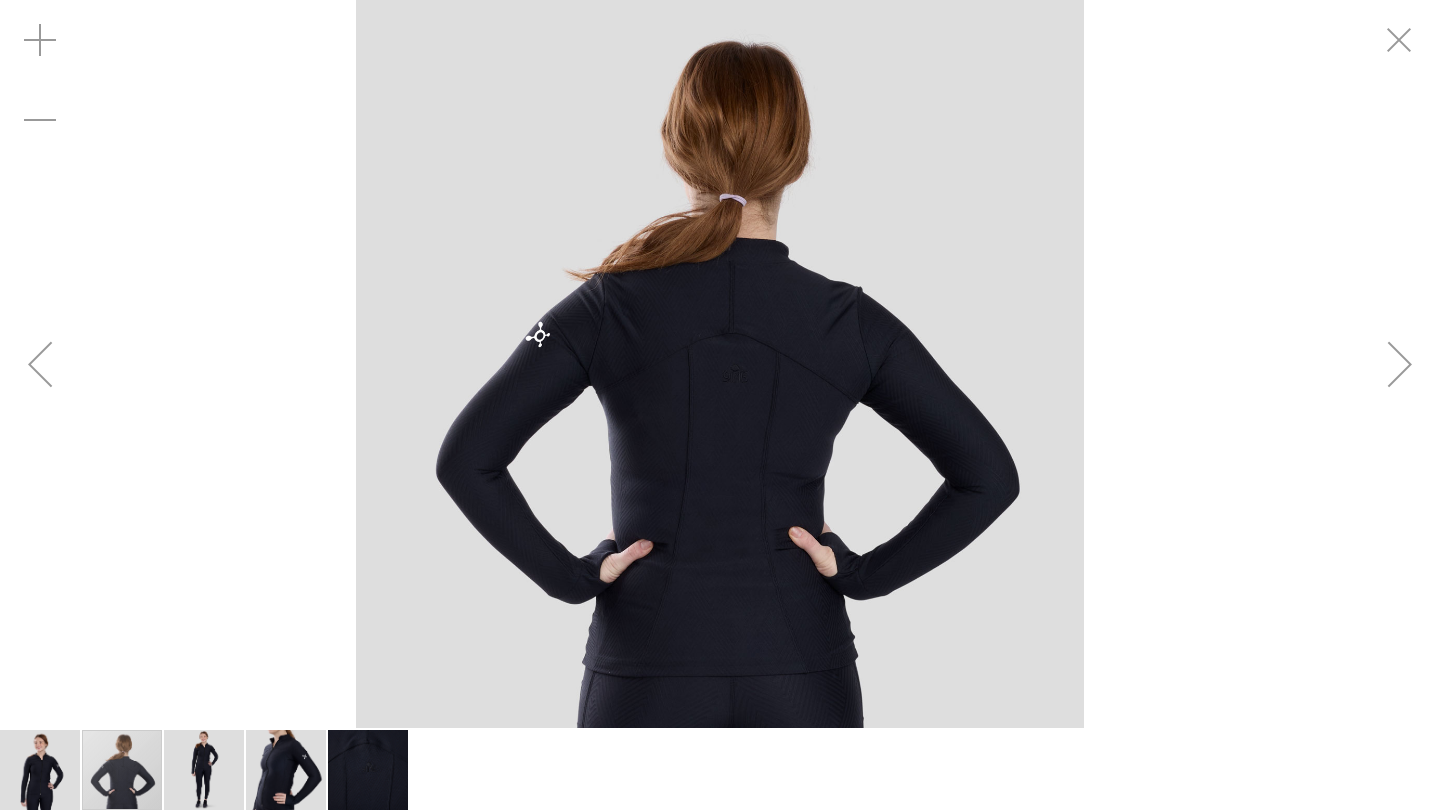 click at bounding box center [1400, 364] 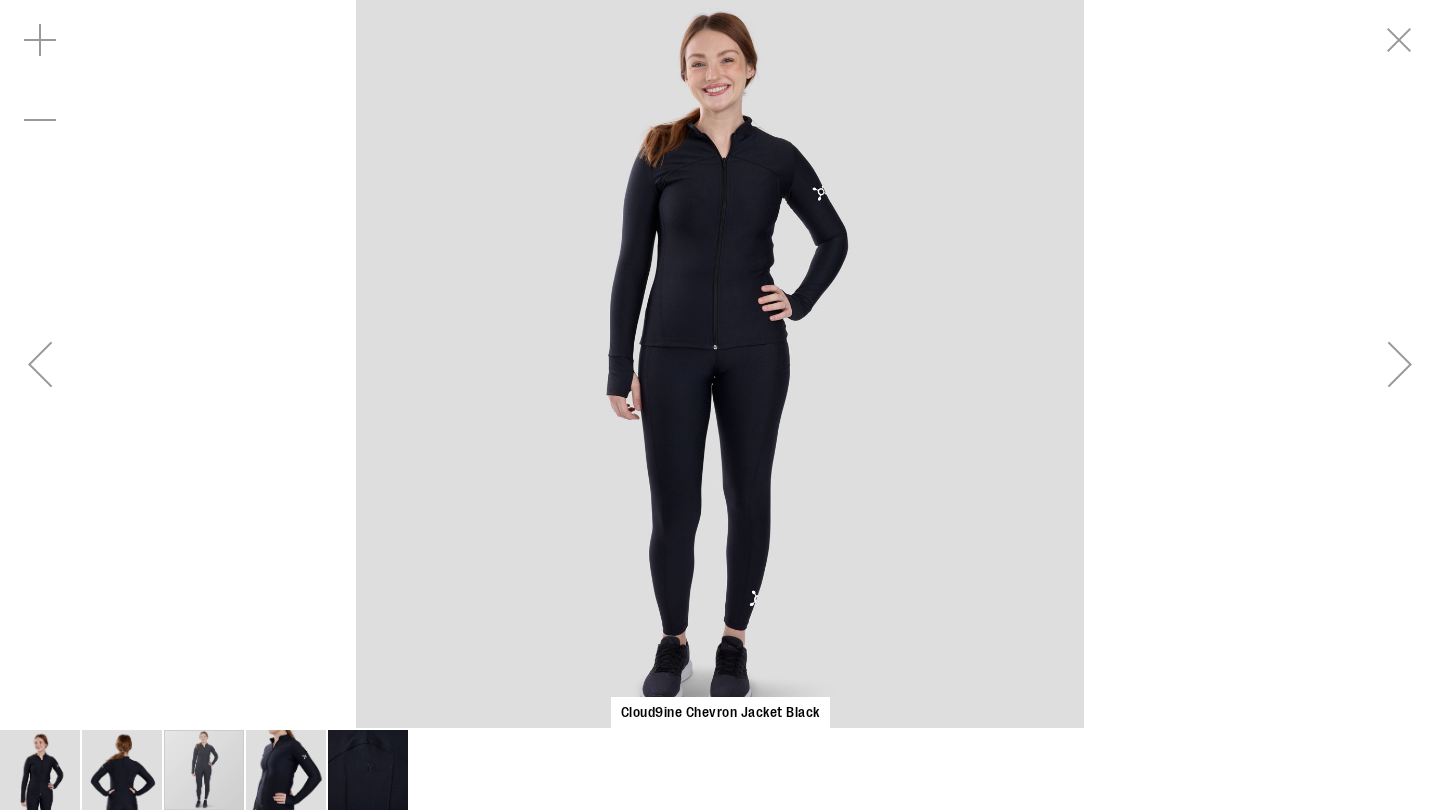 click at bounding box center (1400, 364) 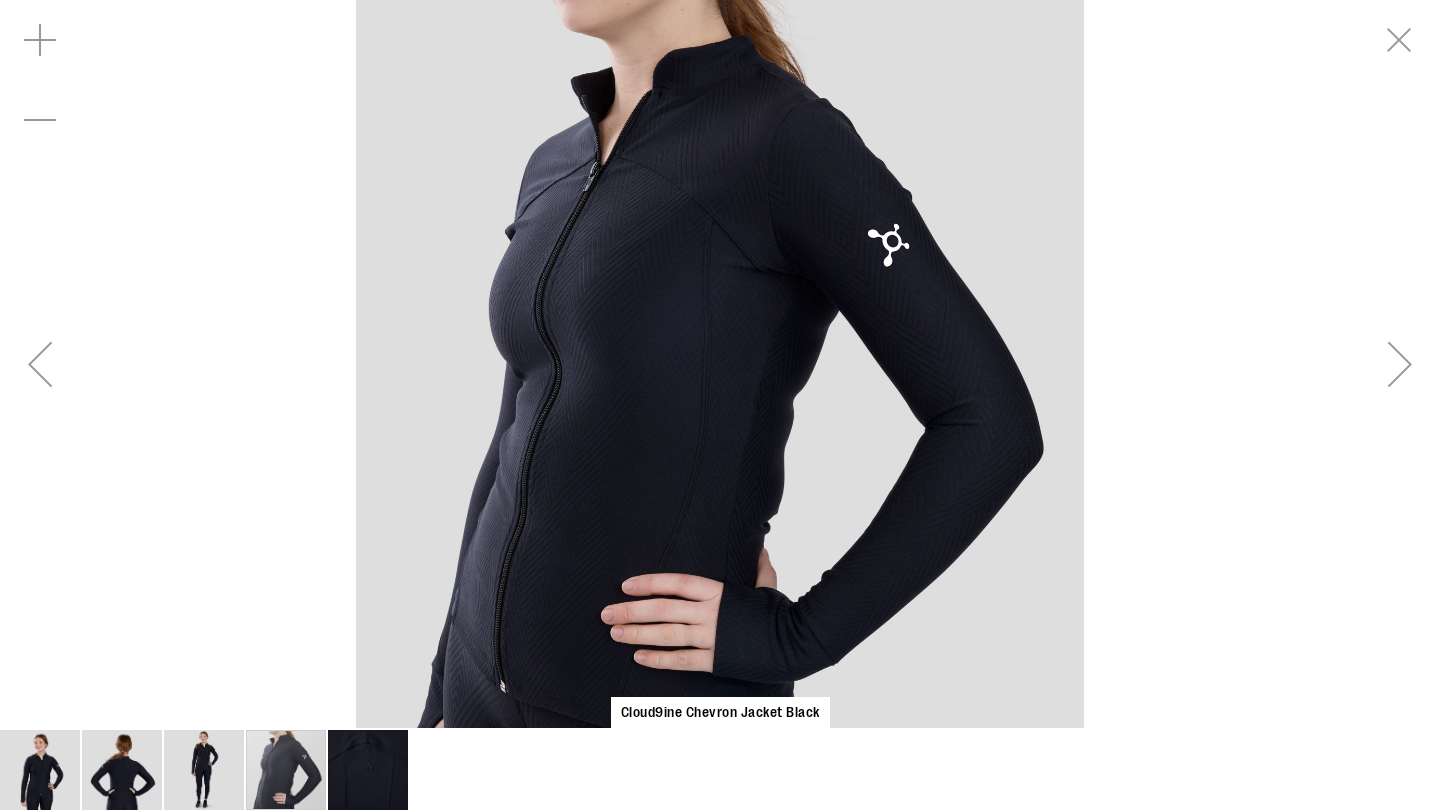 click at bounding box center [1400, 364] 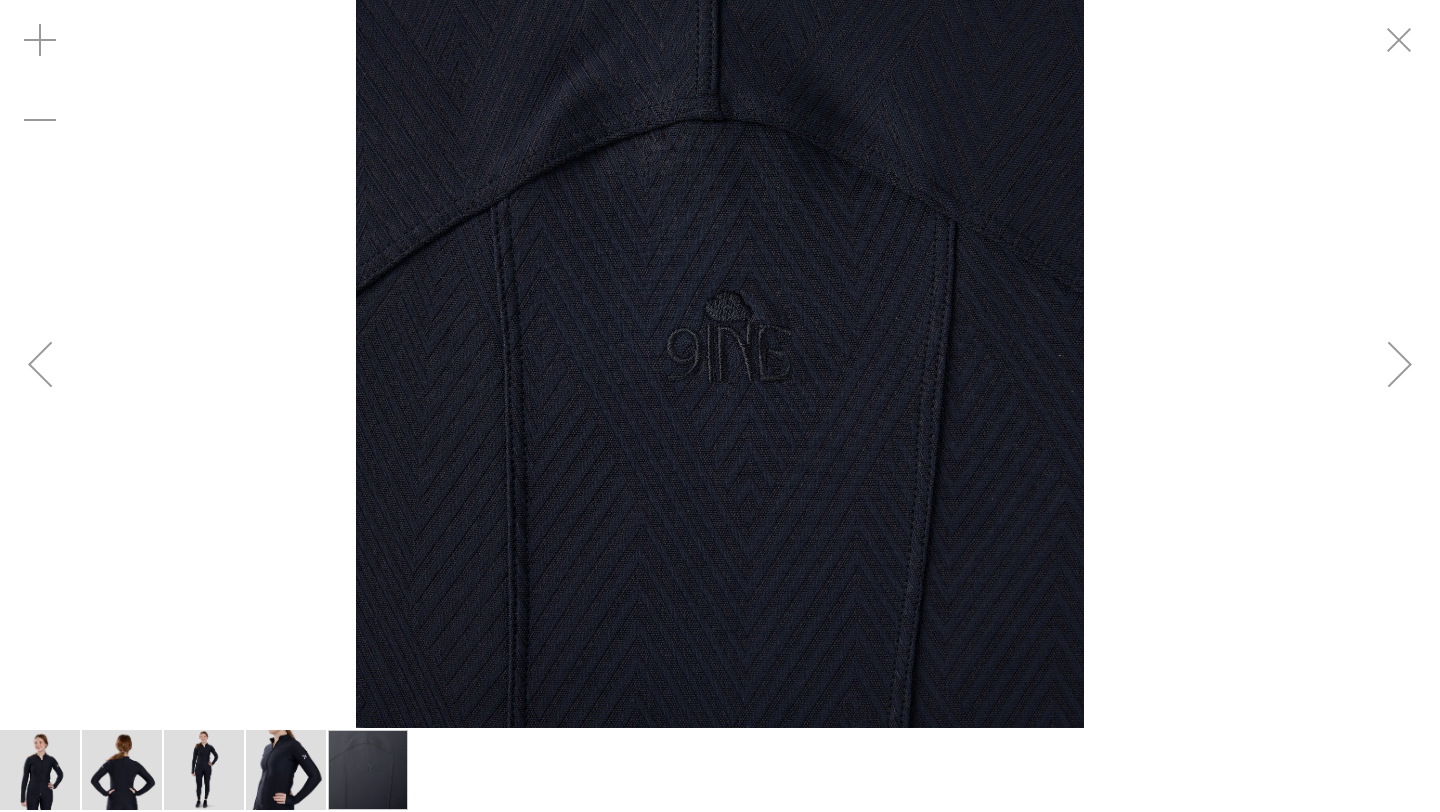 click at bounding box center [1400, 364] 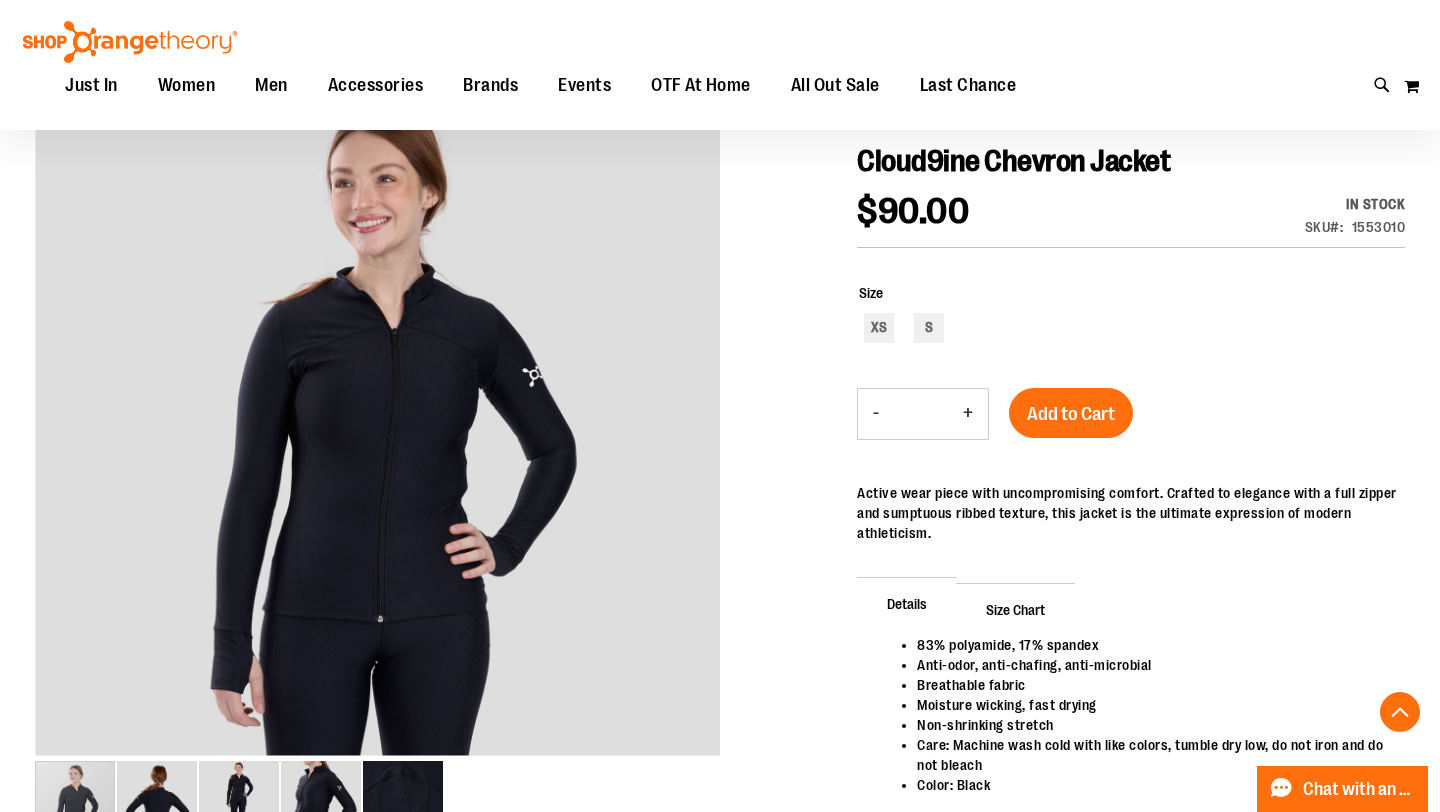 scroll, scrollTop: 0, scrollLeft: 0, axis: both 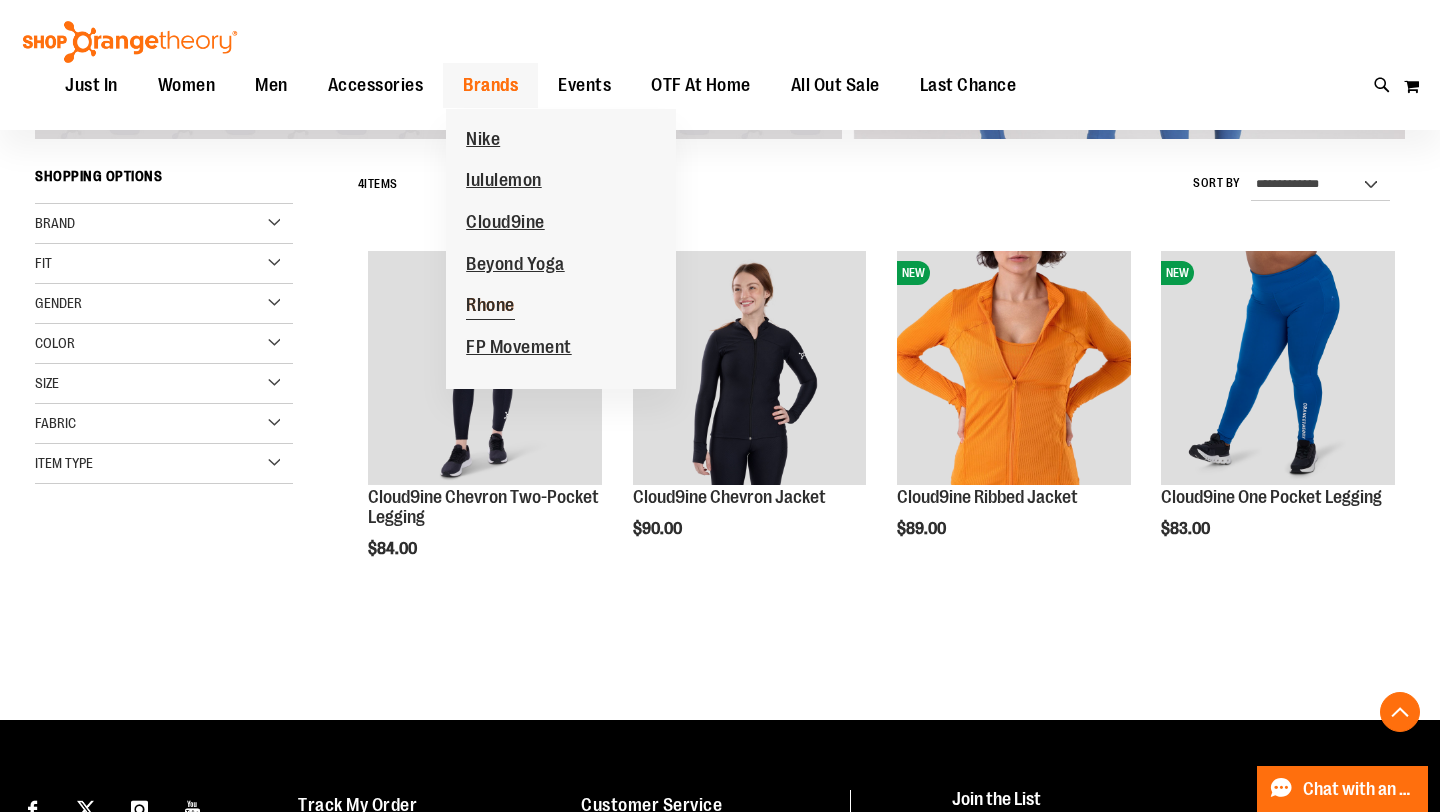 click on "Rhone" at bounding box center (490, 307) 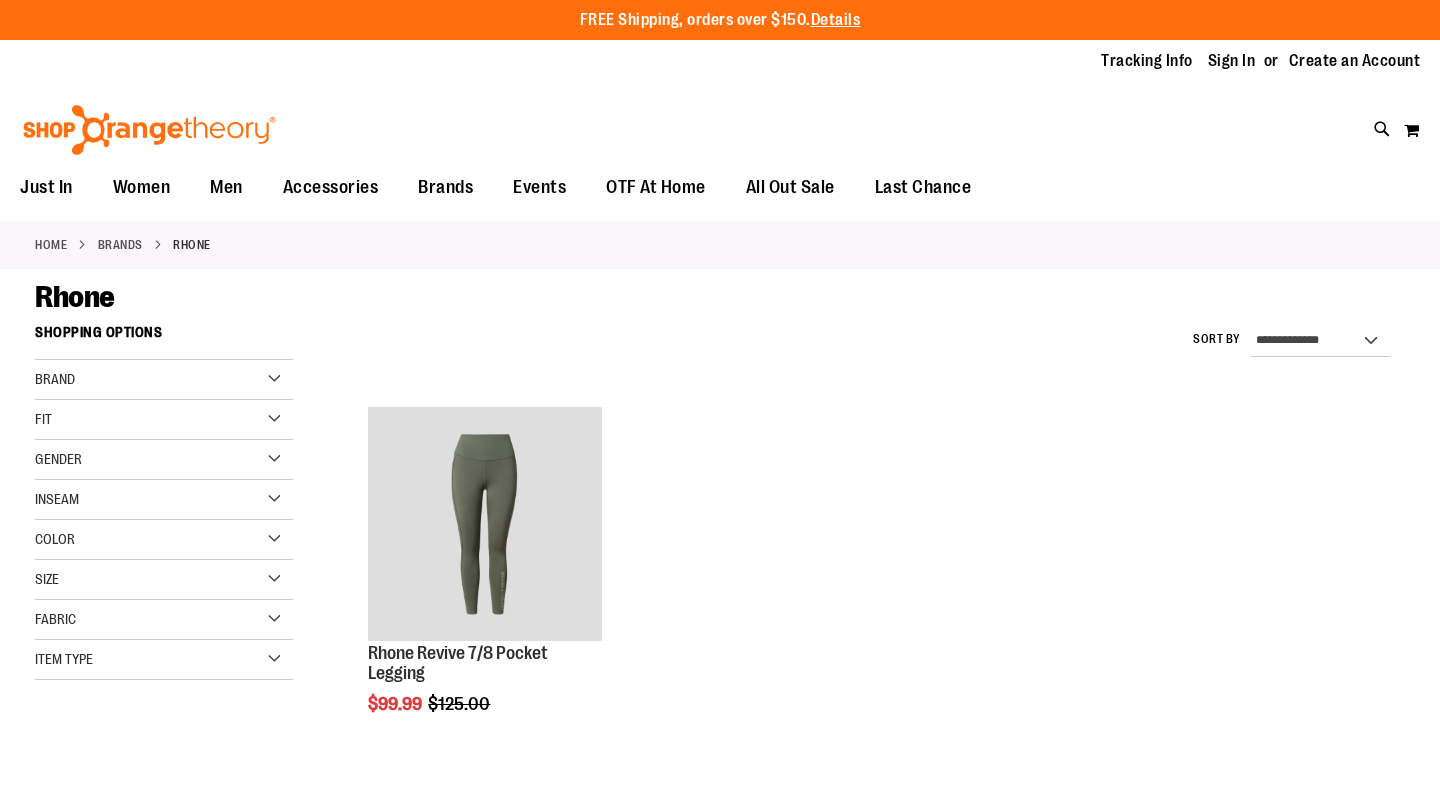 scroll, scrollTop: 0, scrollLeft: 0, axis: both 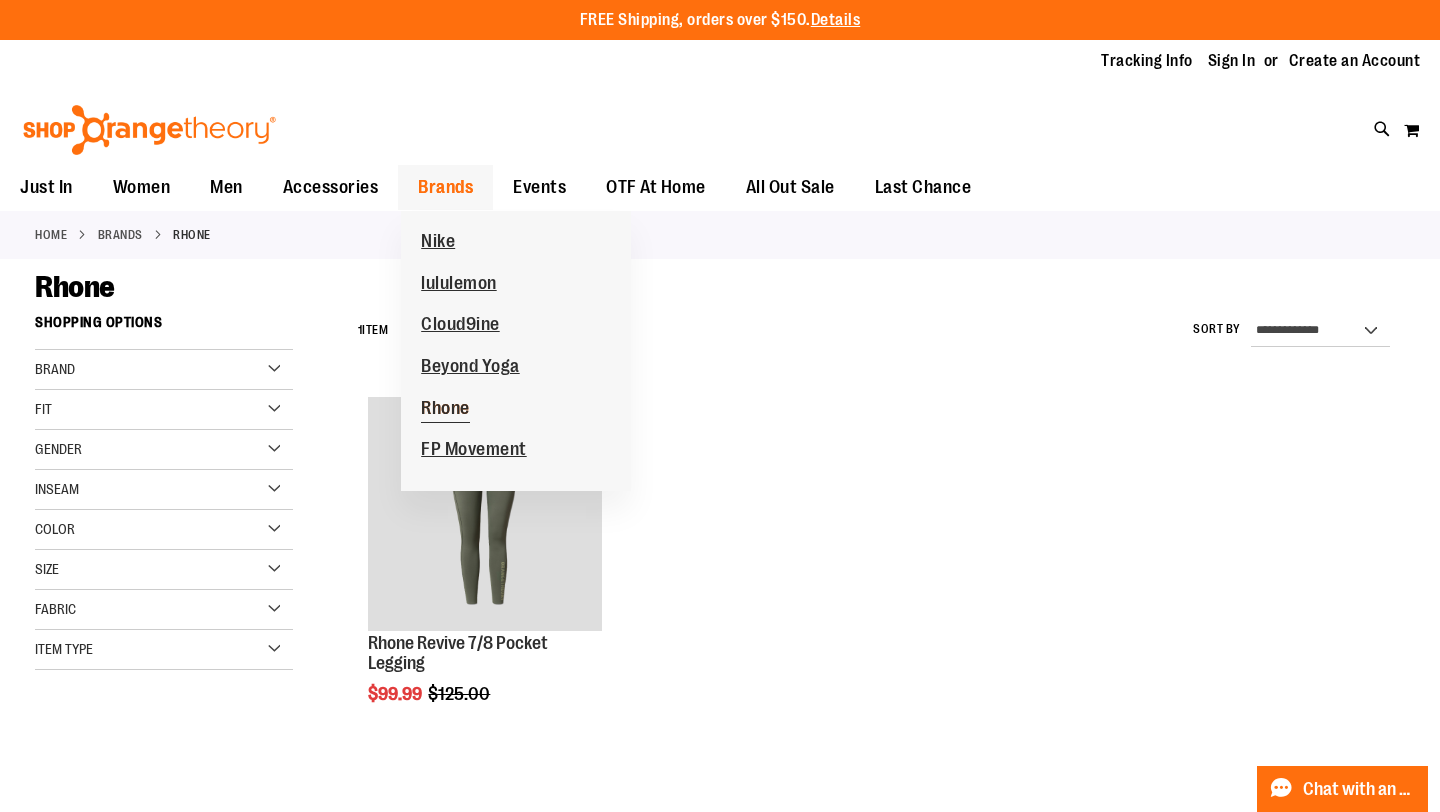 click on "Rhone" at bounding box center (445, 410) 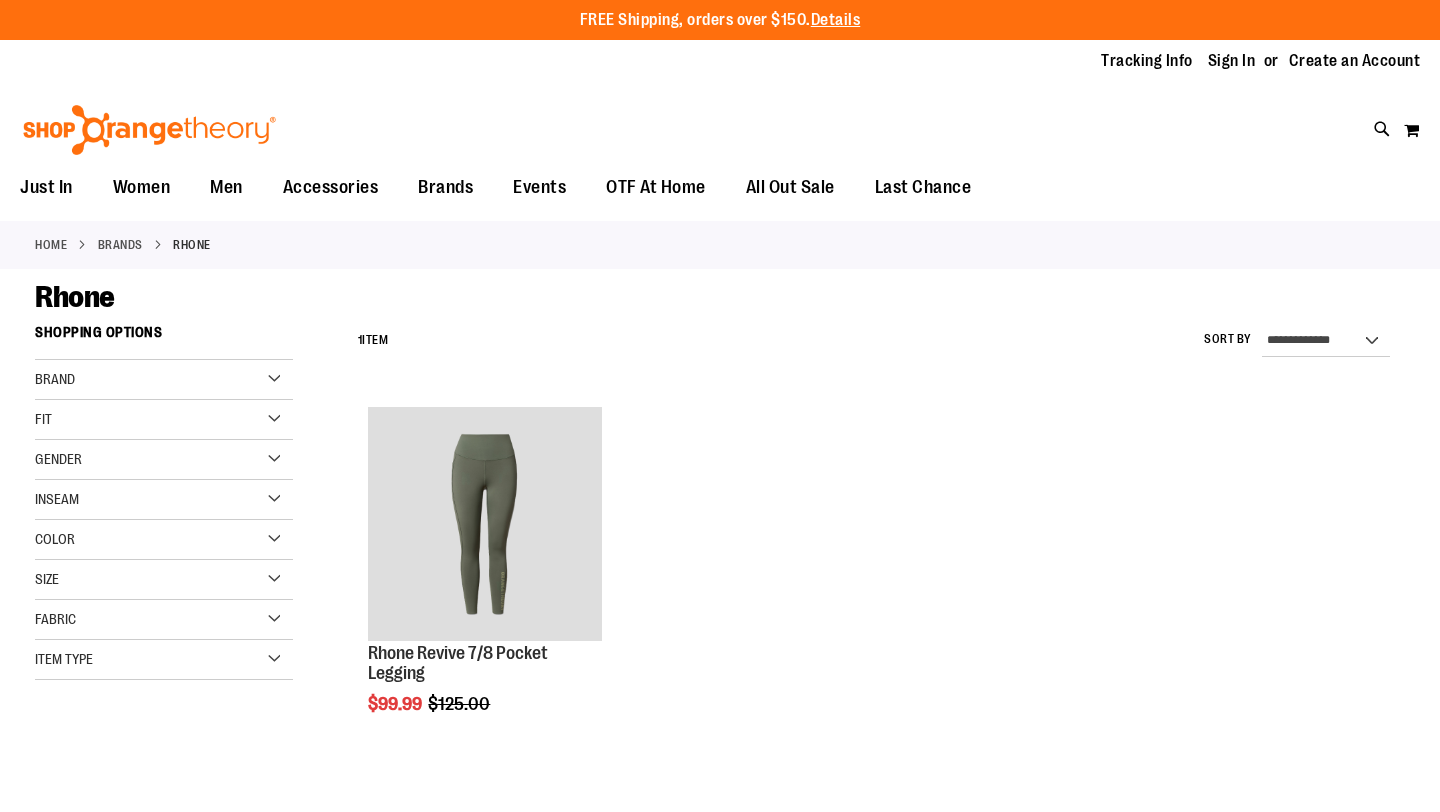 scroll, scrollTop: 0, scrollLeft: 0, axis: both 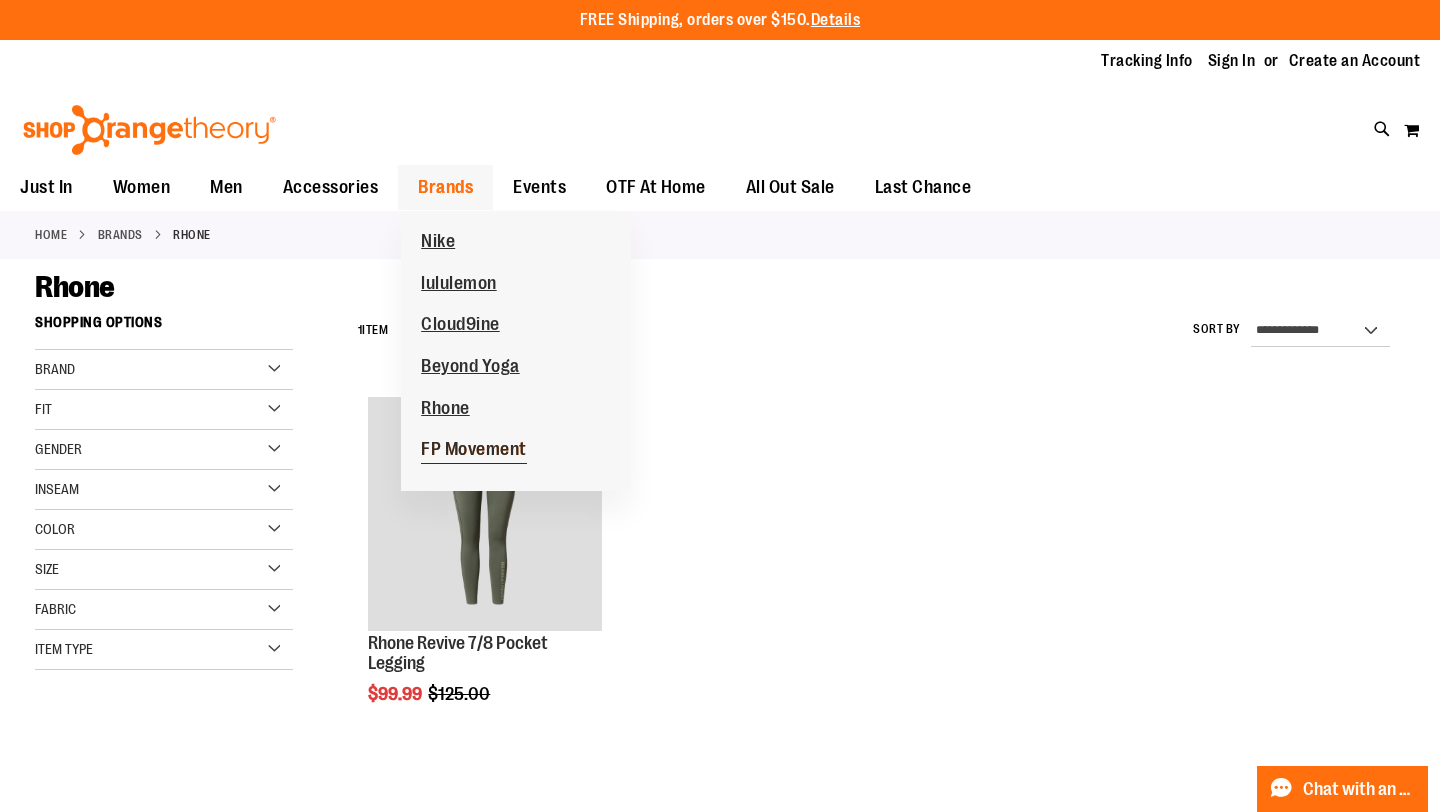 click on "FP Movement" at bounding box center (474, 451) 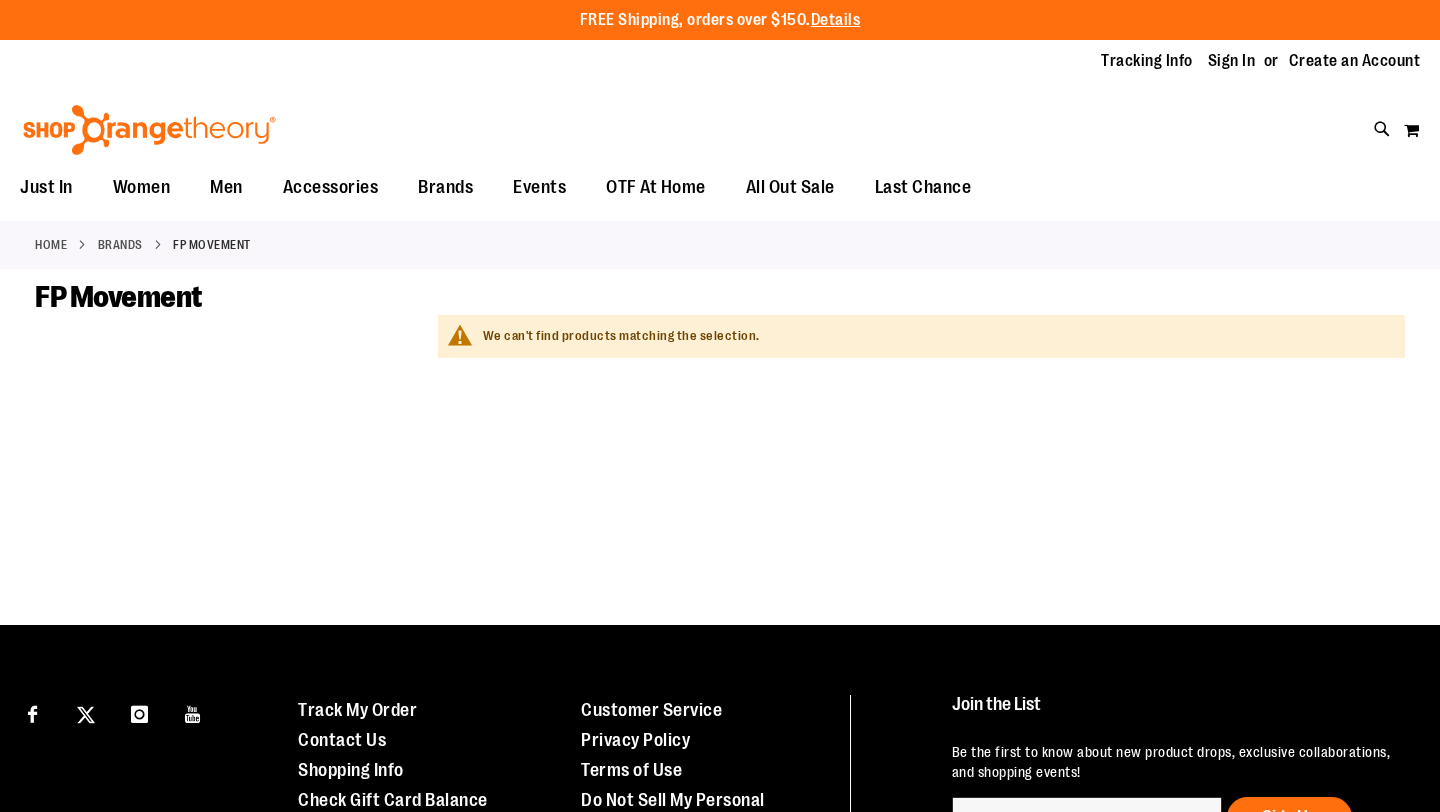 scroll, scrollTop: 0, scrollLeft: 0, axis: both 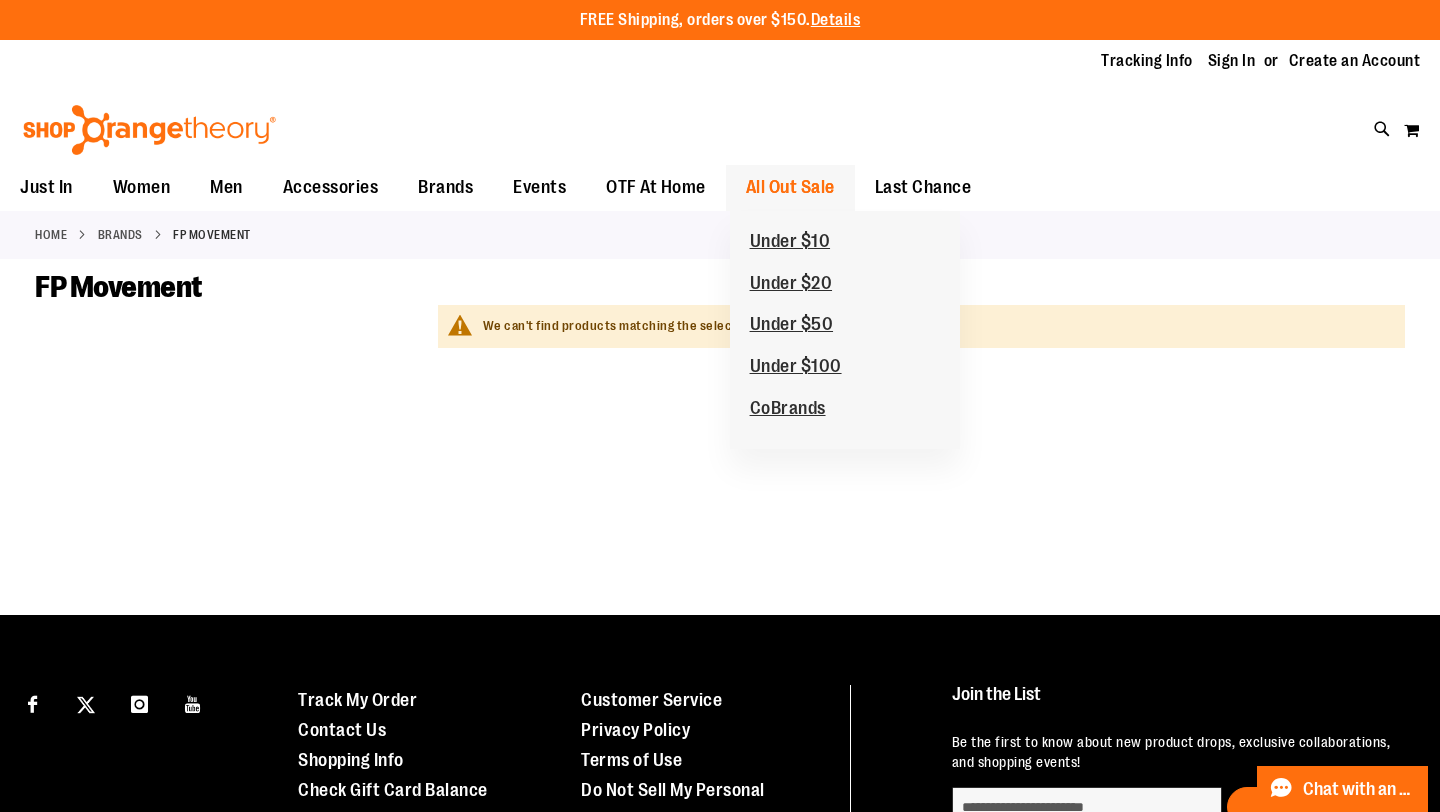 click on "All Out Sale" at bounding box center [790, 187] 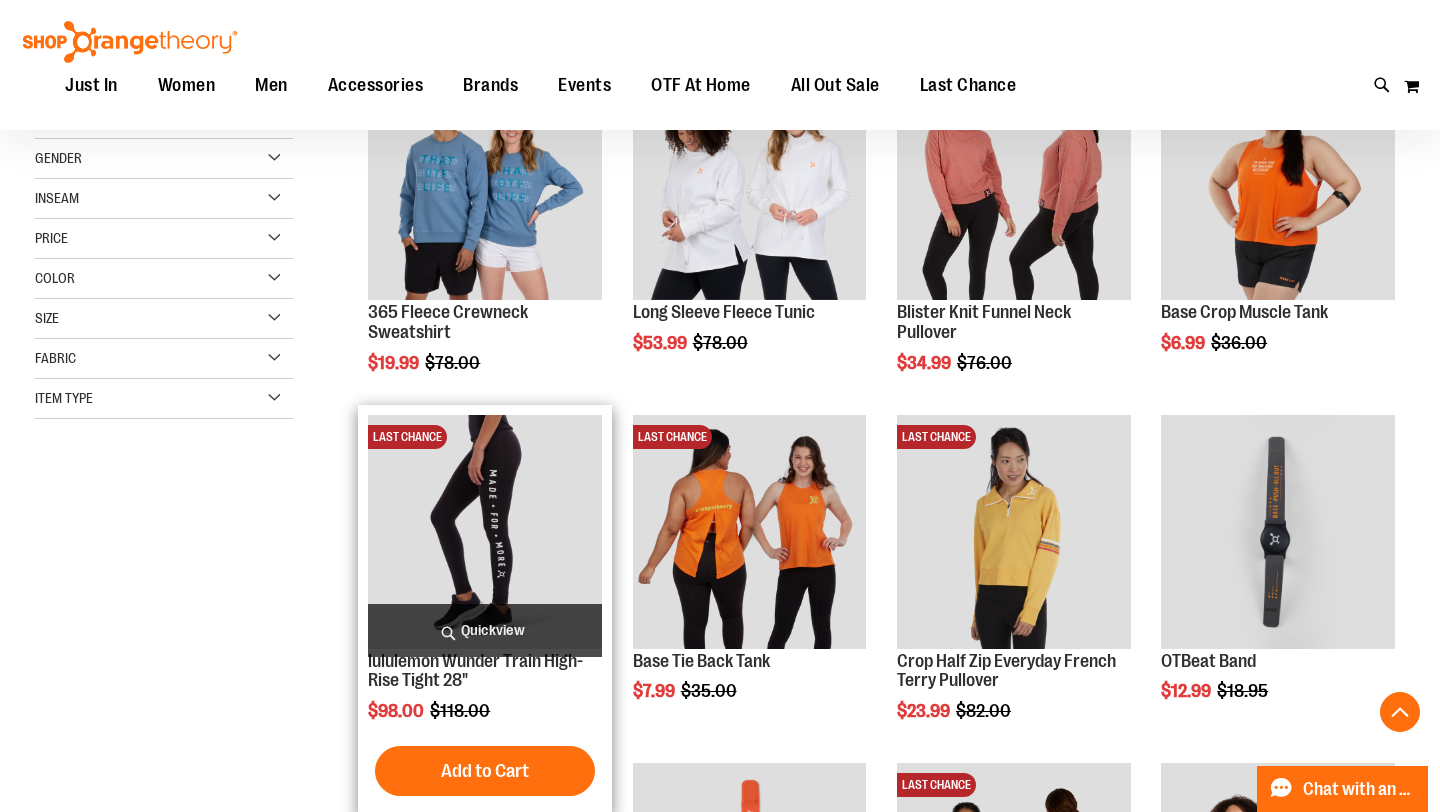 scroll, scrollTop: 331, scrollLeft: 0, axis: vertical 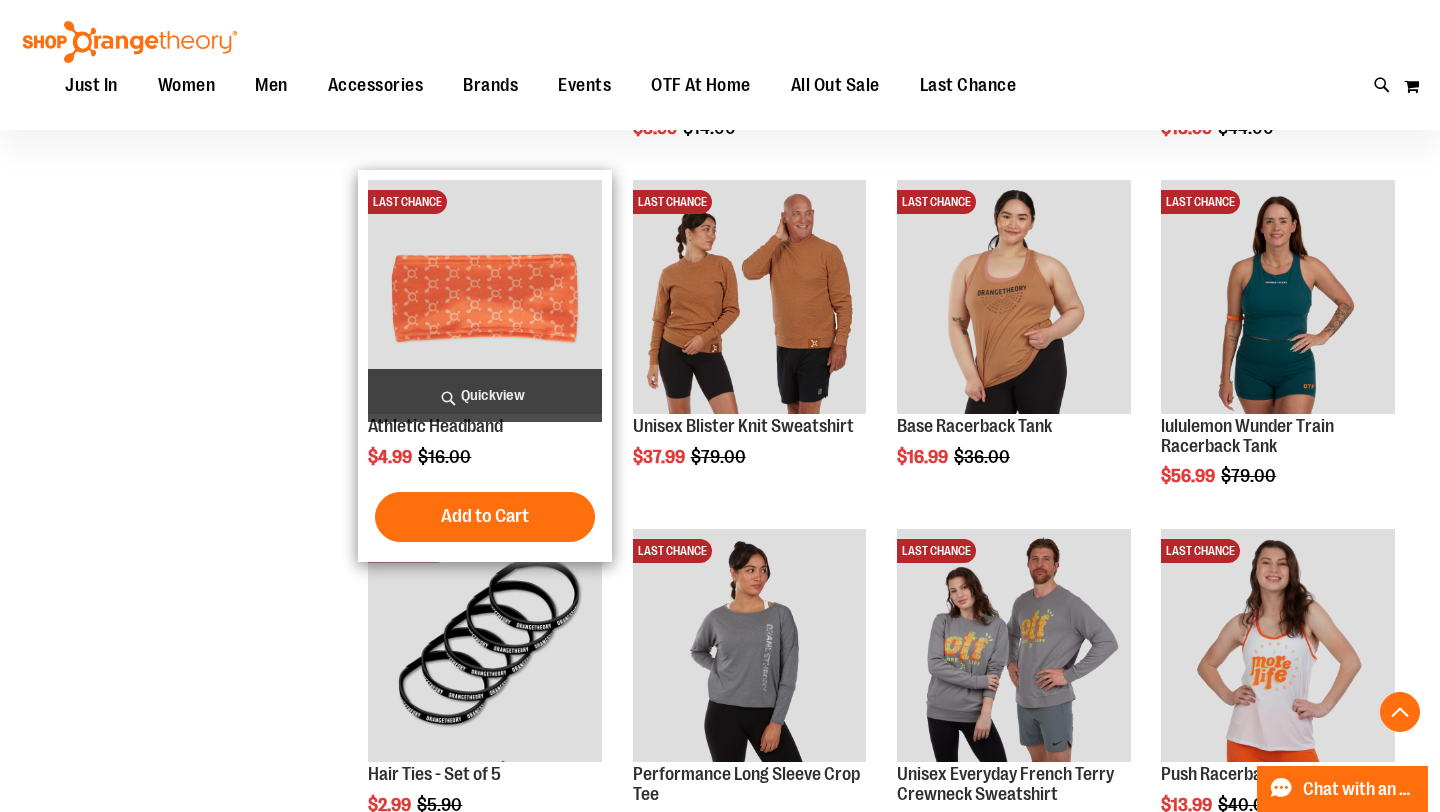 click on "Quickview" at bounding box center [485, 395] 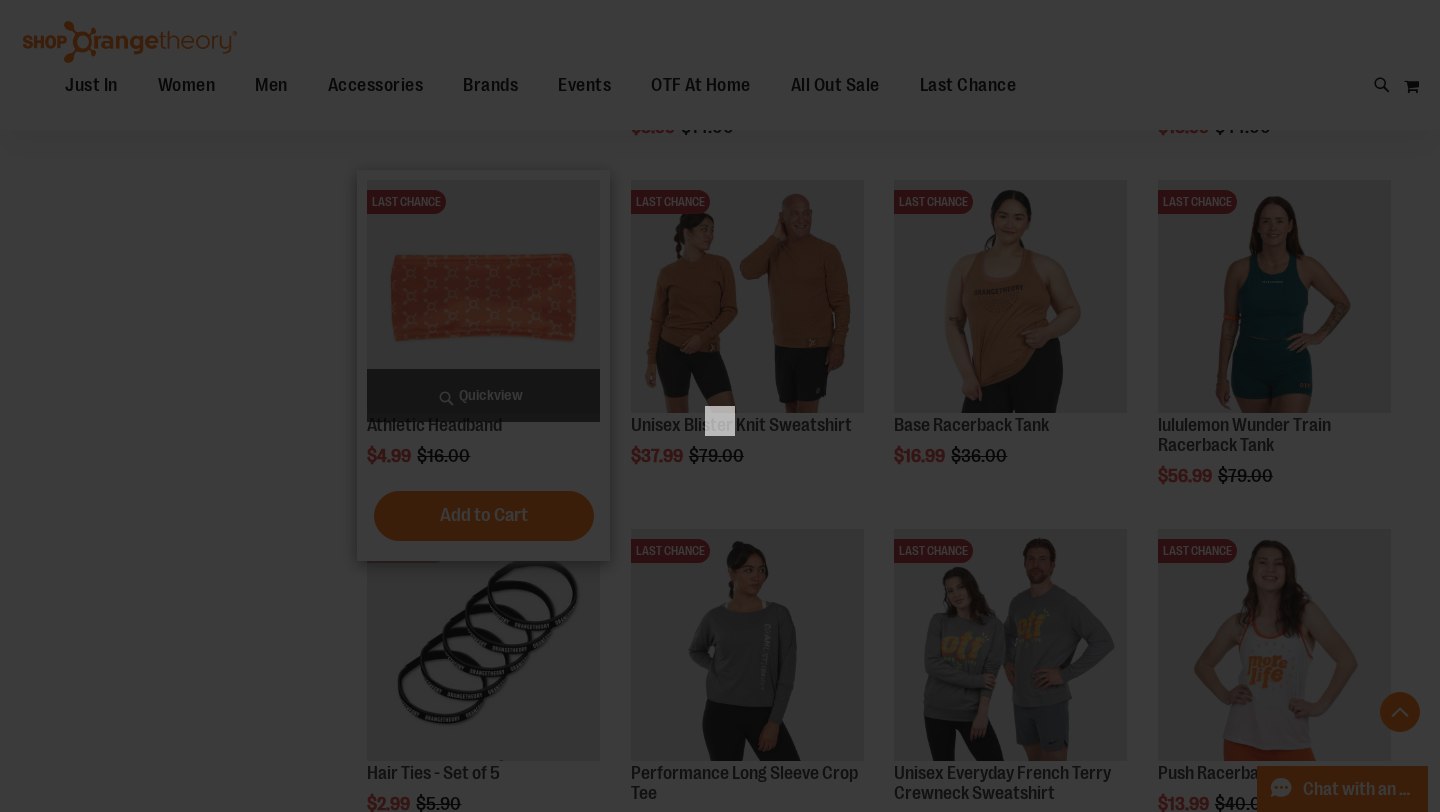 scroll, scrollTop: 0, scrollLeft: 0, axis: both 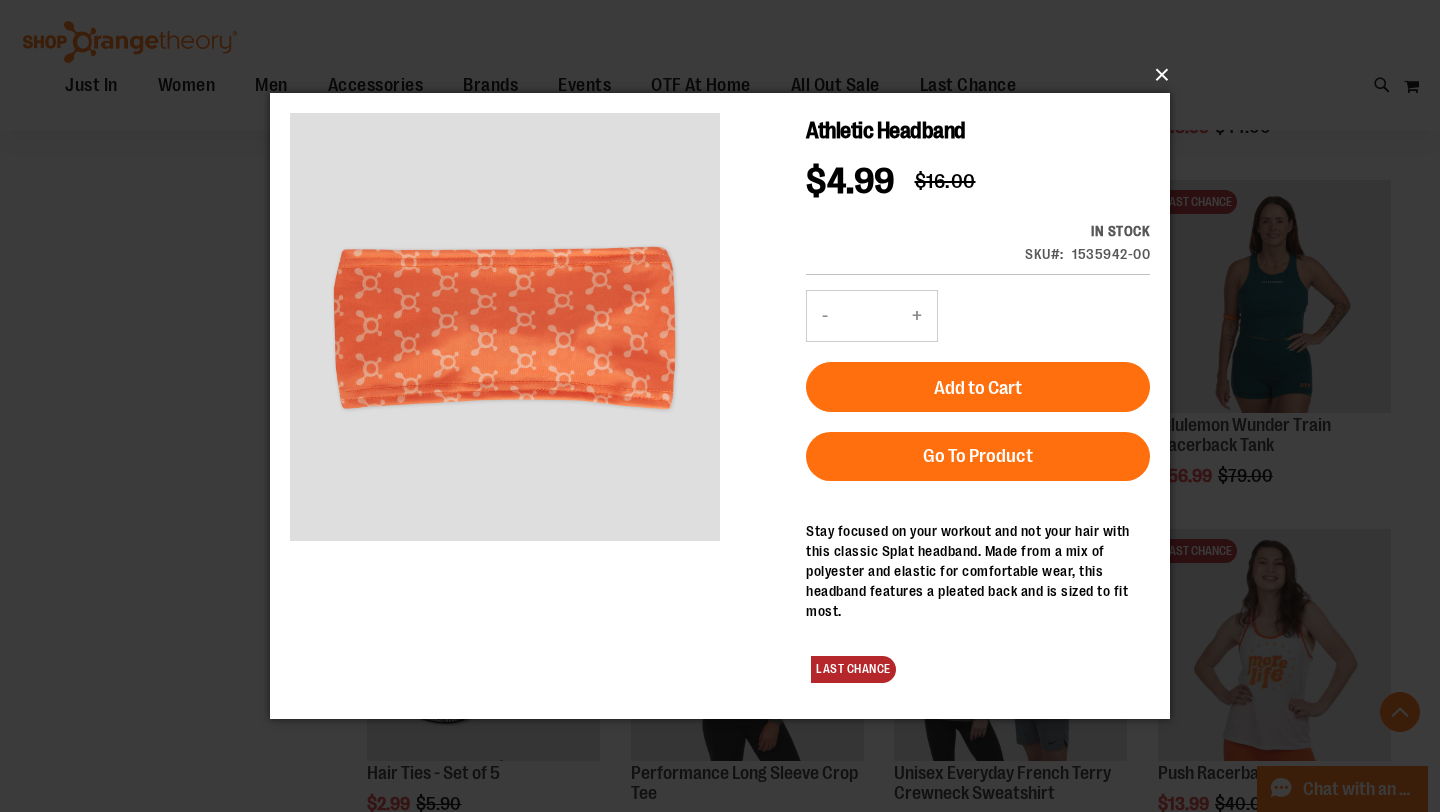 click on "×" at bounding box center (726, 75) 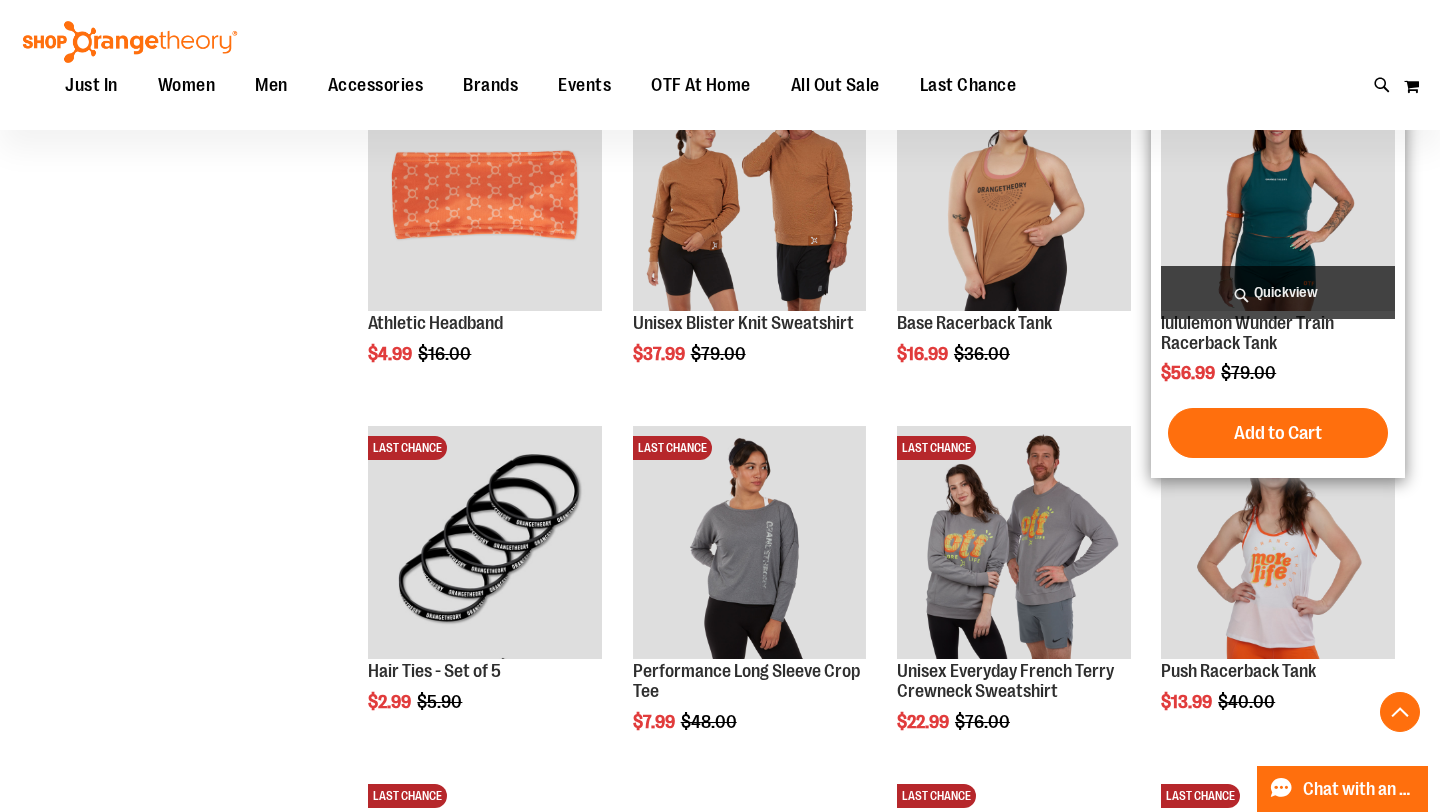 scroll, scrollTop: 2063, scrollLeft: 0, axis: vertical 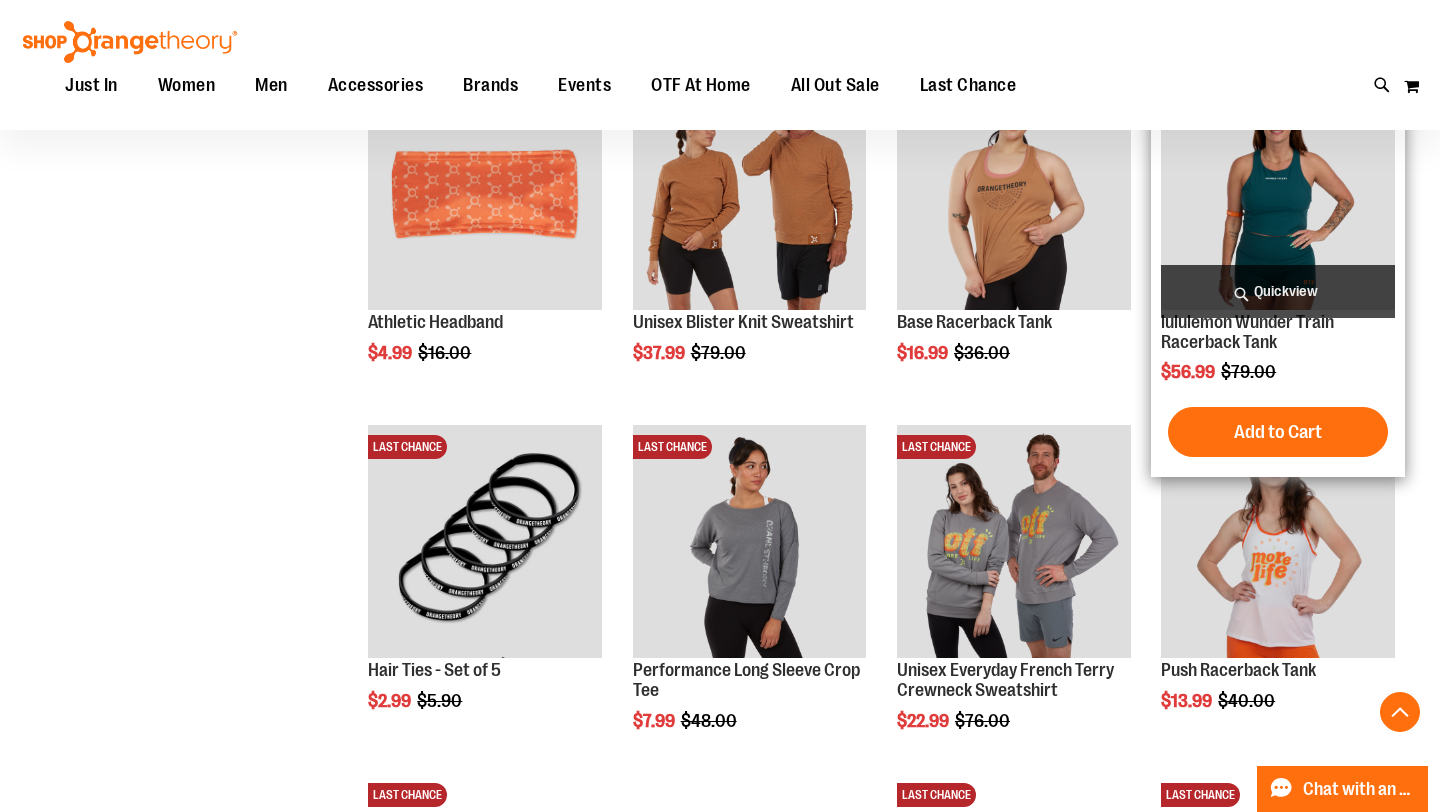 click at bounding box center [1278, 193] 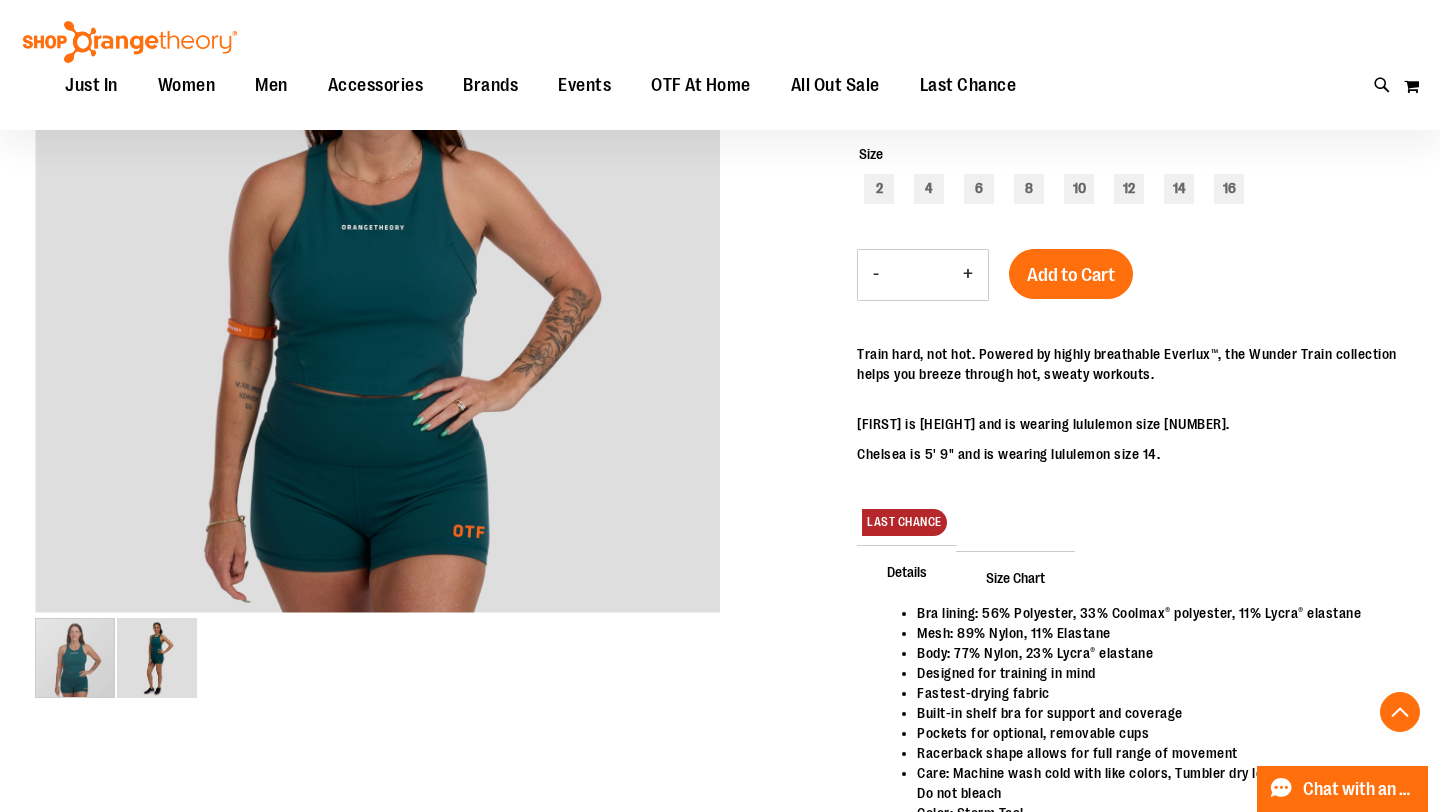 scroll, scrollTop: 350, scrollLeft: 0, axis: vertical 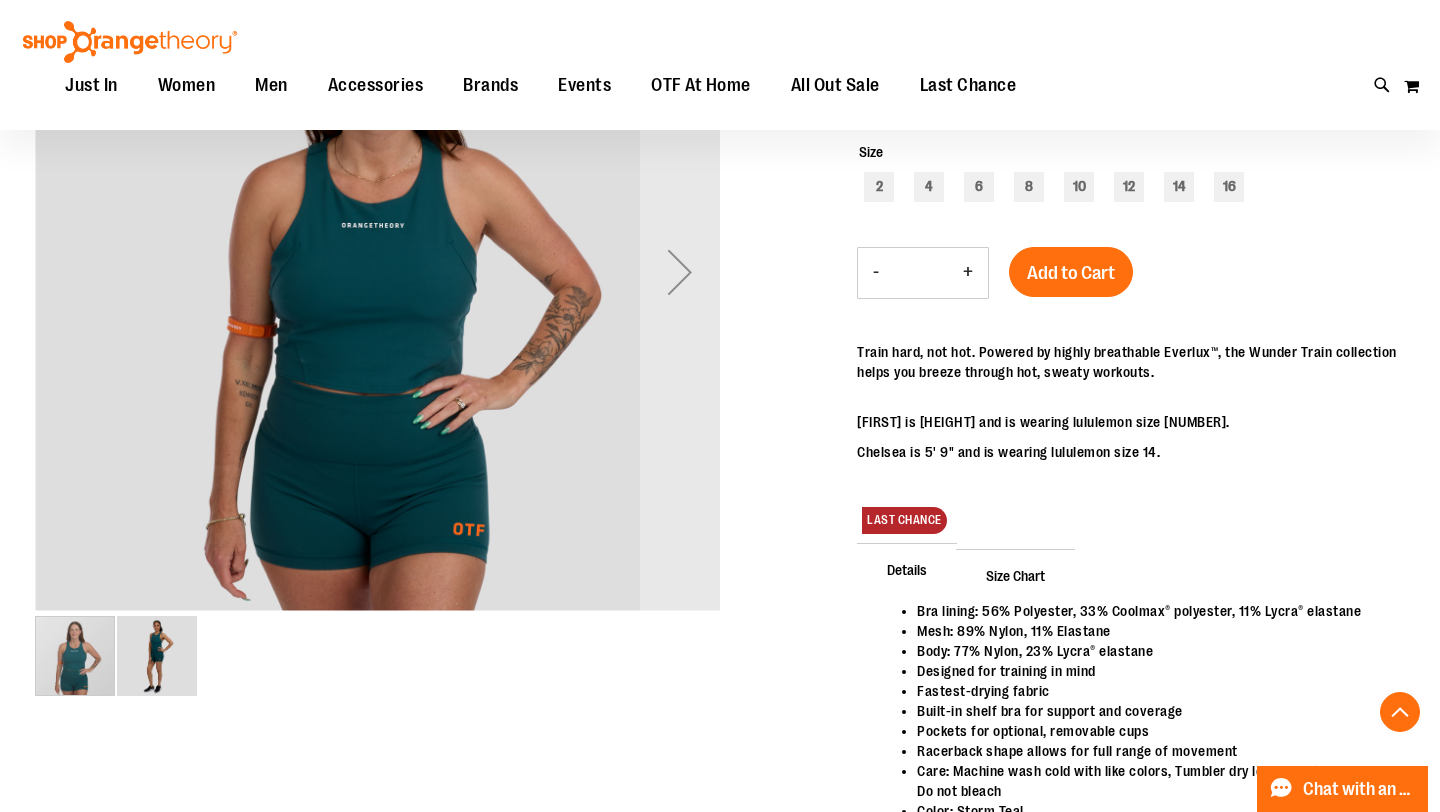 click at bounding box center (157, 656) 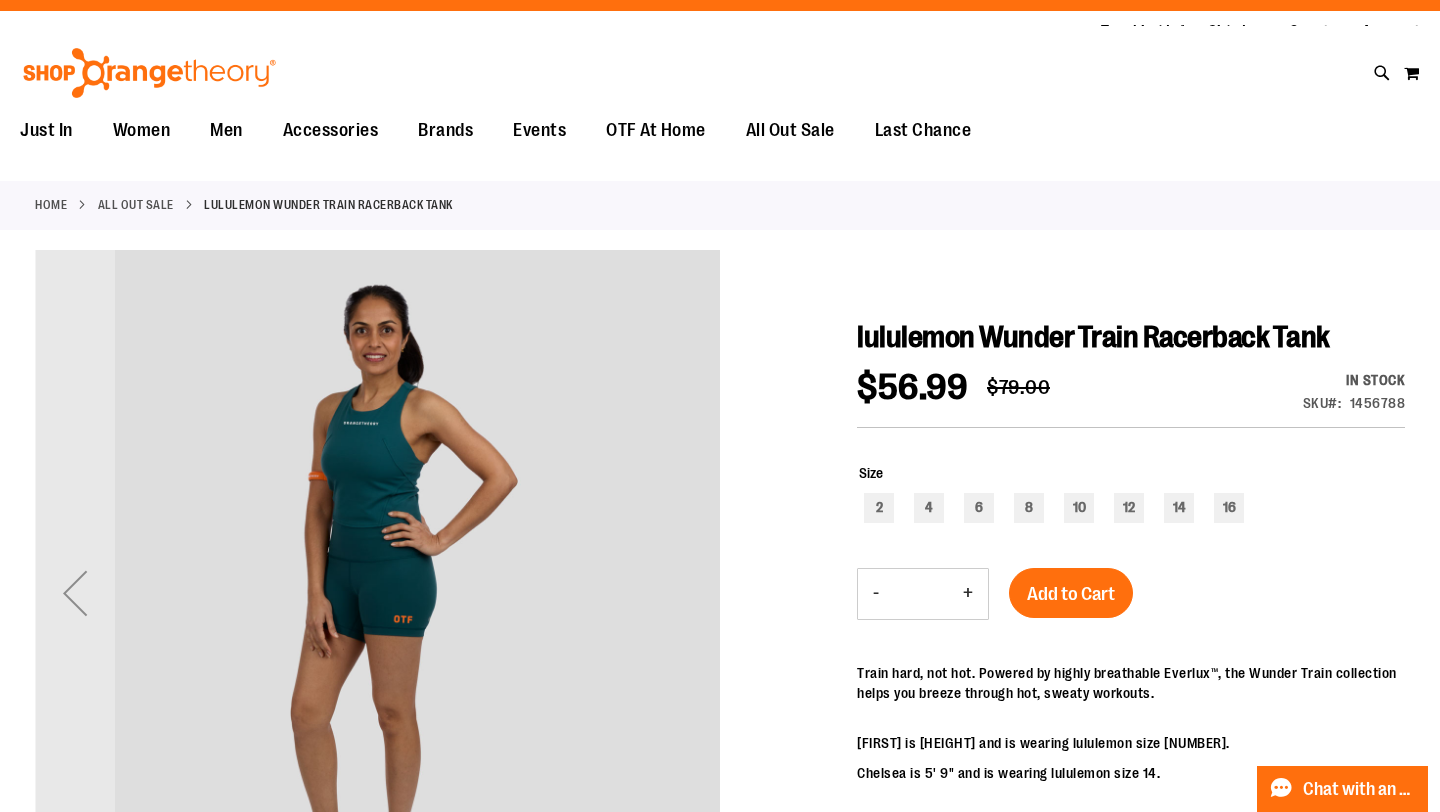 scroll, scrollTop: 0, scrollLeft: 0, axis: both 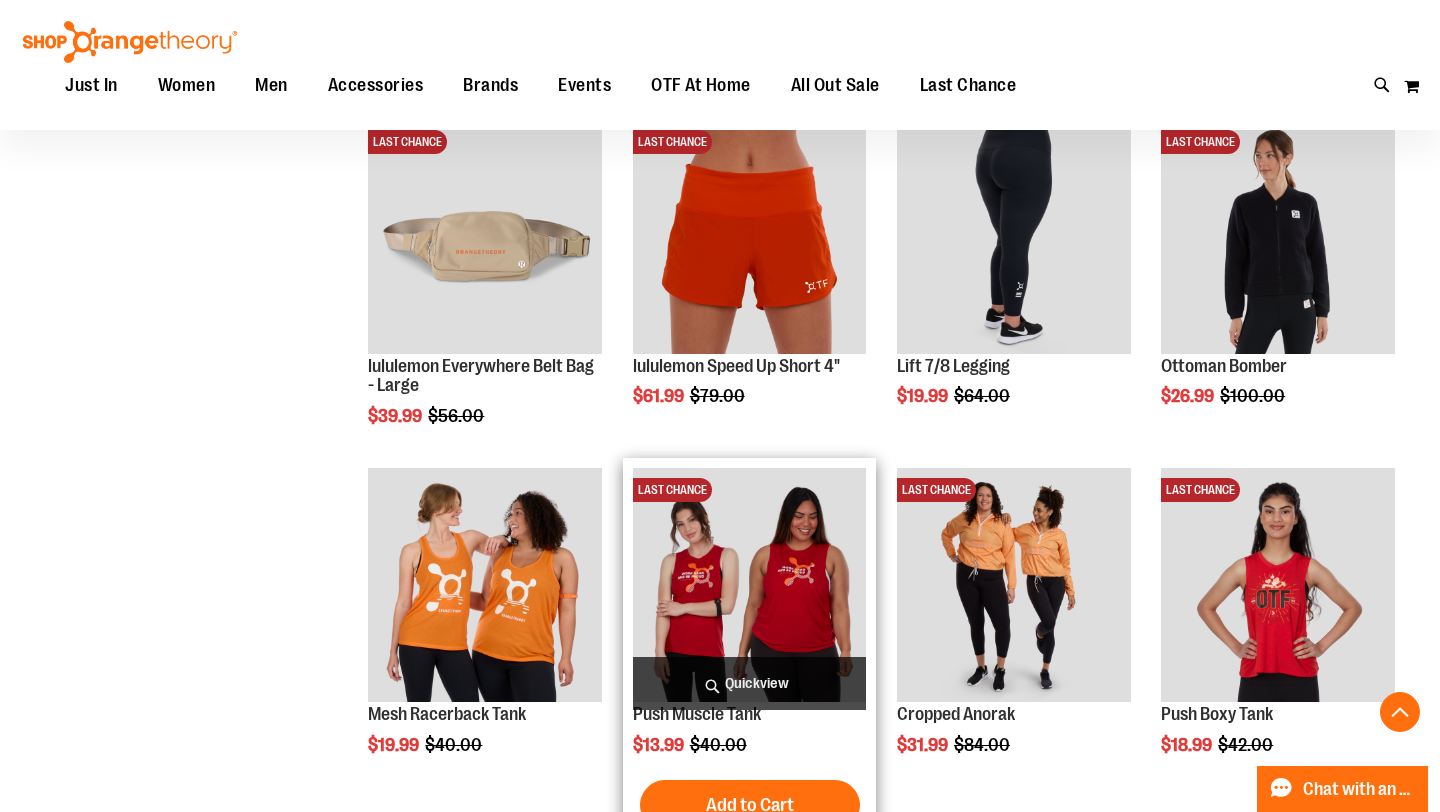 click at bounding box center [750, 585] 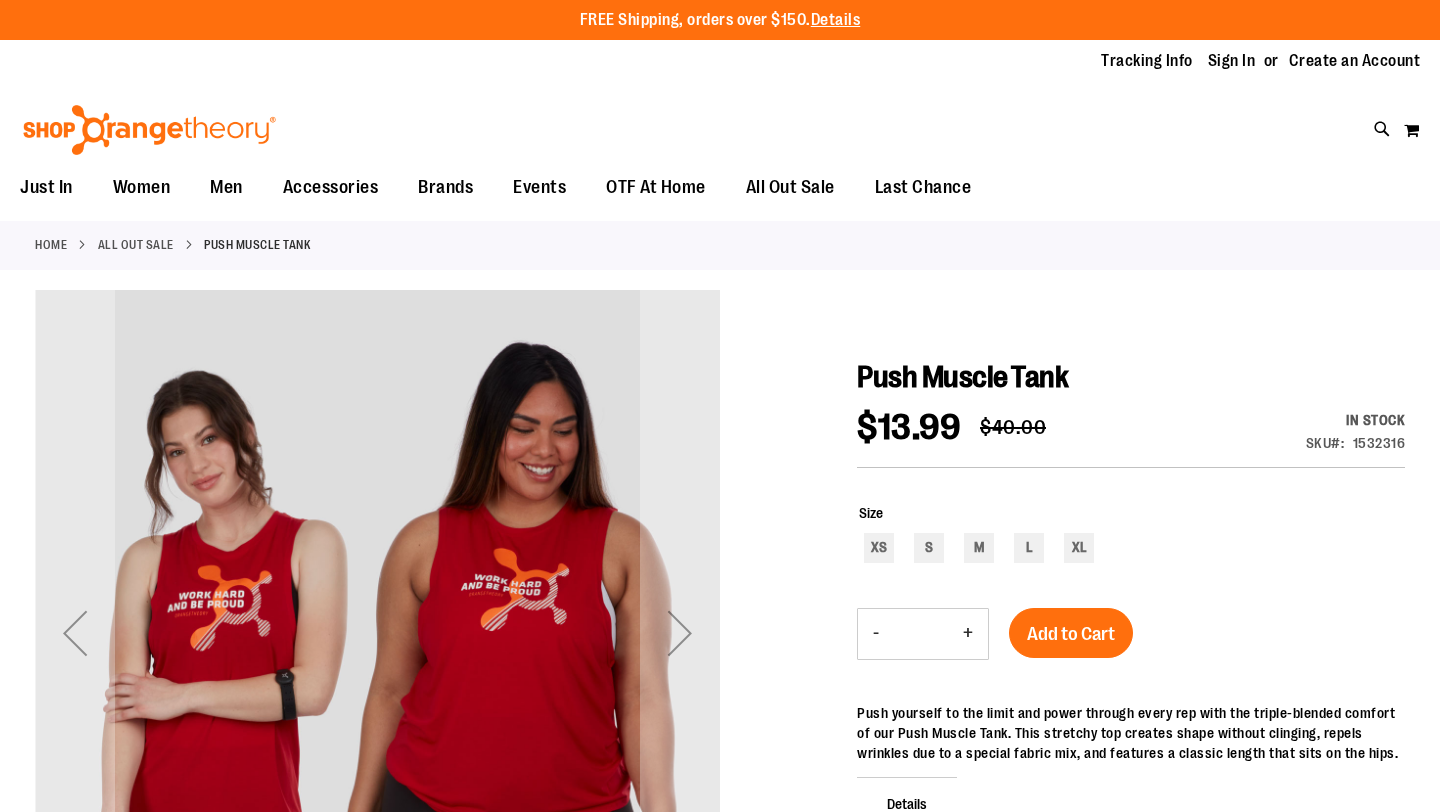 scroll, scrollTop: 0, scrollLeft: 0, axis: both 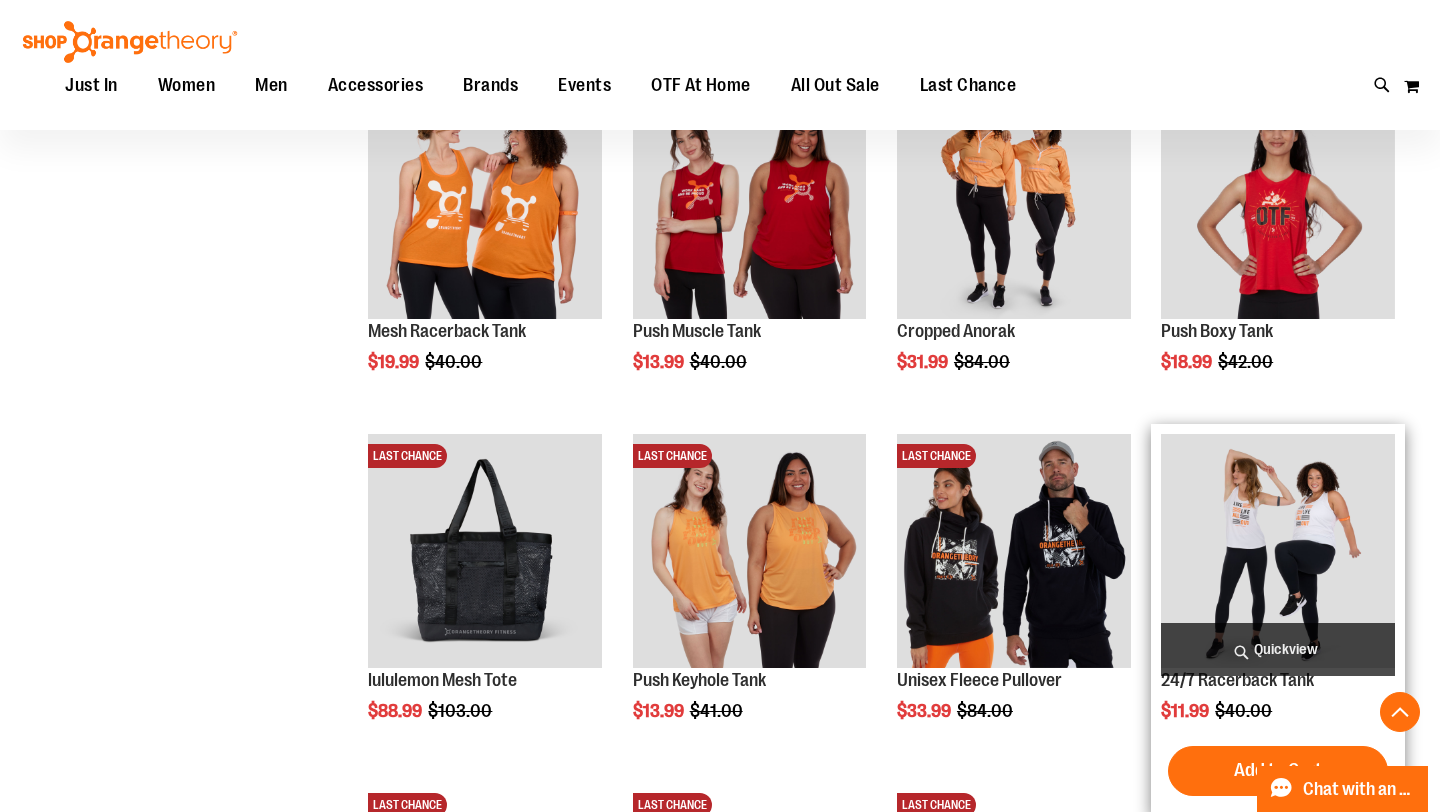 click at bounding box center (1278, 551) 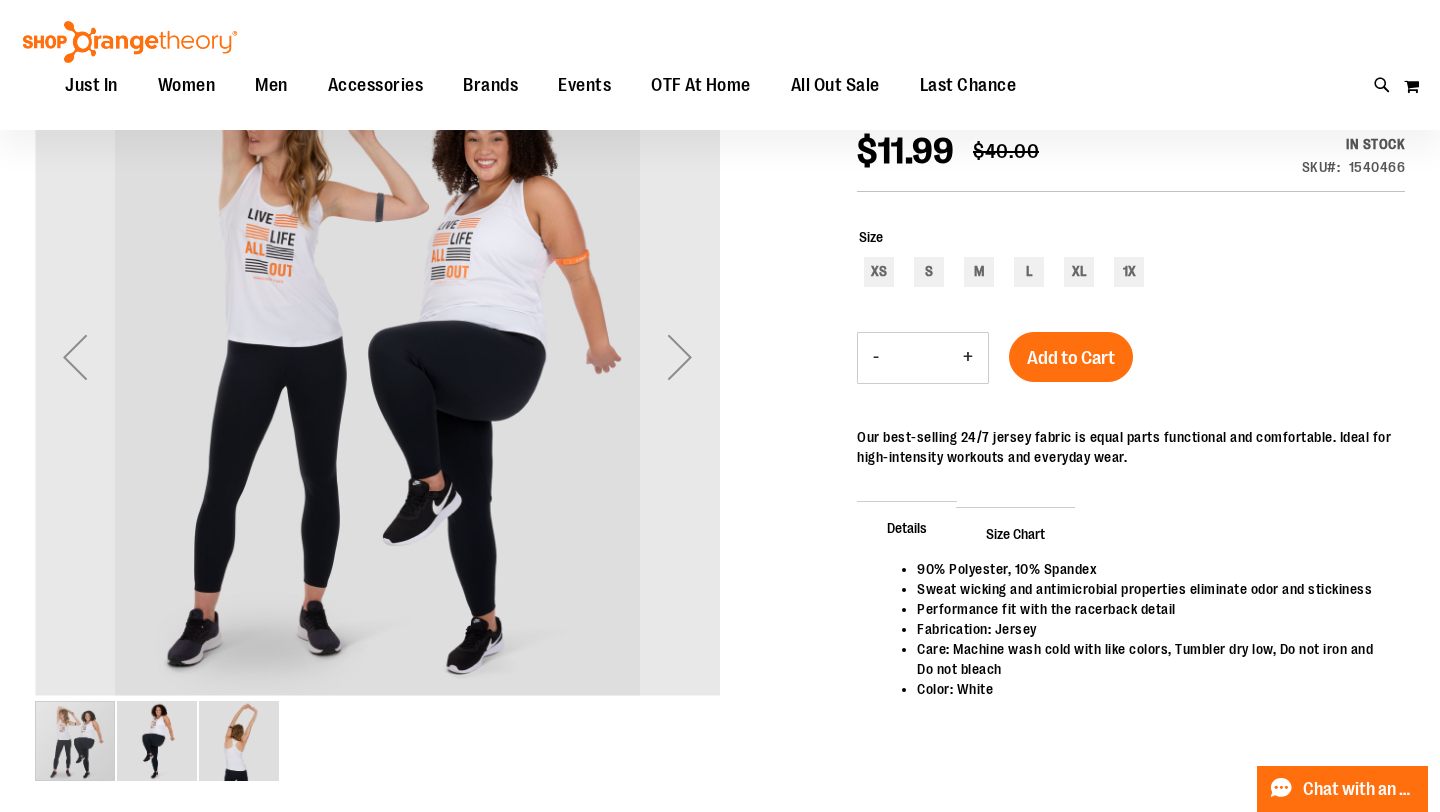 scroll, scrollTop: 266, scrollLeft: 0, axis: vertical 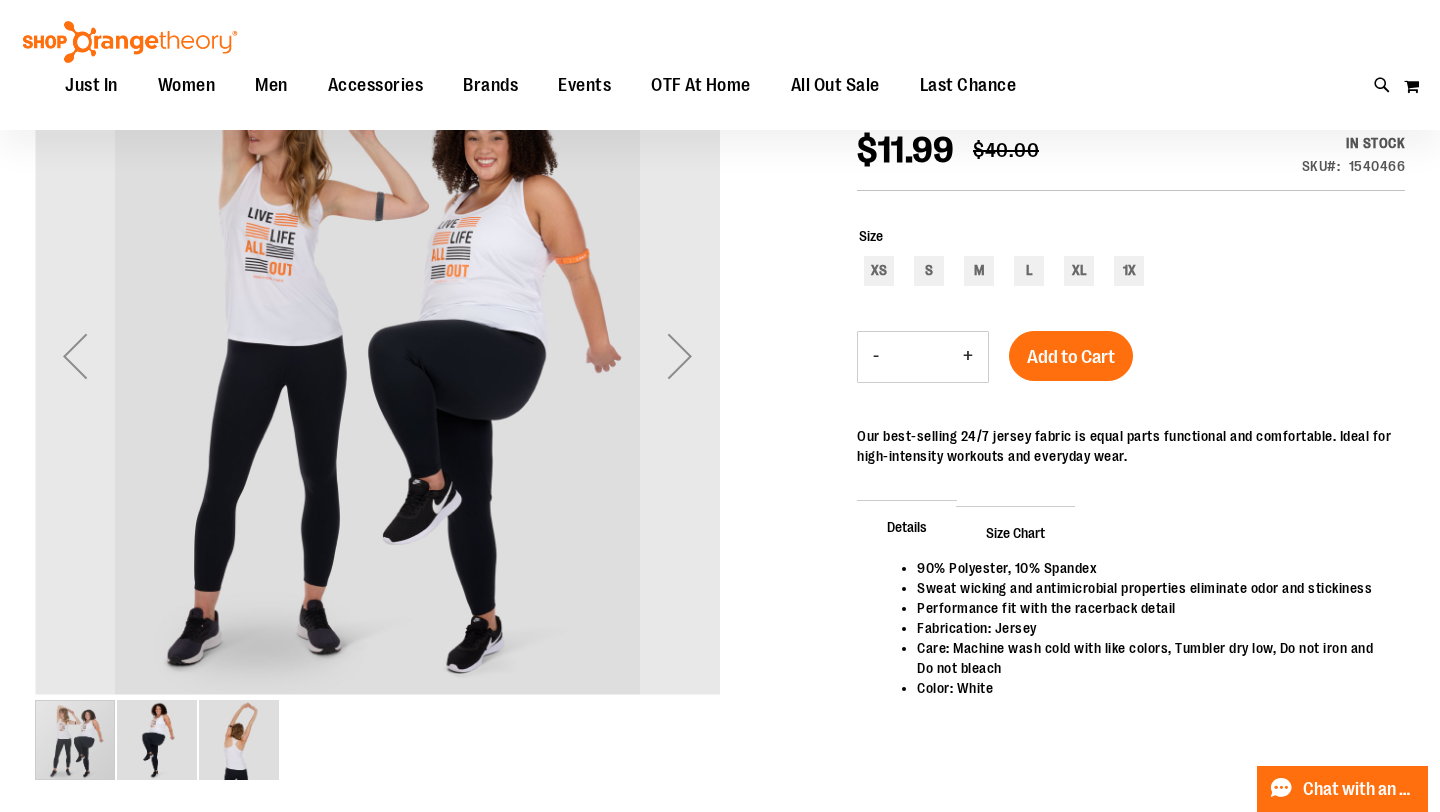 click on "Size Chart" at bounding box center [1015, 532] 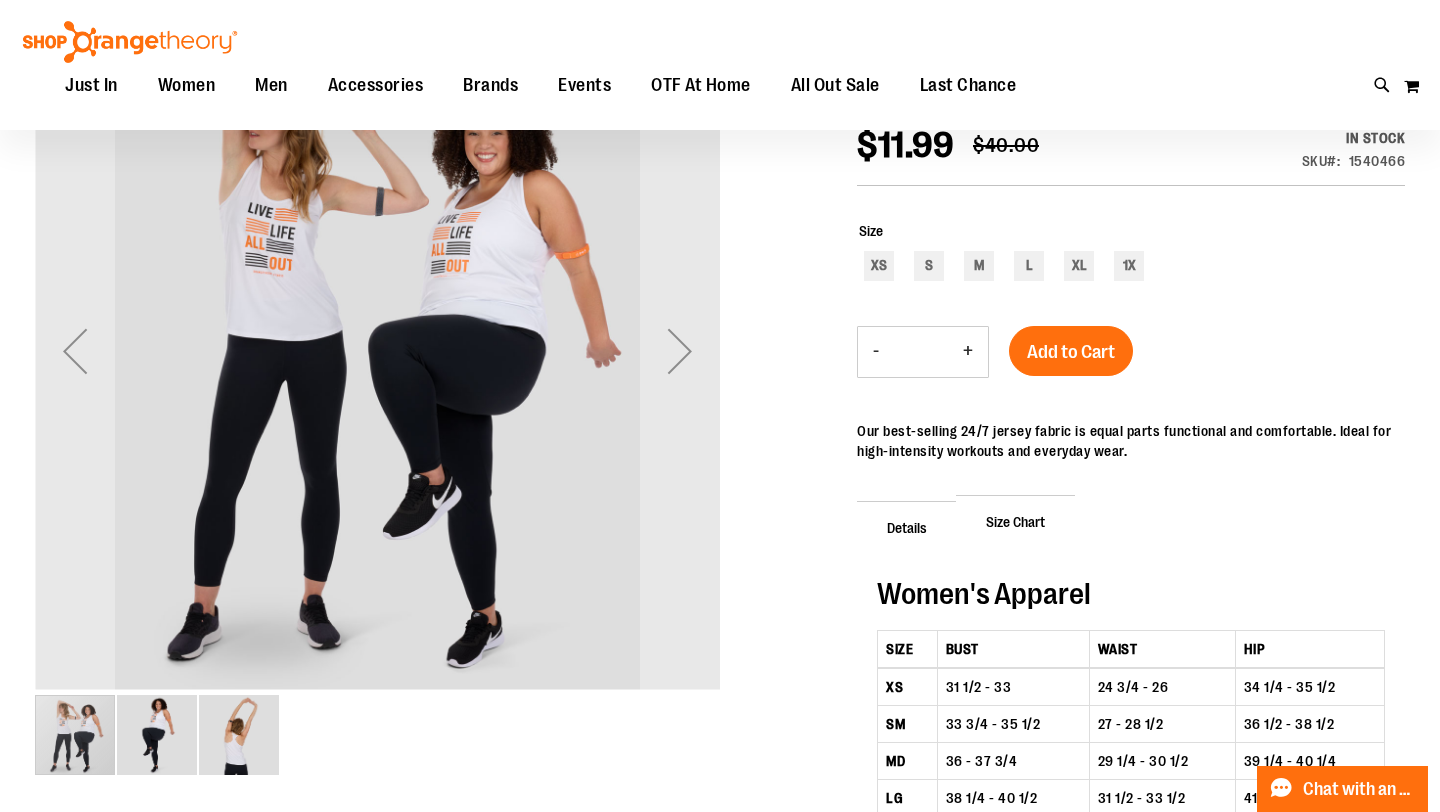 scroll, scrollTop: 267, scrollLeft: 0, axis: vertical 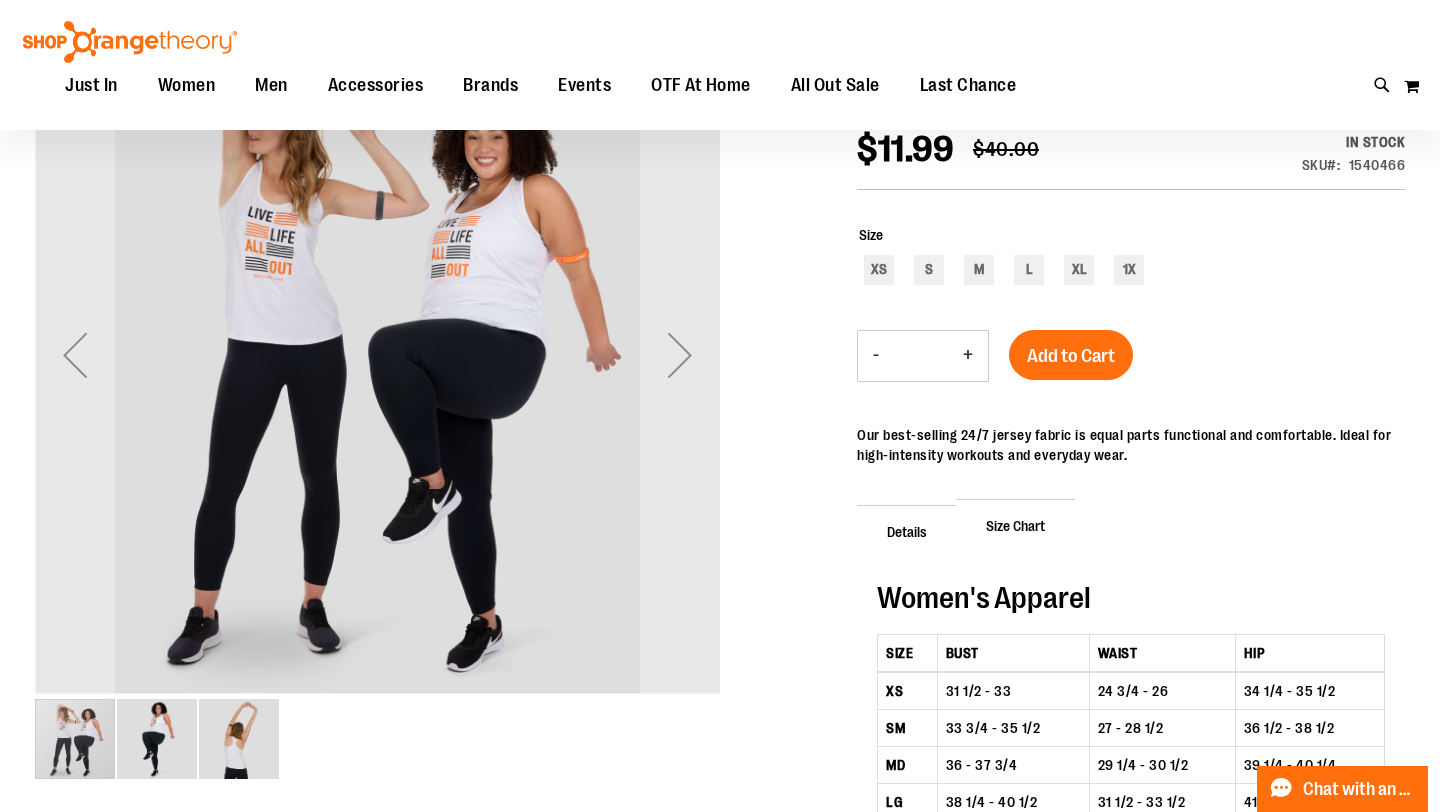 click on "Details" at bounding box center [907, 531] 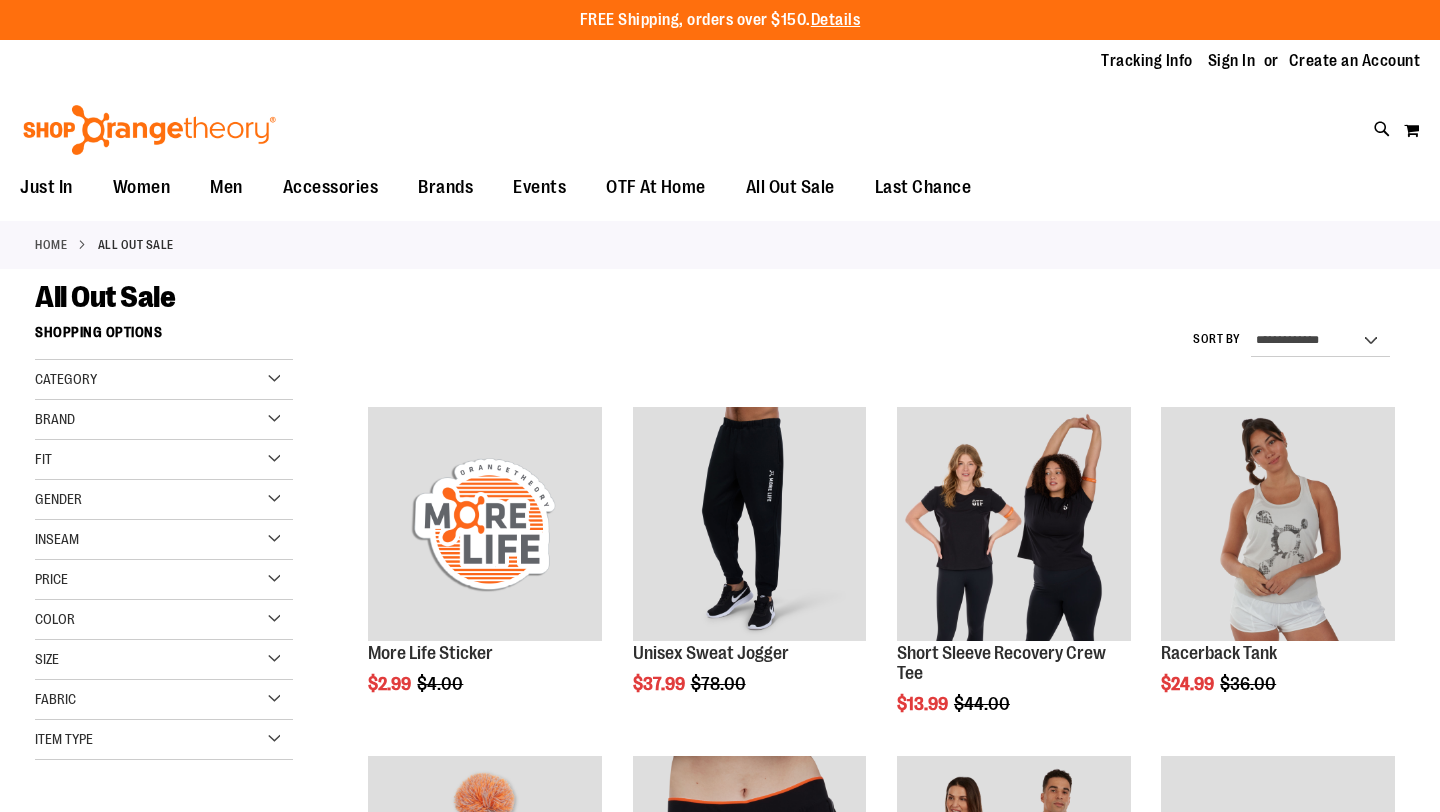 scroll, scrollTop: 0, scrollLeft: 0, axis: both 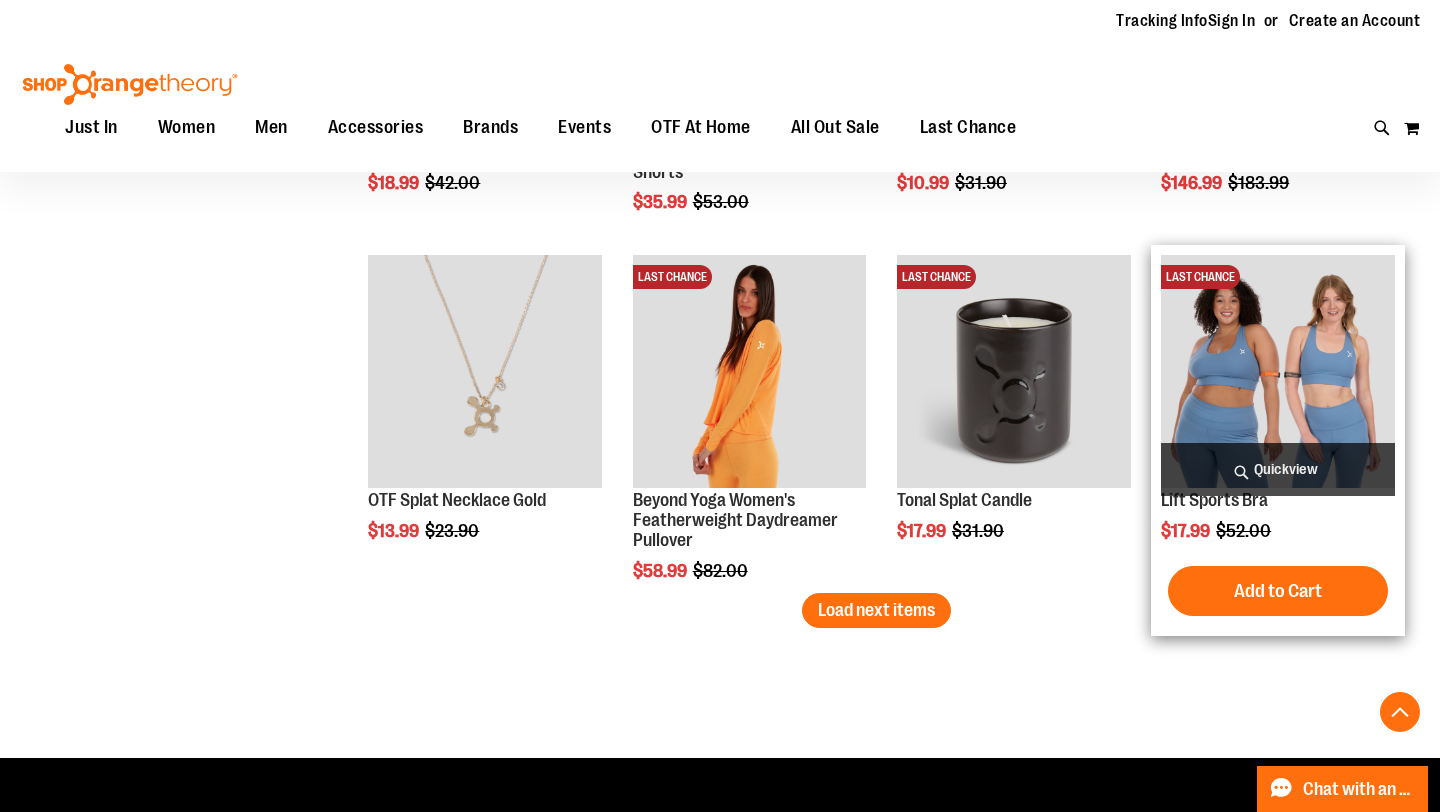 click at bounding box center [1278, 372] 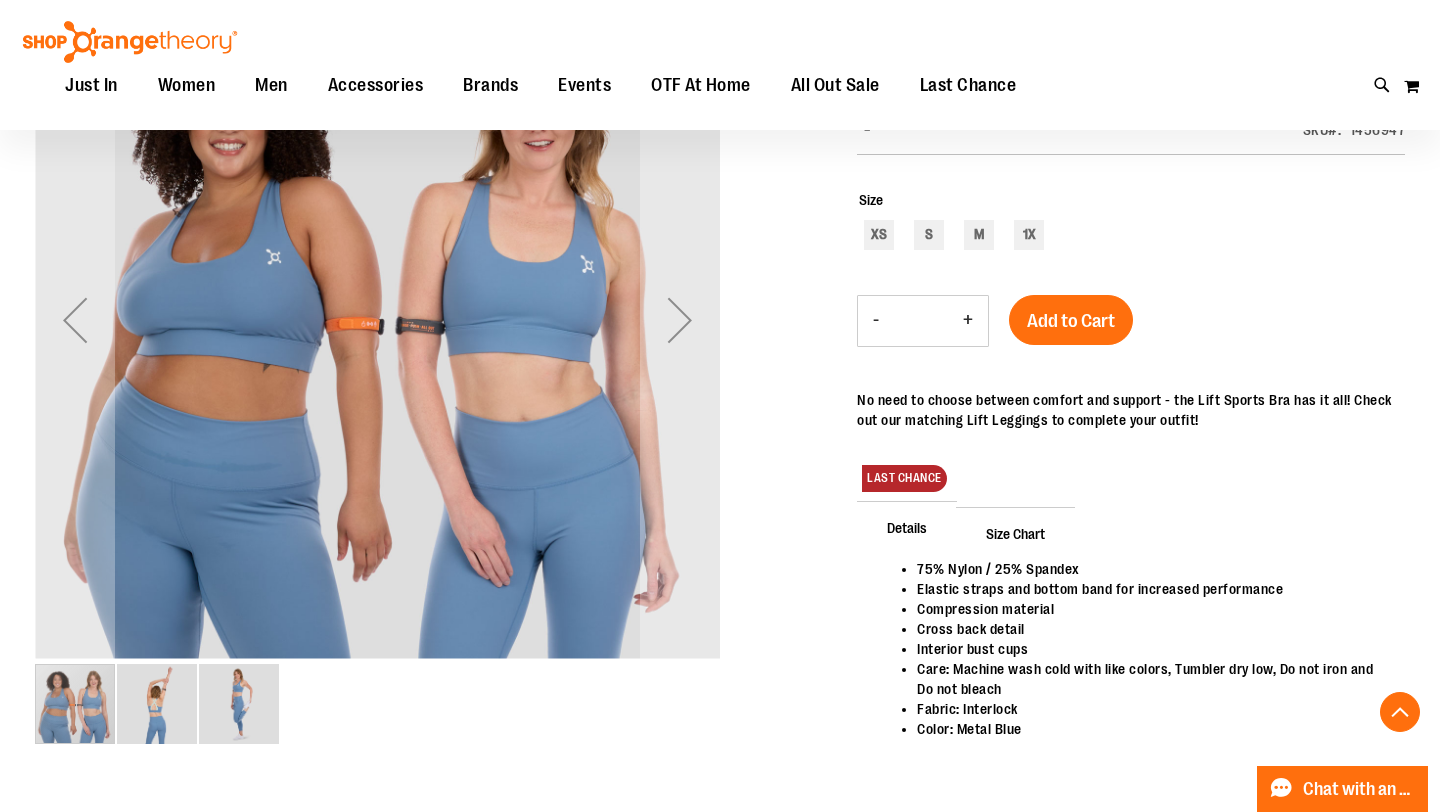 scroll, scrollTop: 304, scrollLeft: 0, axis: vertical 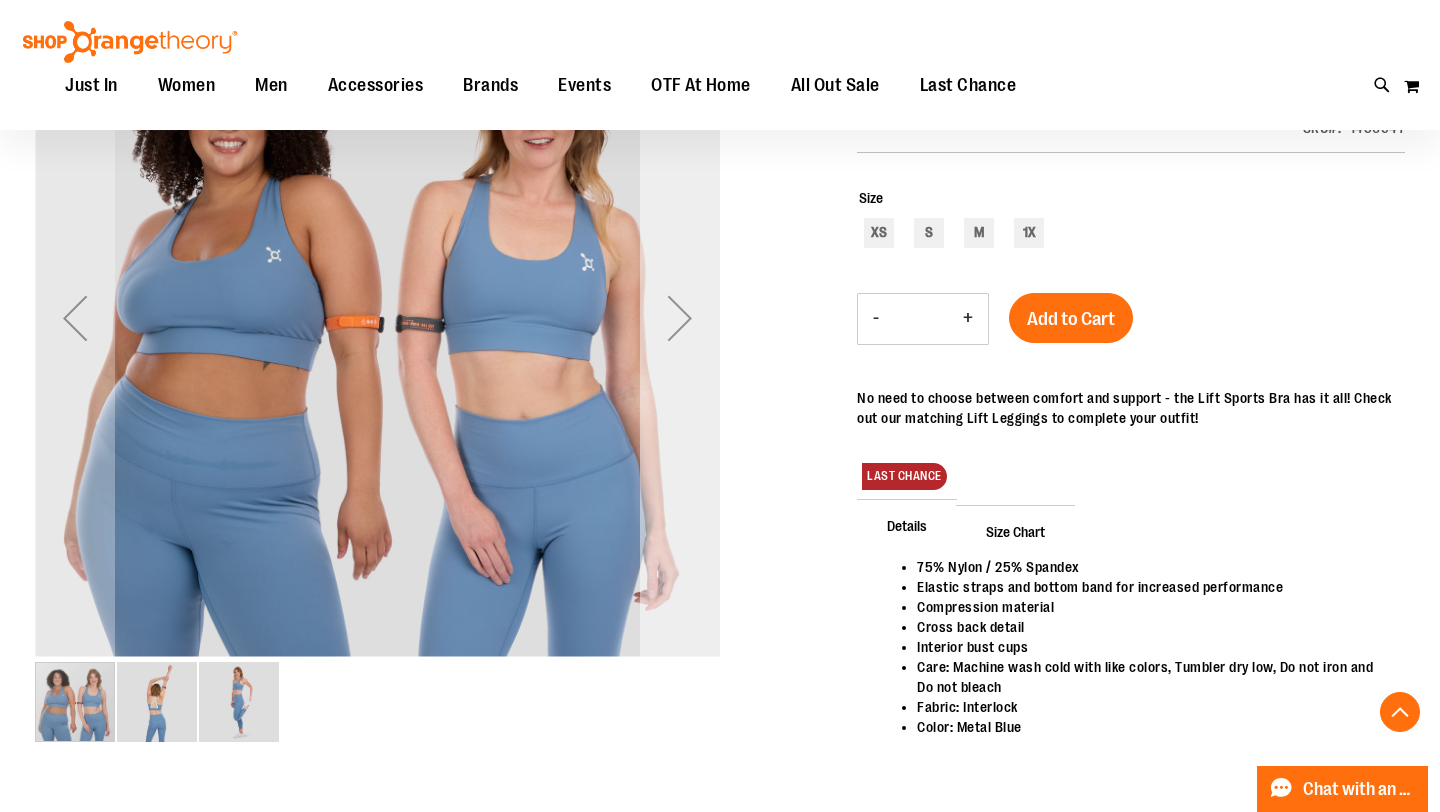 click at bounding box center (680, 318) 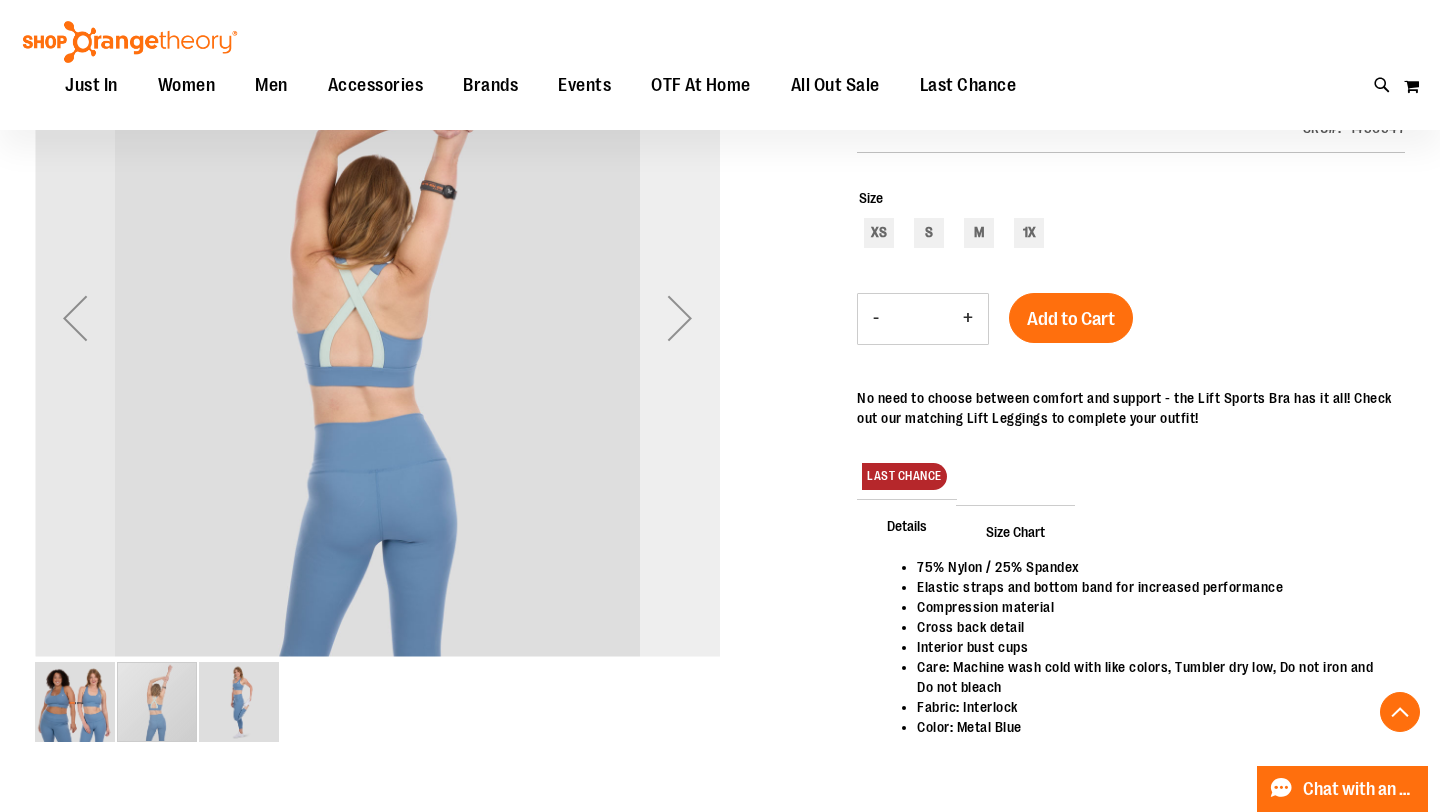 click at bounding box center [680, 318] 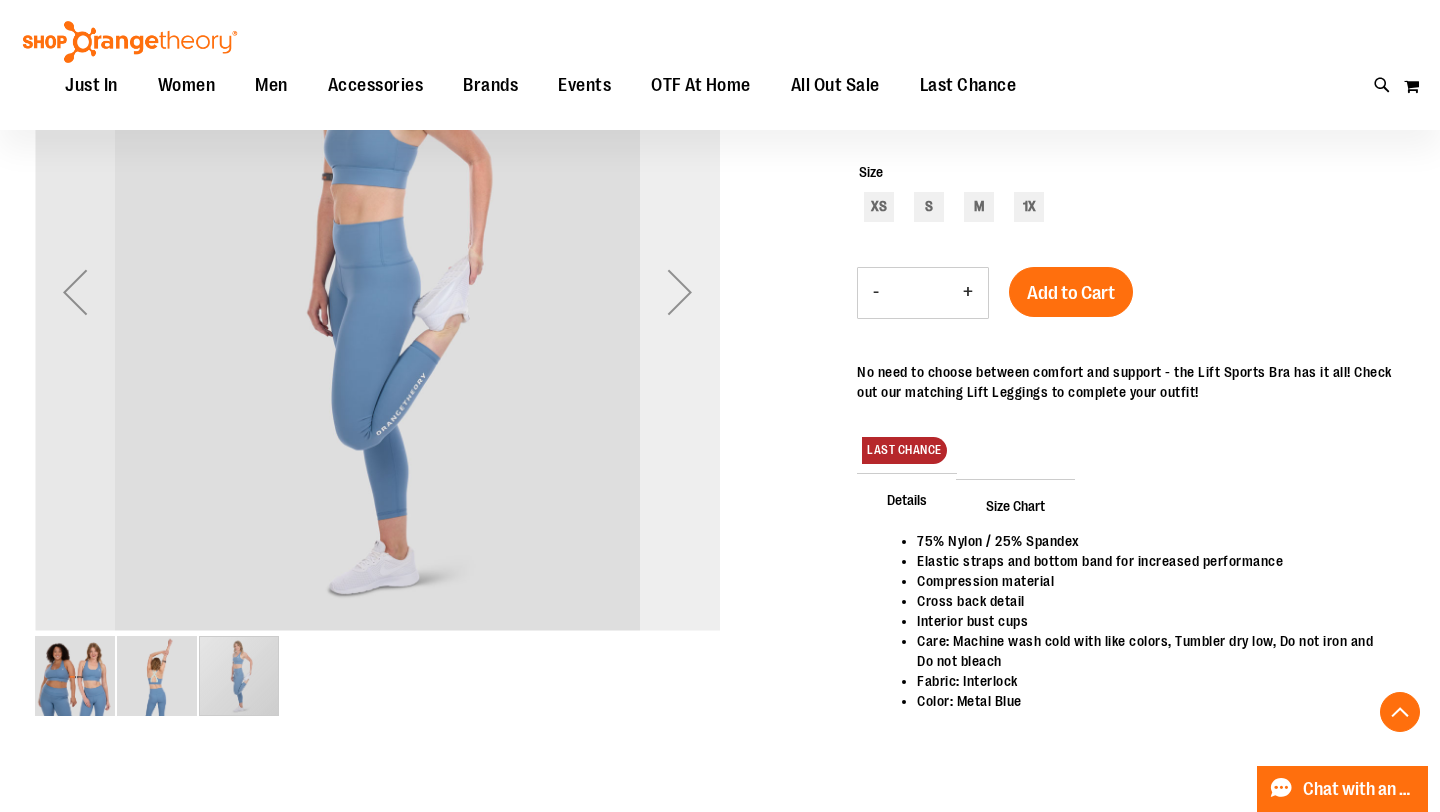 scroll, scrollTop: 332, scrollLeft: 0, axis: vertical 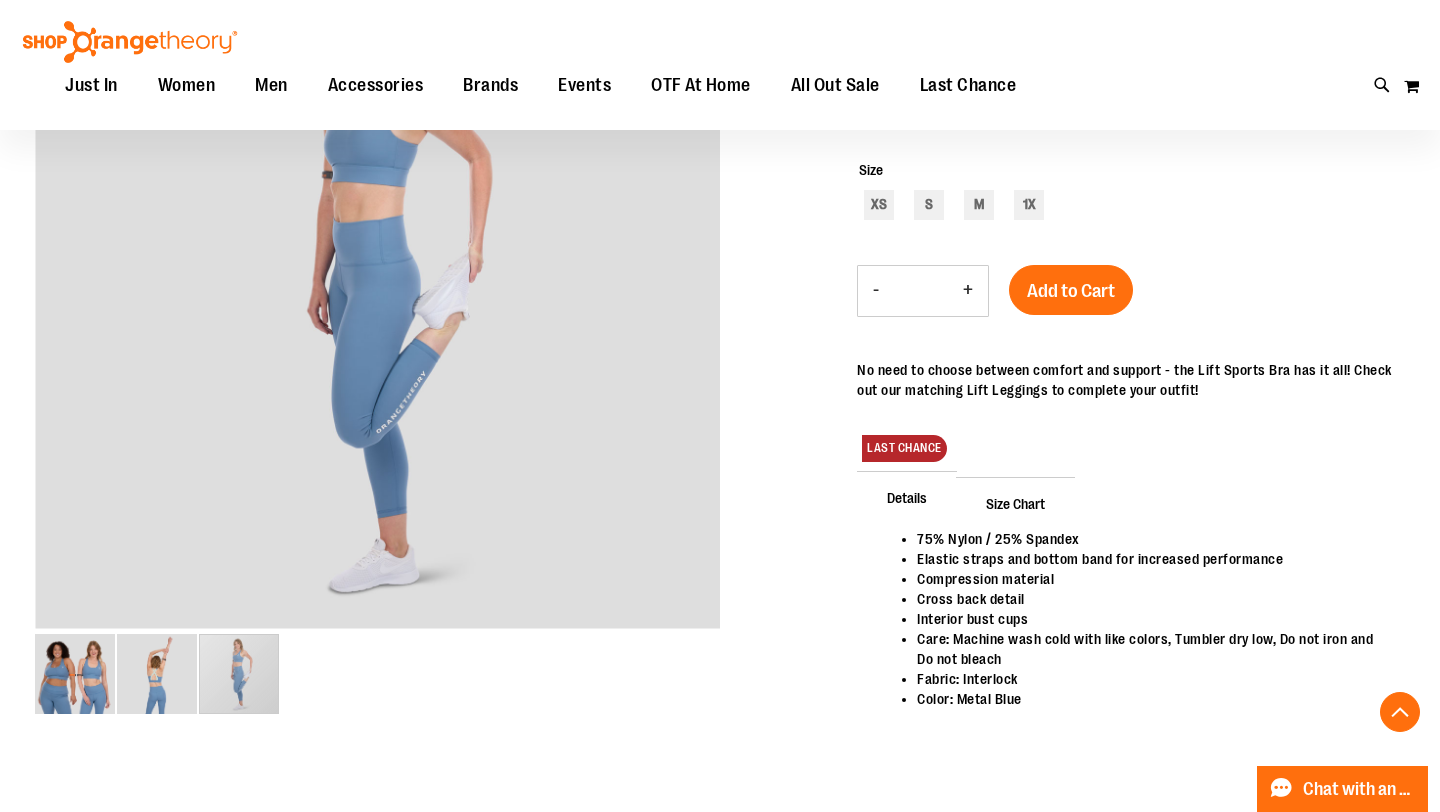 click on "Size Chart" at bounding box center [1015, 503] 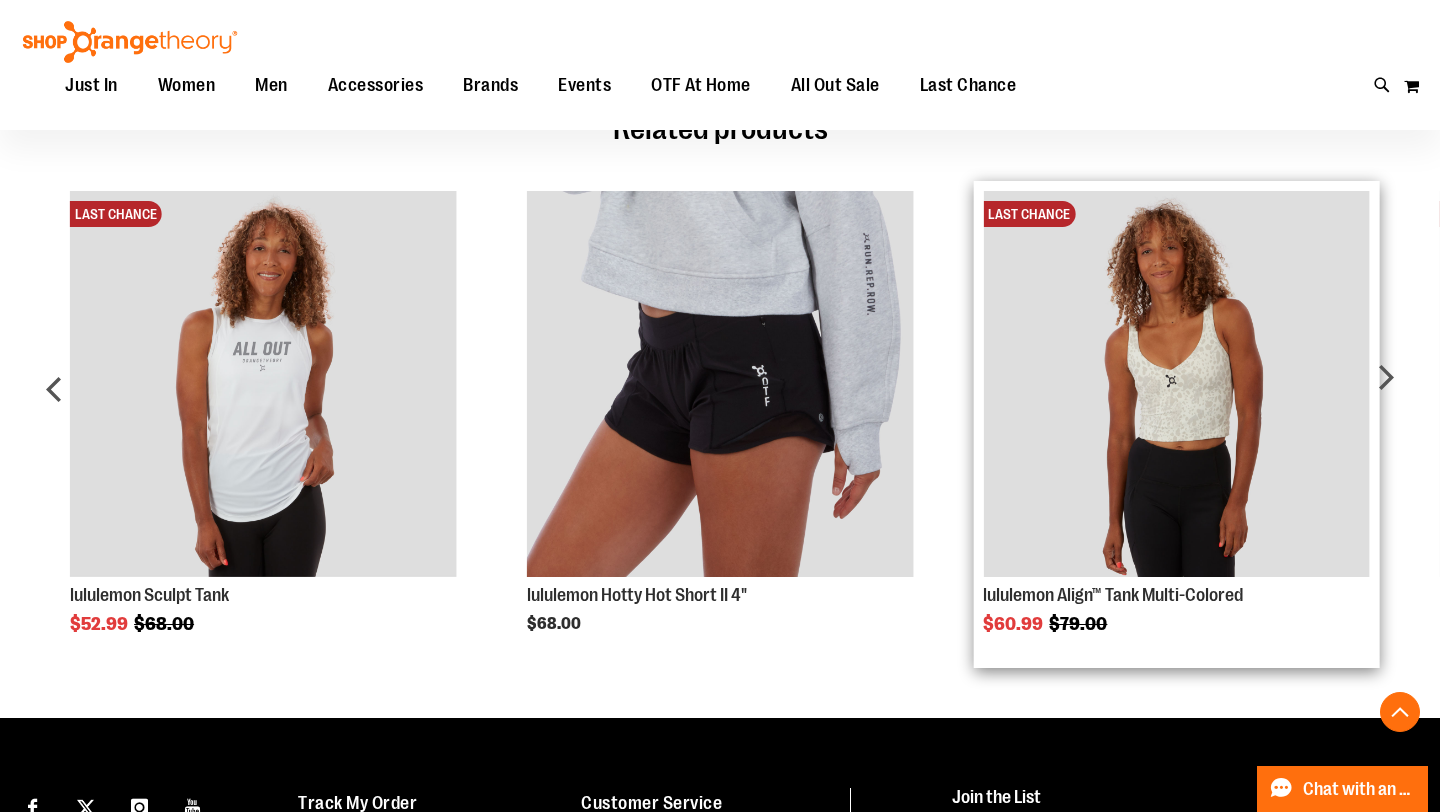 scroll, scrollTop: 1256, scrollLeft: 0, axis: vertical 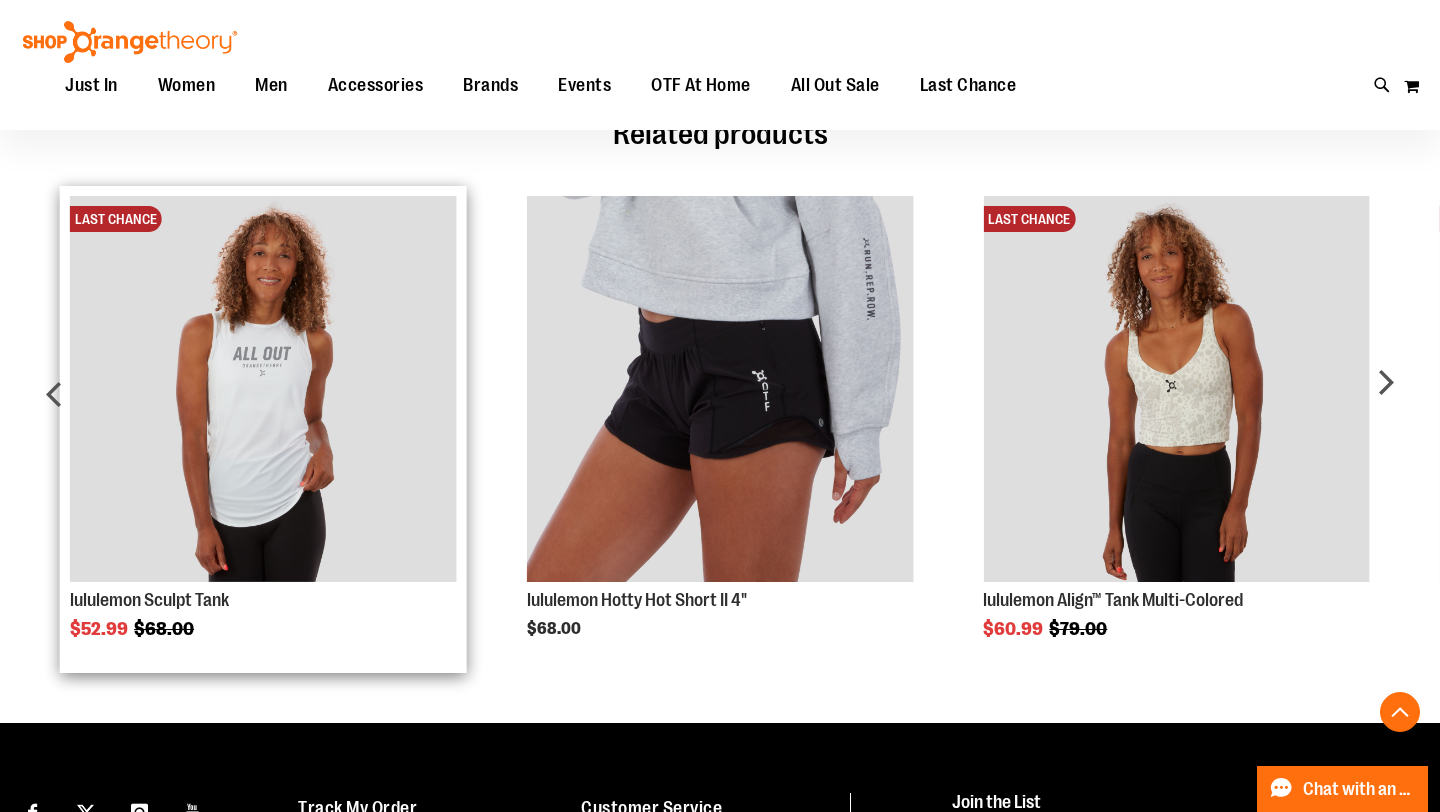 click at bounding box center [263, 389] 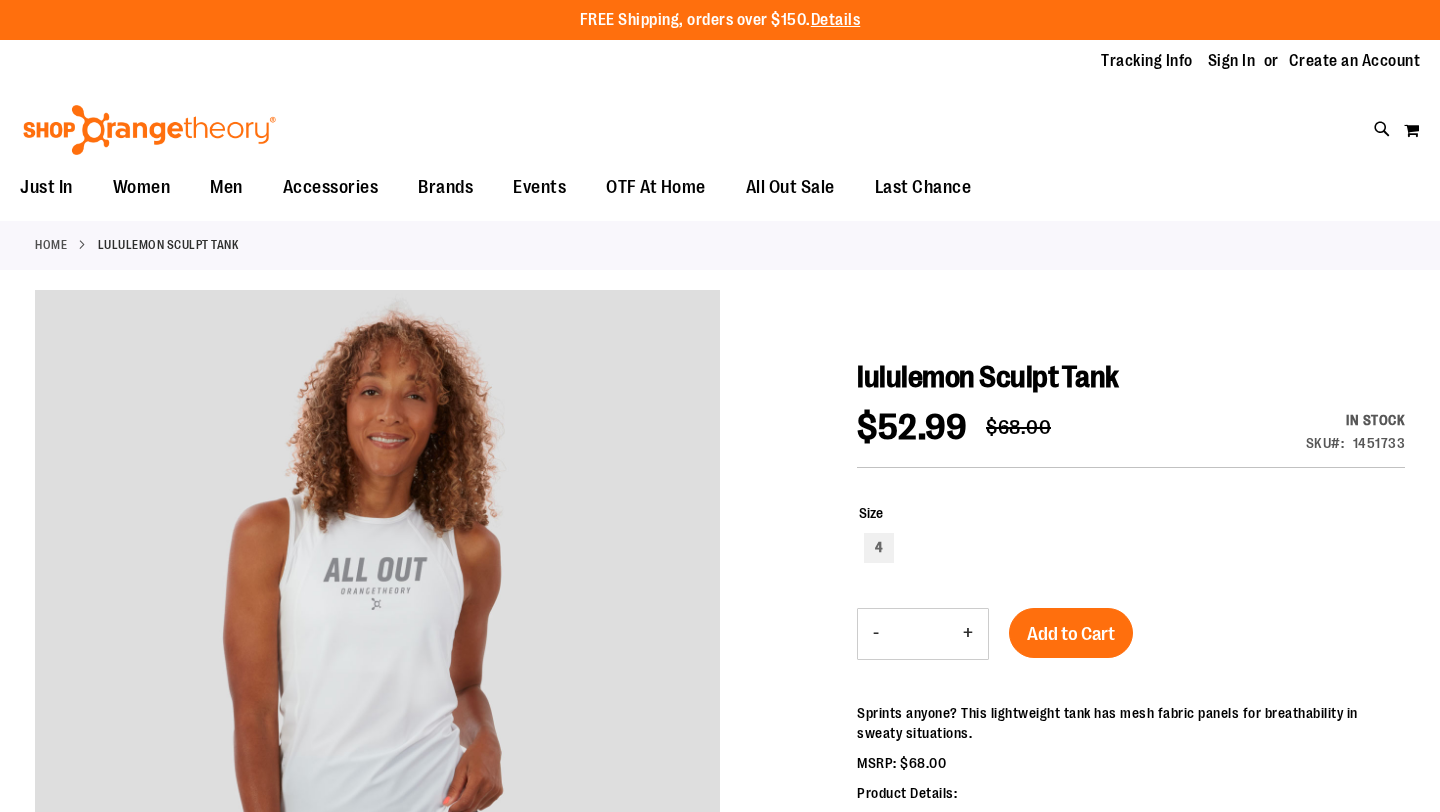 scroll, scrollTop: 0, scrollLeft: 0, axis: both 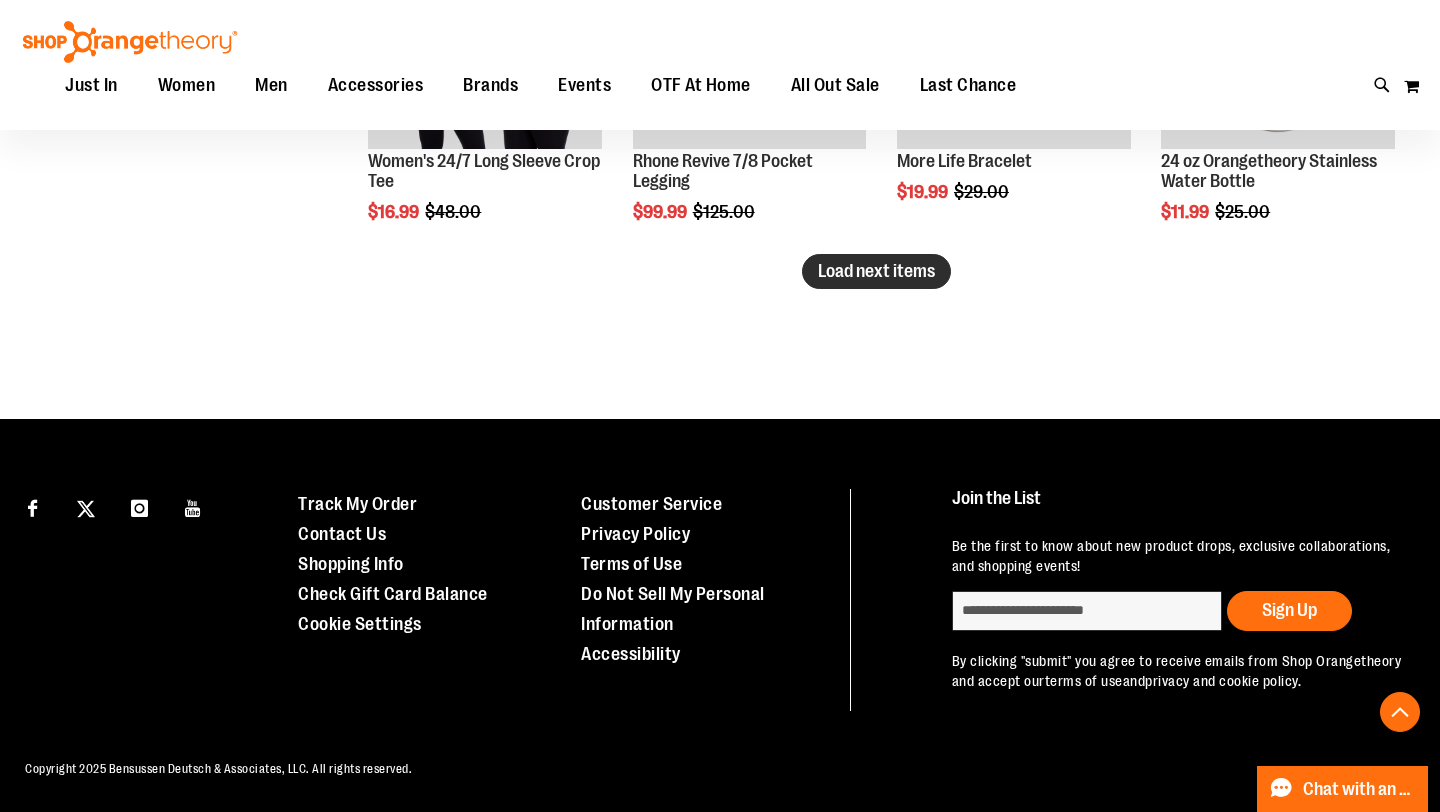 click on "Load next items" at bounding box center [876, 271] 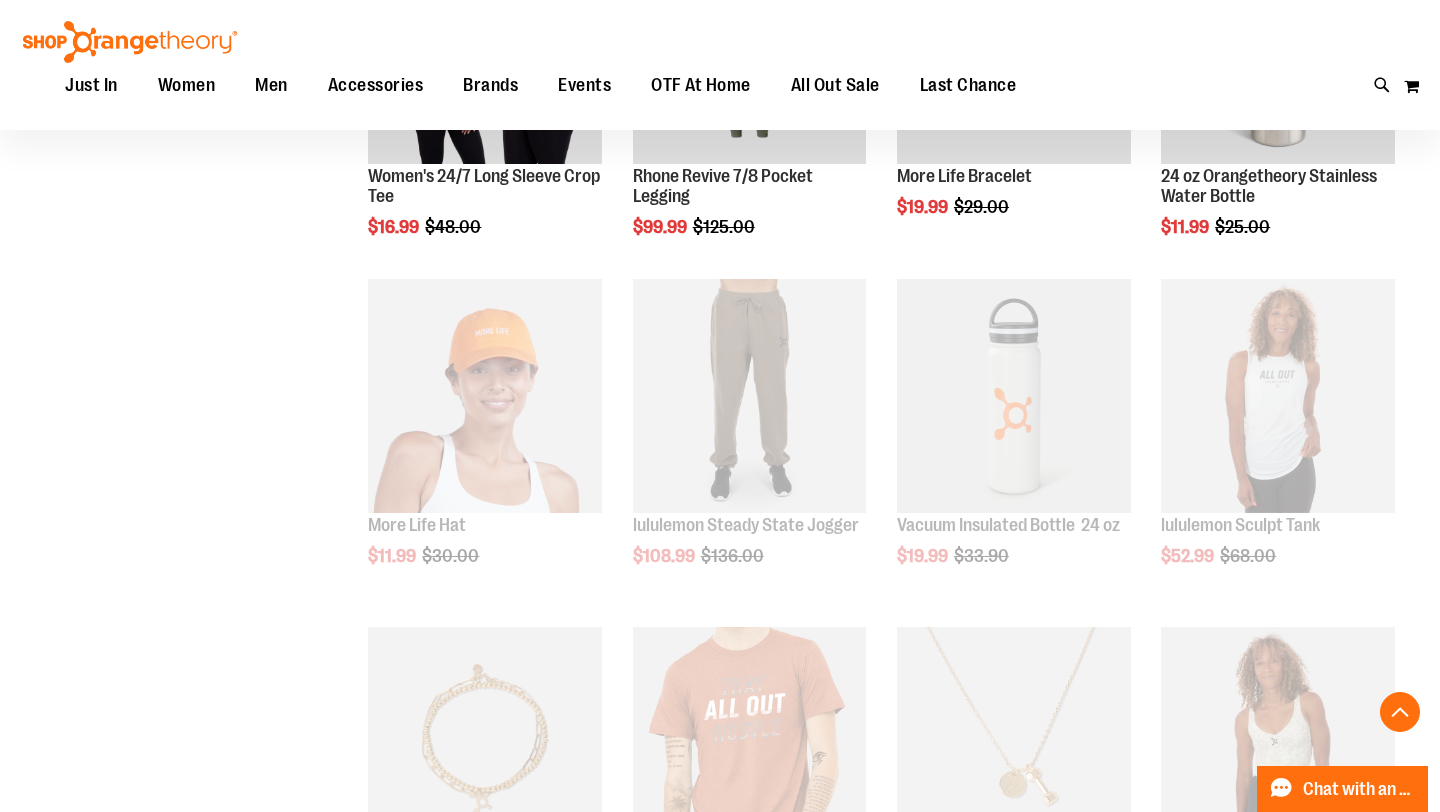 scroll, scrollTop: 3109, scrollLeft: 0, axis: vertical 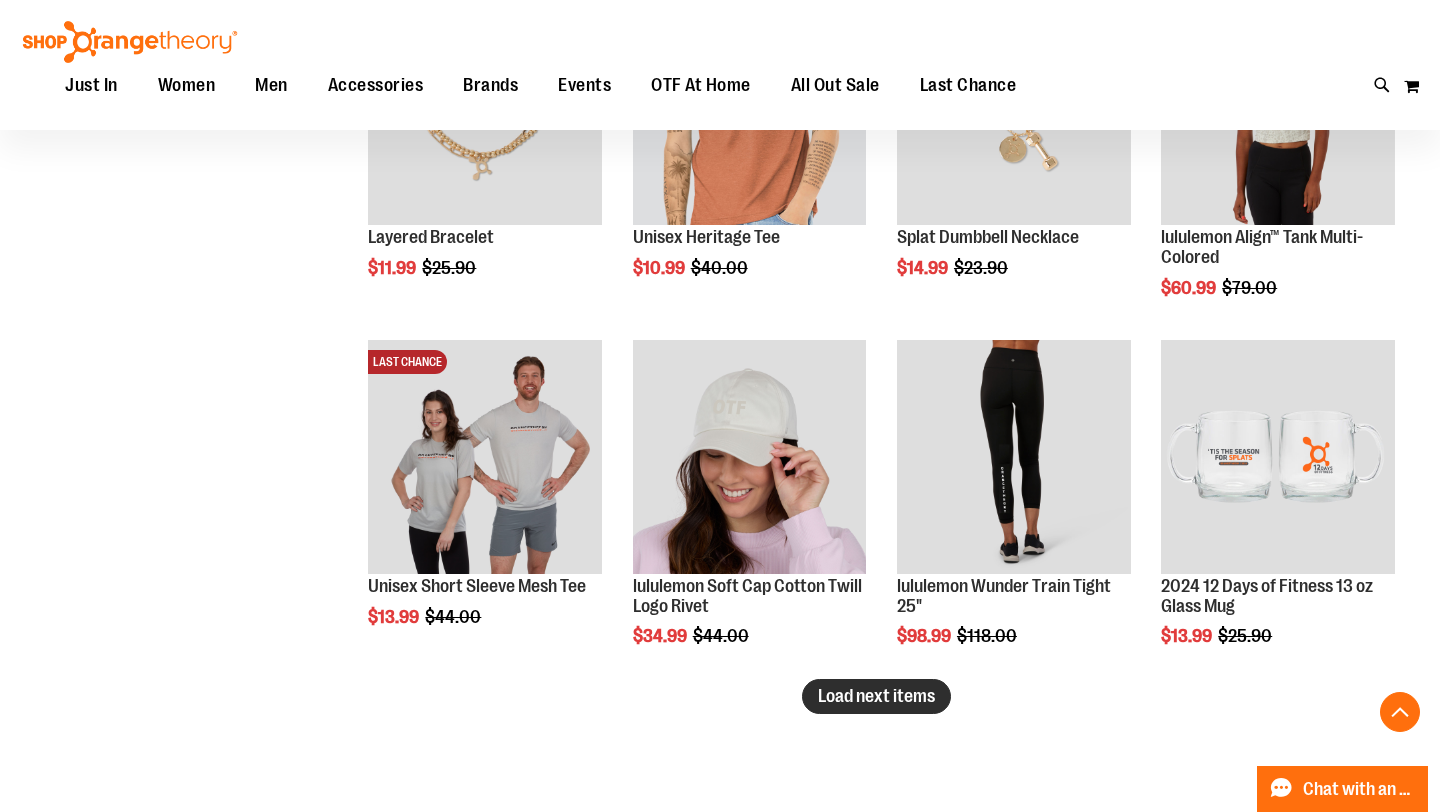 click on "Load next items" at bounding box center [876, 696] 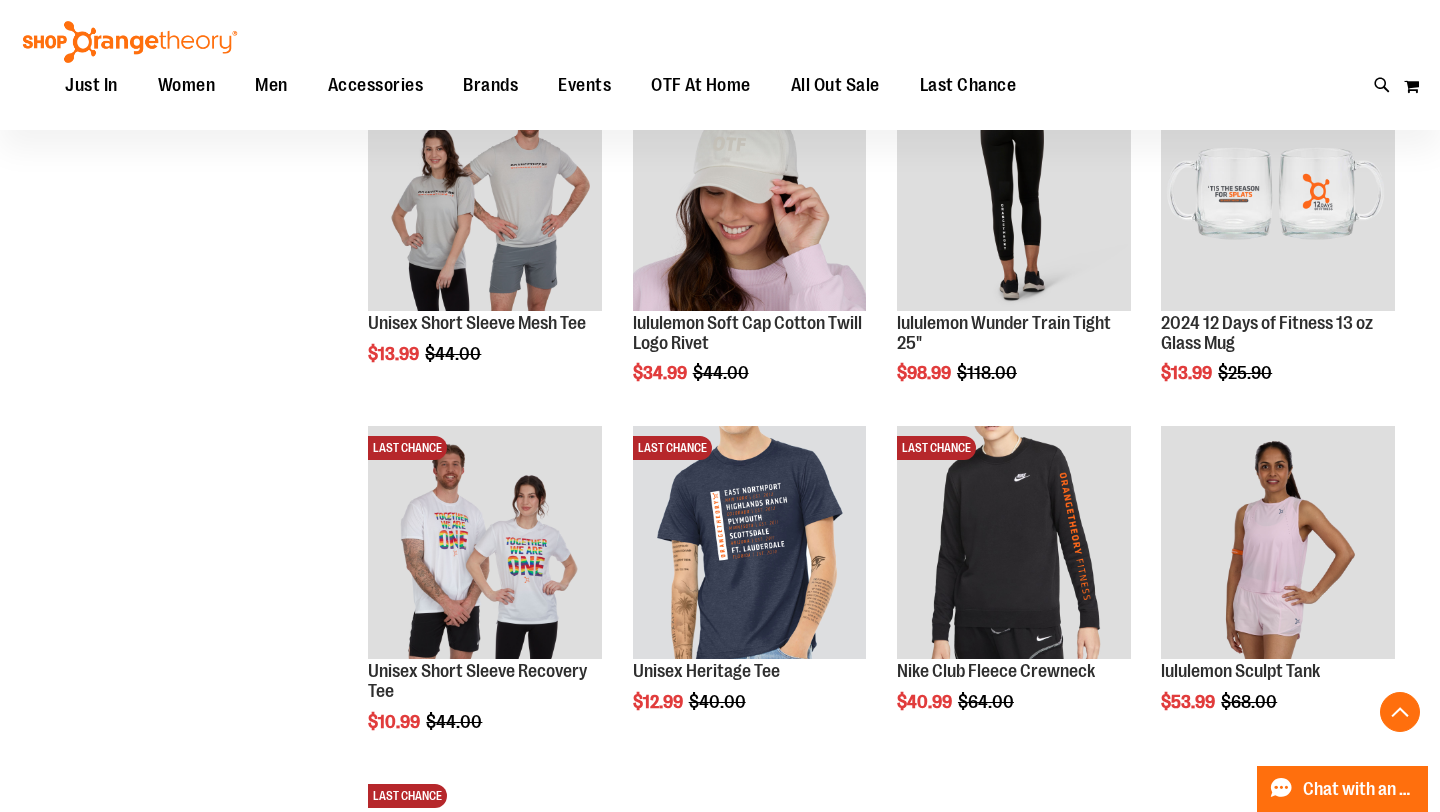 scroll, scrollTop: 4021, scrollLeft: 0, axis: vertical 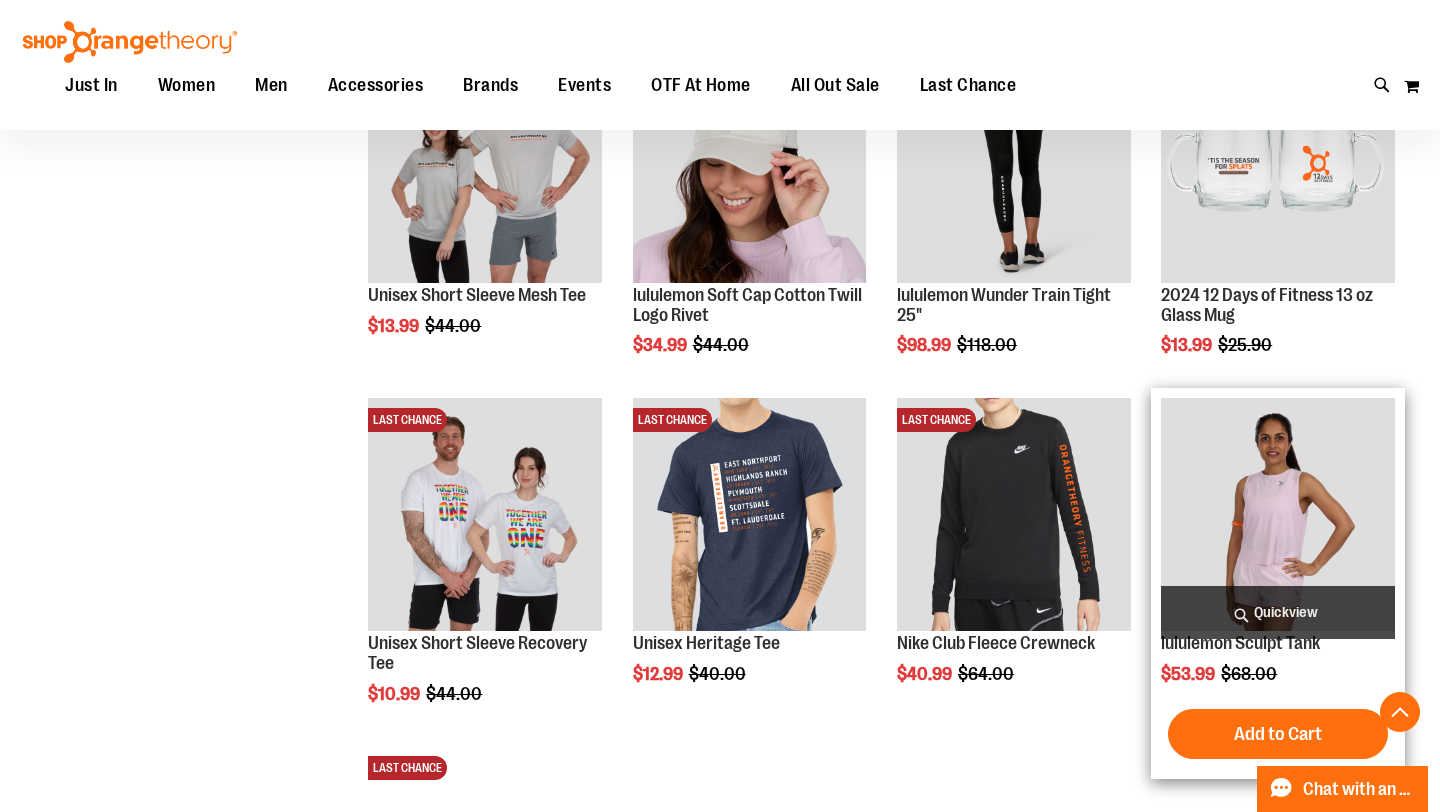 click at bounding box center [1278, 515] 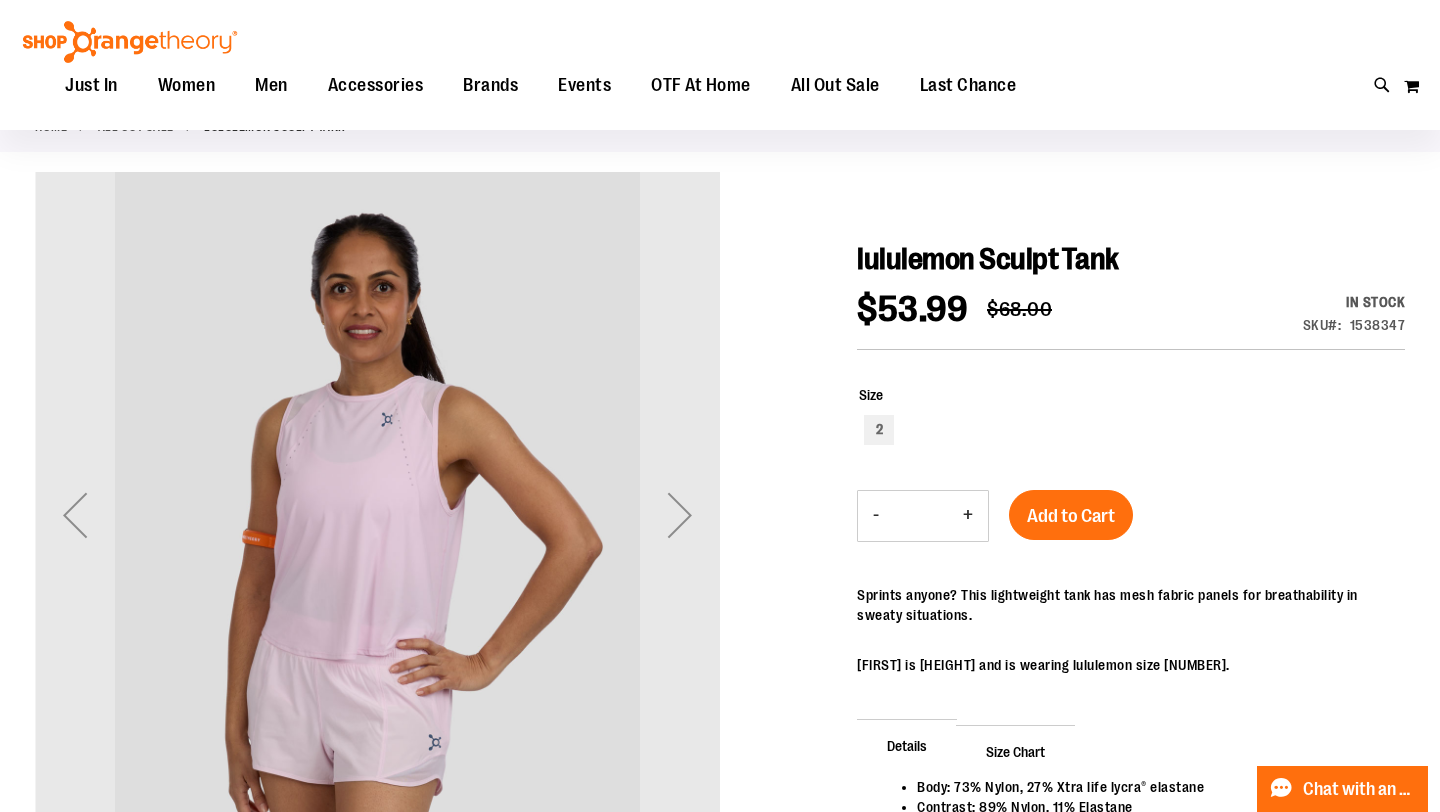 scroll, scrollTop: 113, scrollLeft: 0, axis: vertical 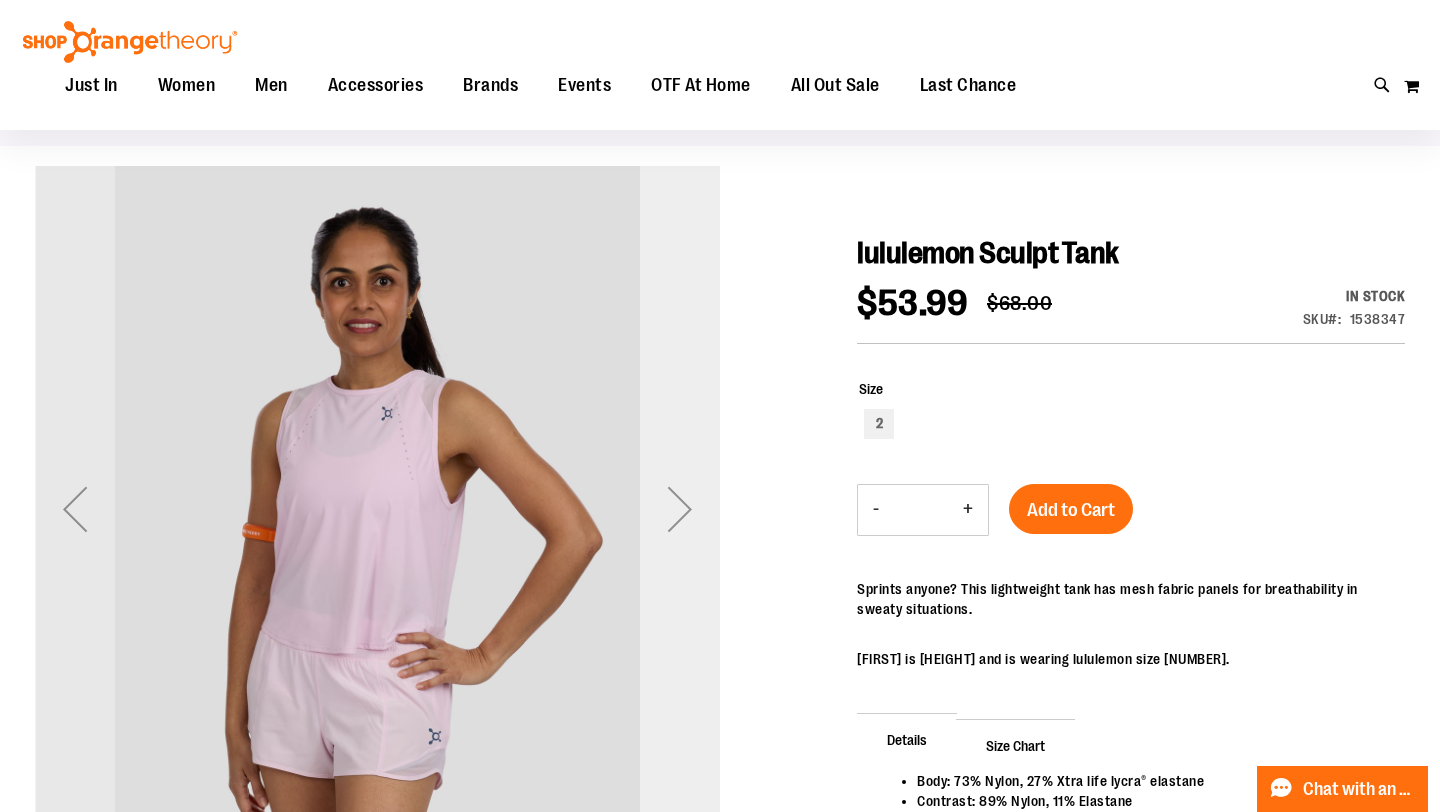 click at bounding box center (680, 509) 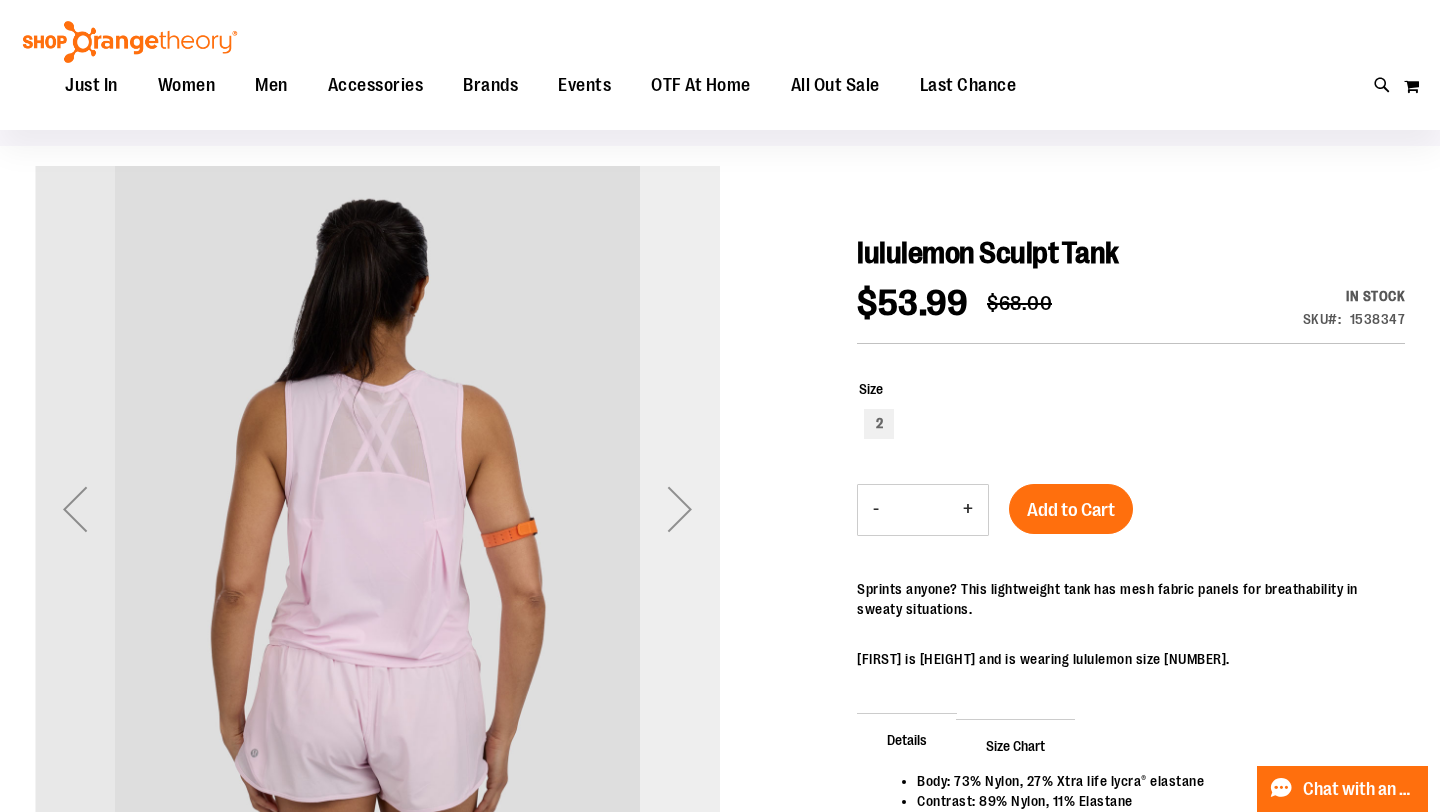 click at bounding box center (680, 509) 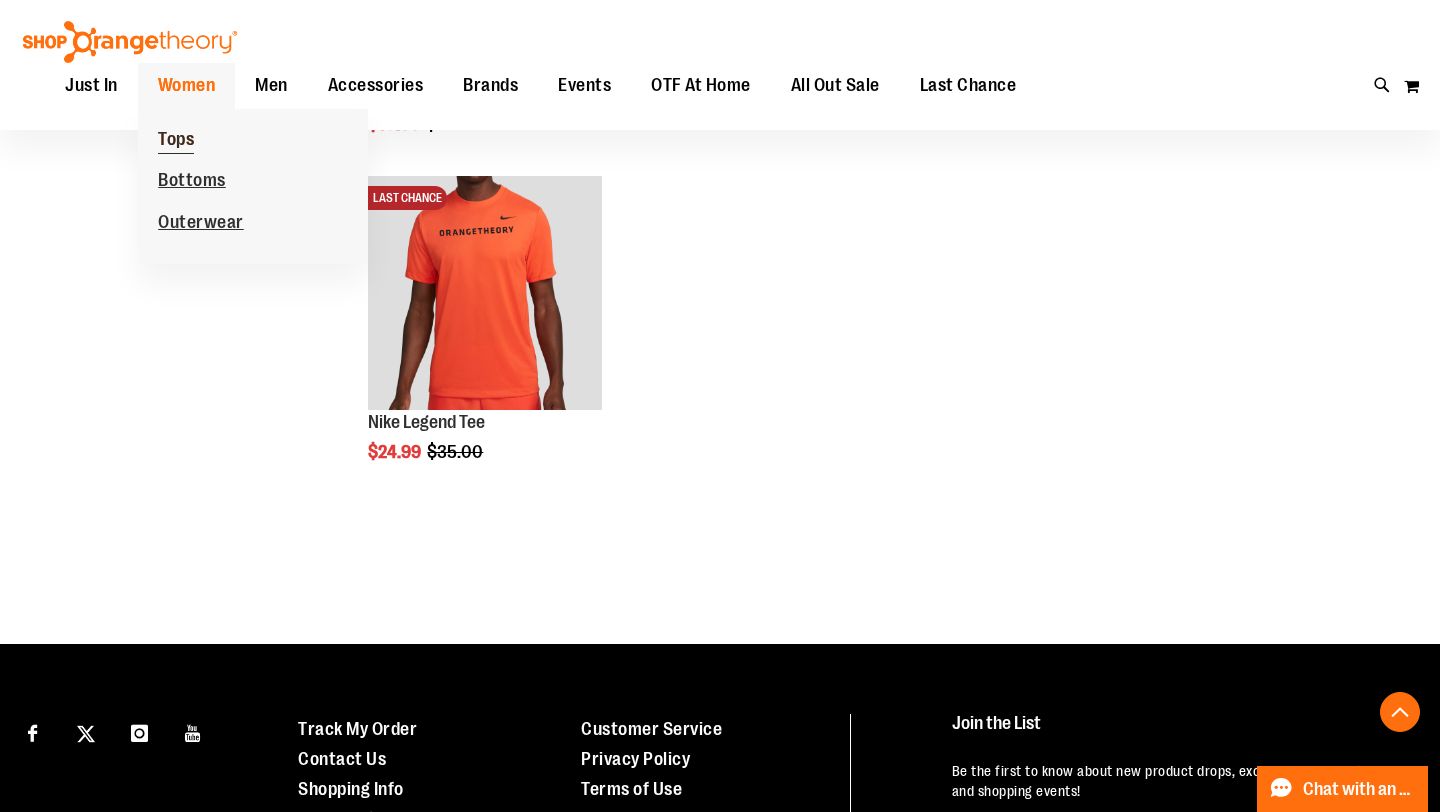 scroll, scrollTop: 0, scrollLeft: 0, axis: both 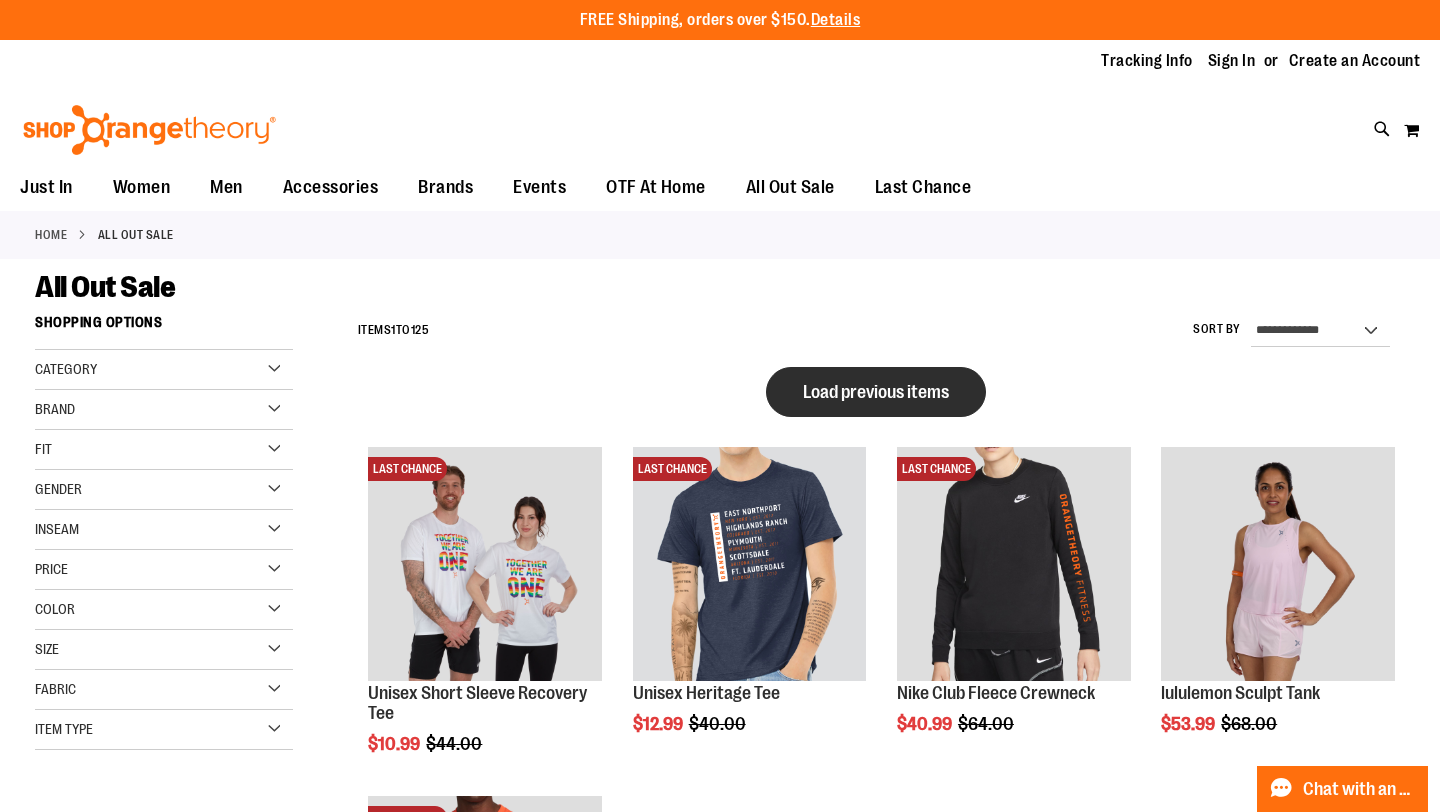 click on "Load previous items" at bounding box center [876, 392] 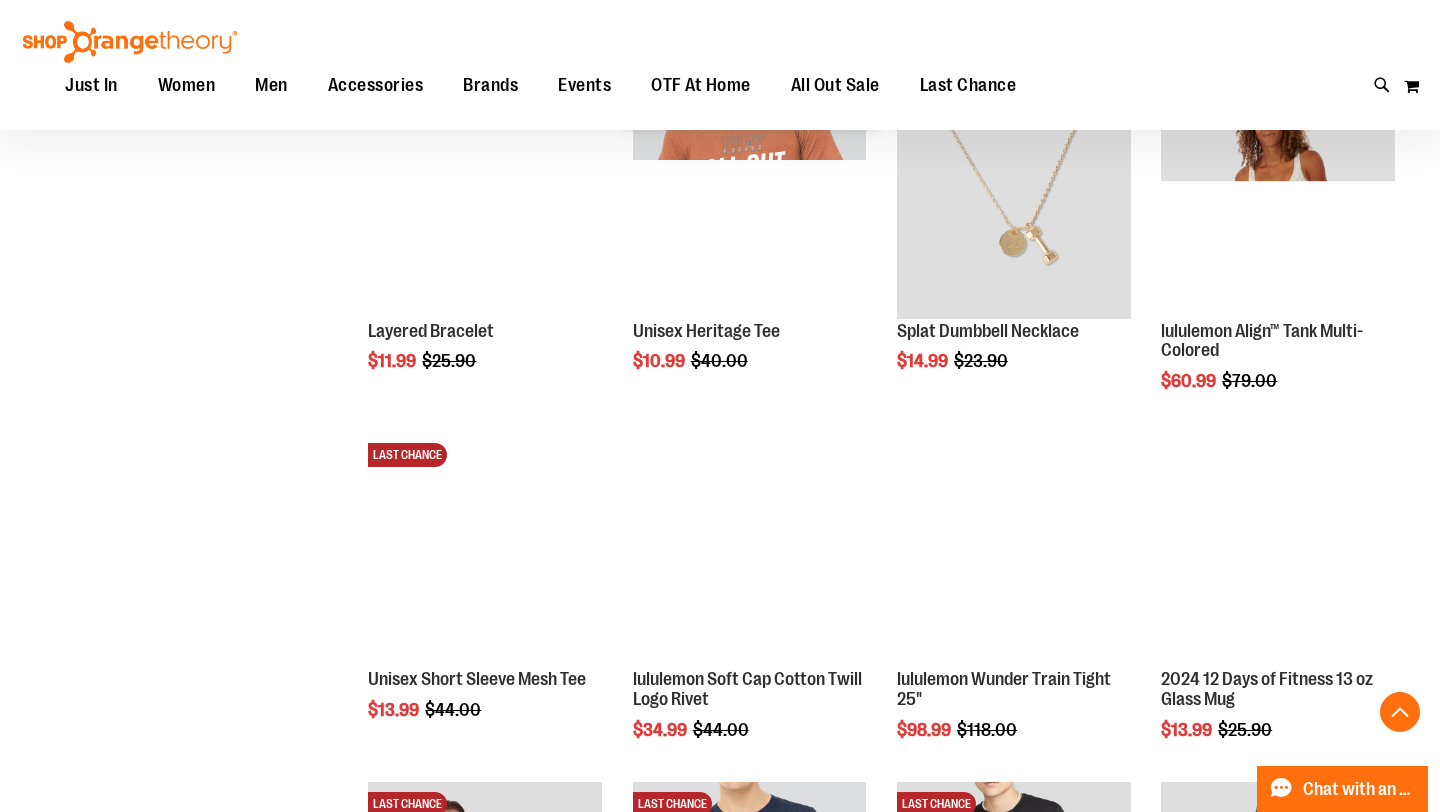 scroll, scrollTop: 621, scrollLeft: 0, axis: vertical 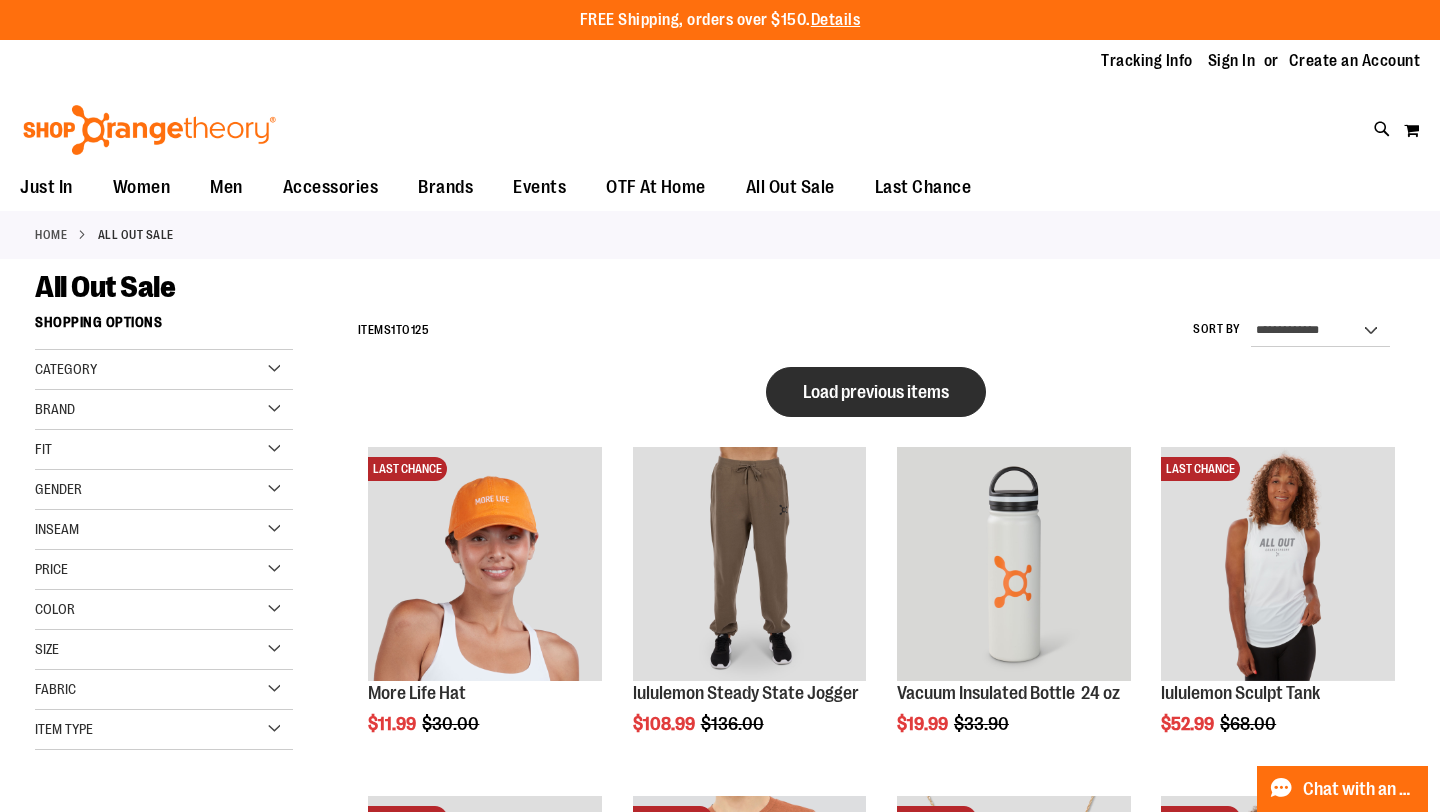 click on "Load previous items" at bounding box center (876, 392) 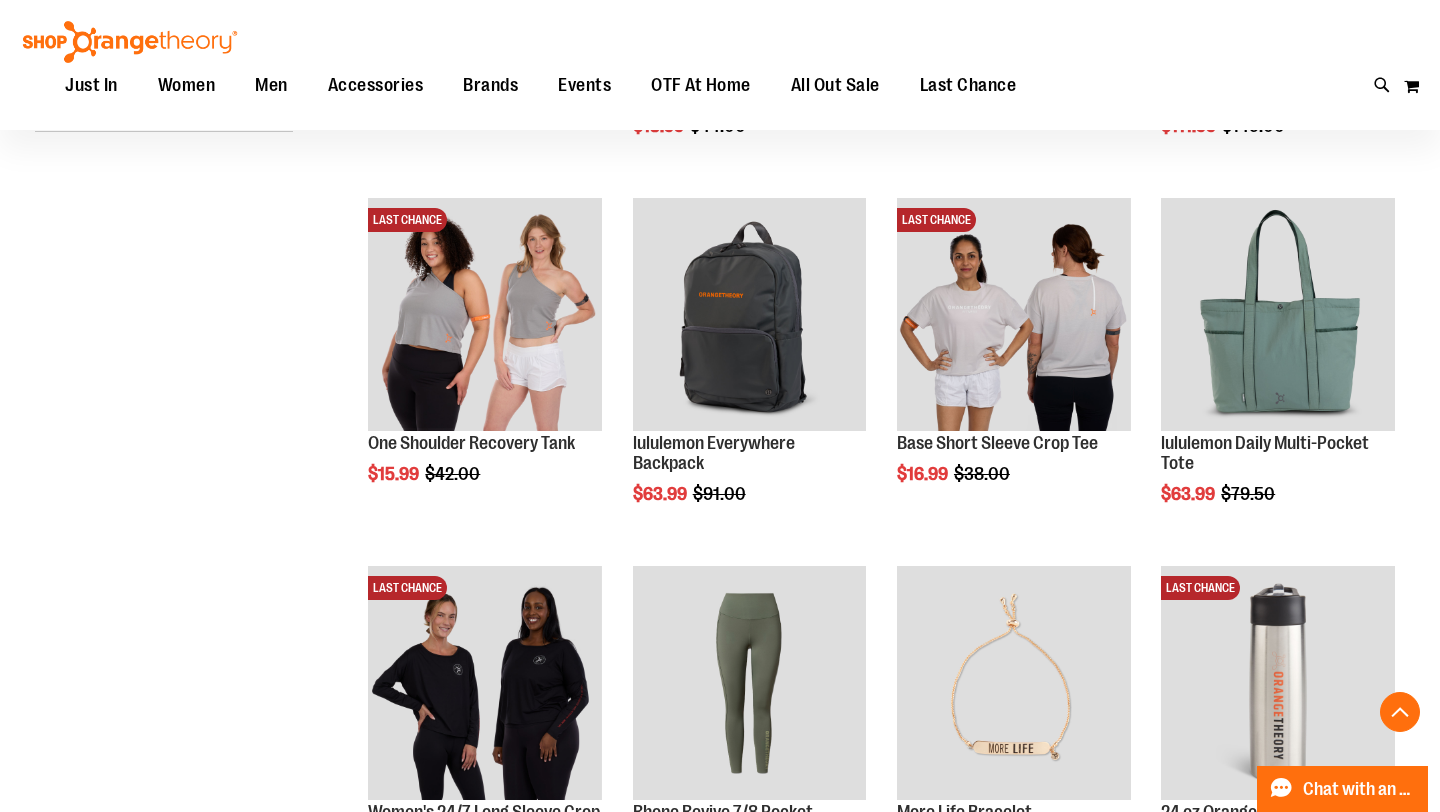 scroll, scrollTop: 409, scrollLeft: 0, axis: vertical 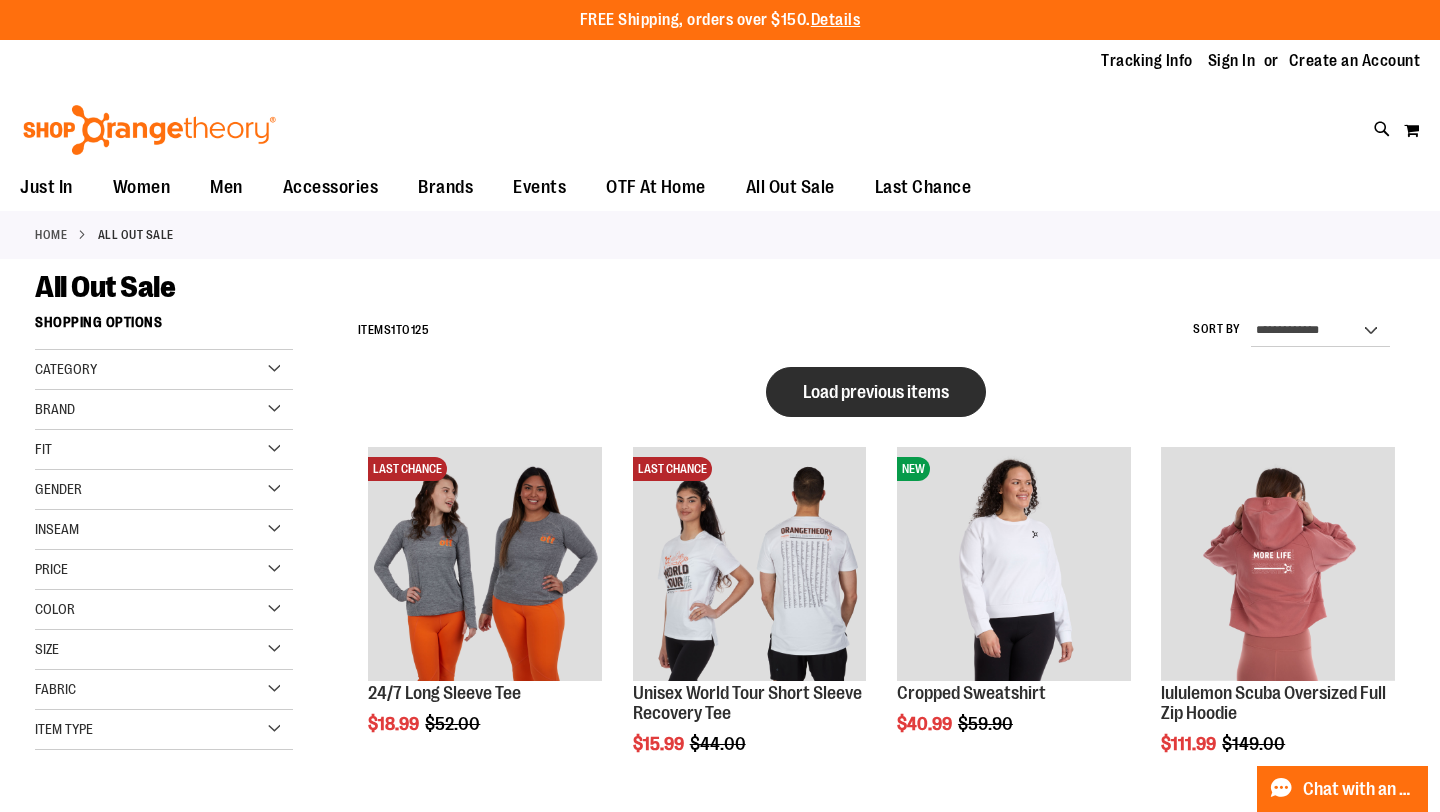 click on "Load previous items" at bounding box center (876, 392) 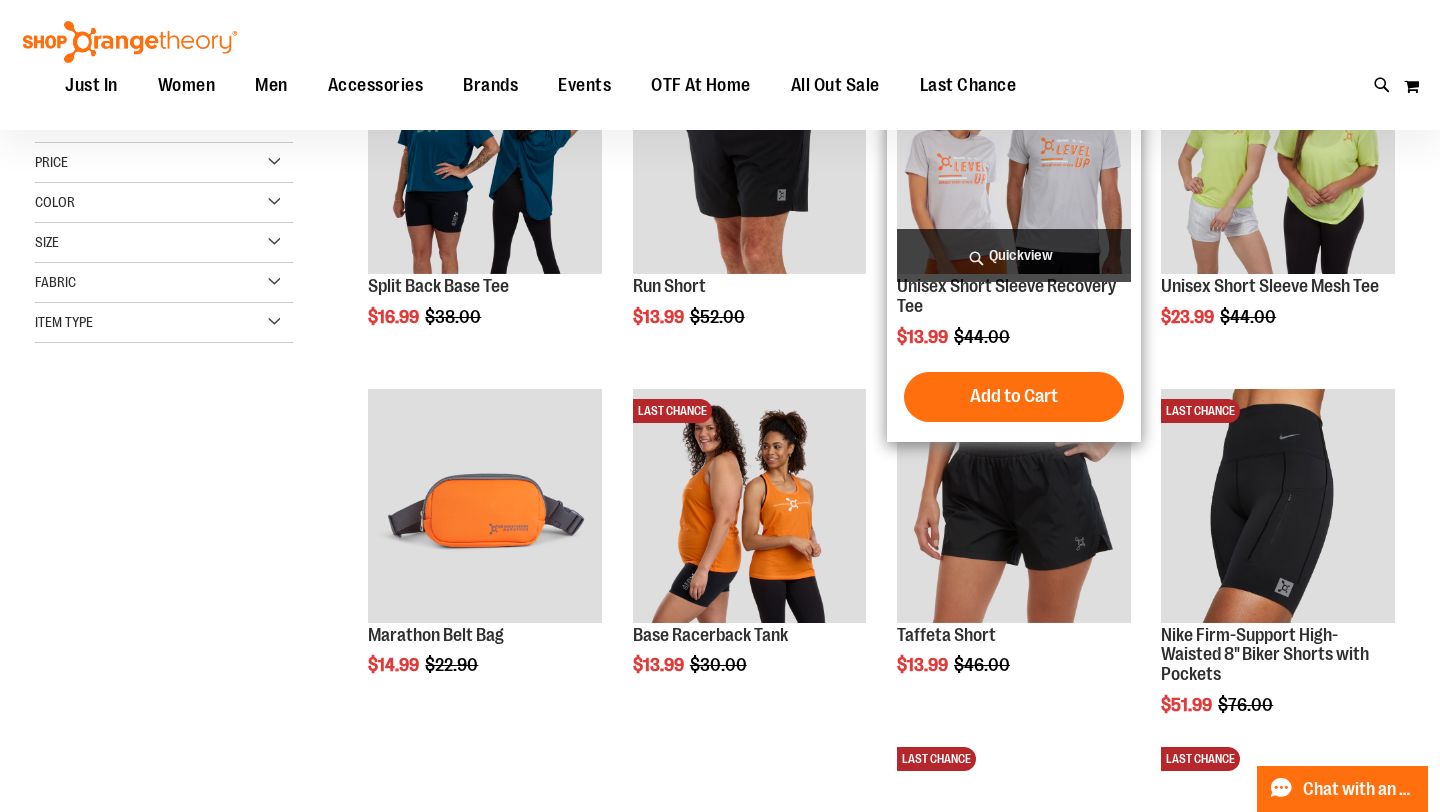 scroll, scrollTop: 203, scrollLeft: 0, axis: vertical 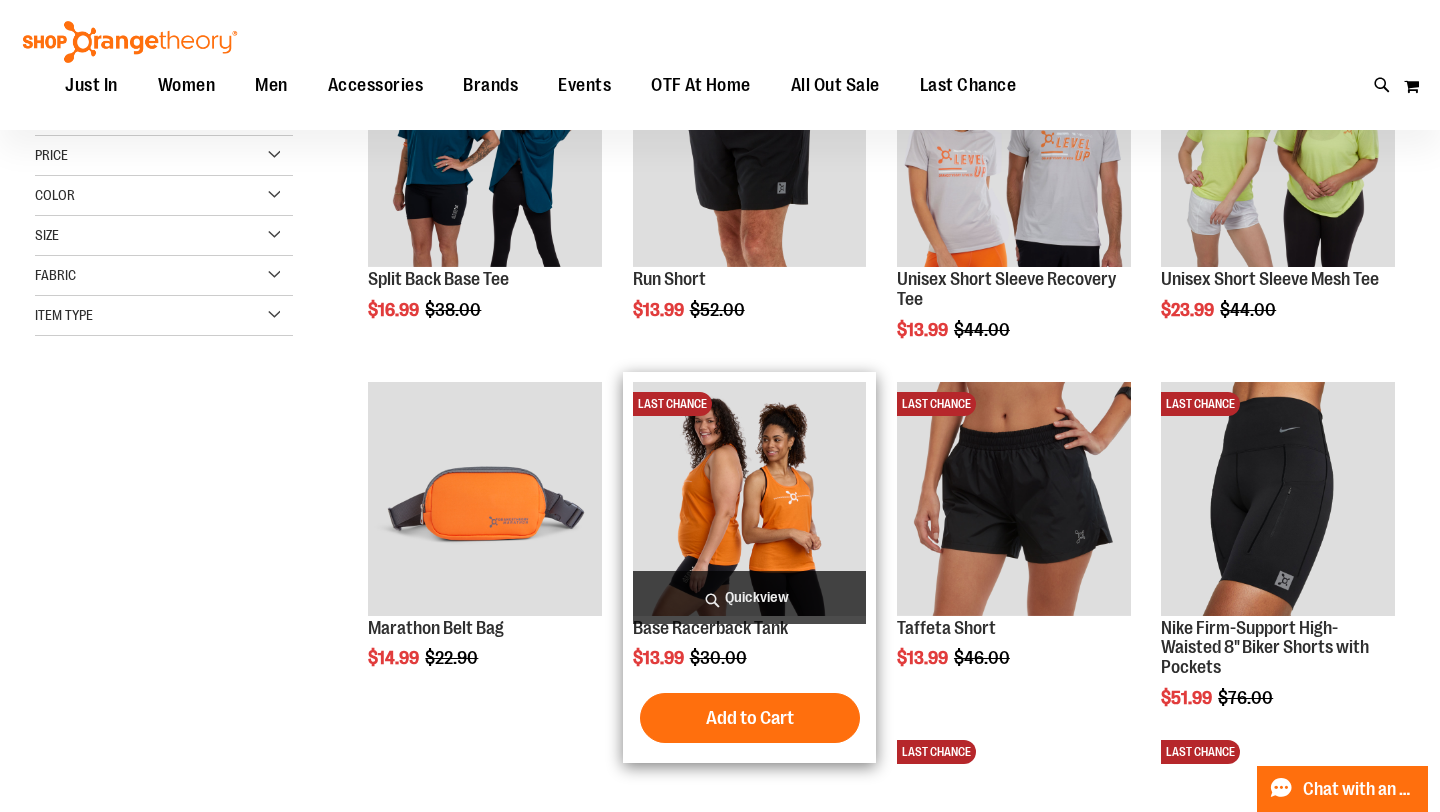 click at bounding box center [750, 499] 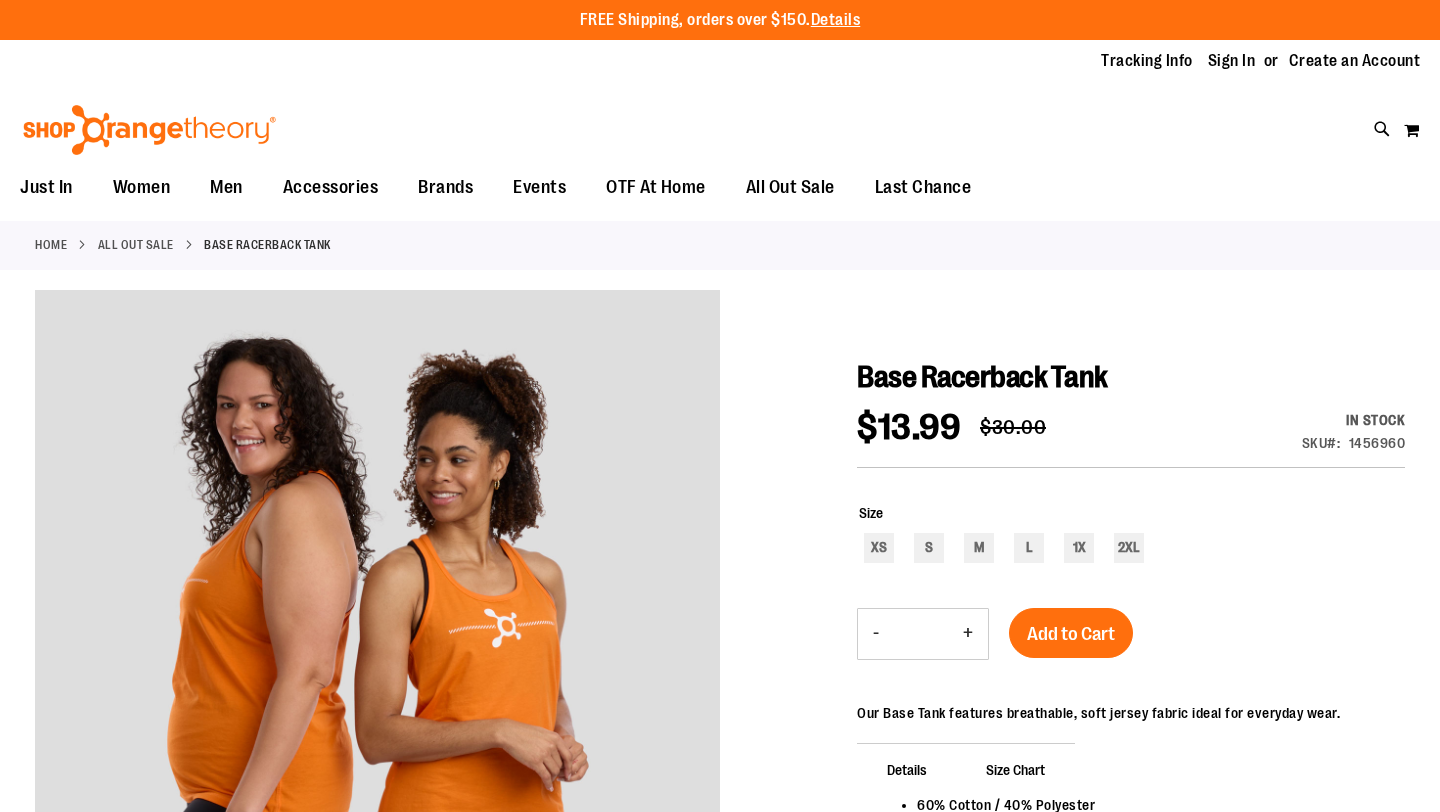 scroll, scrollTop: 0, scrollLeft: 0, axis: both 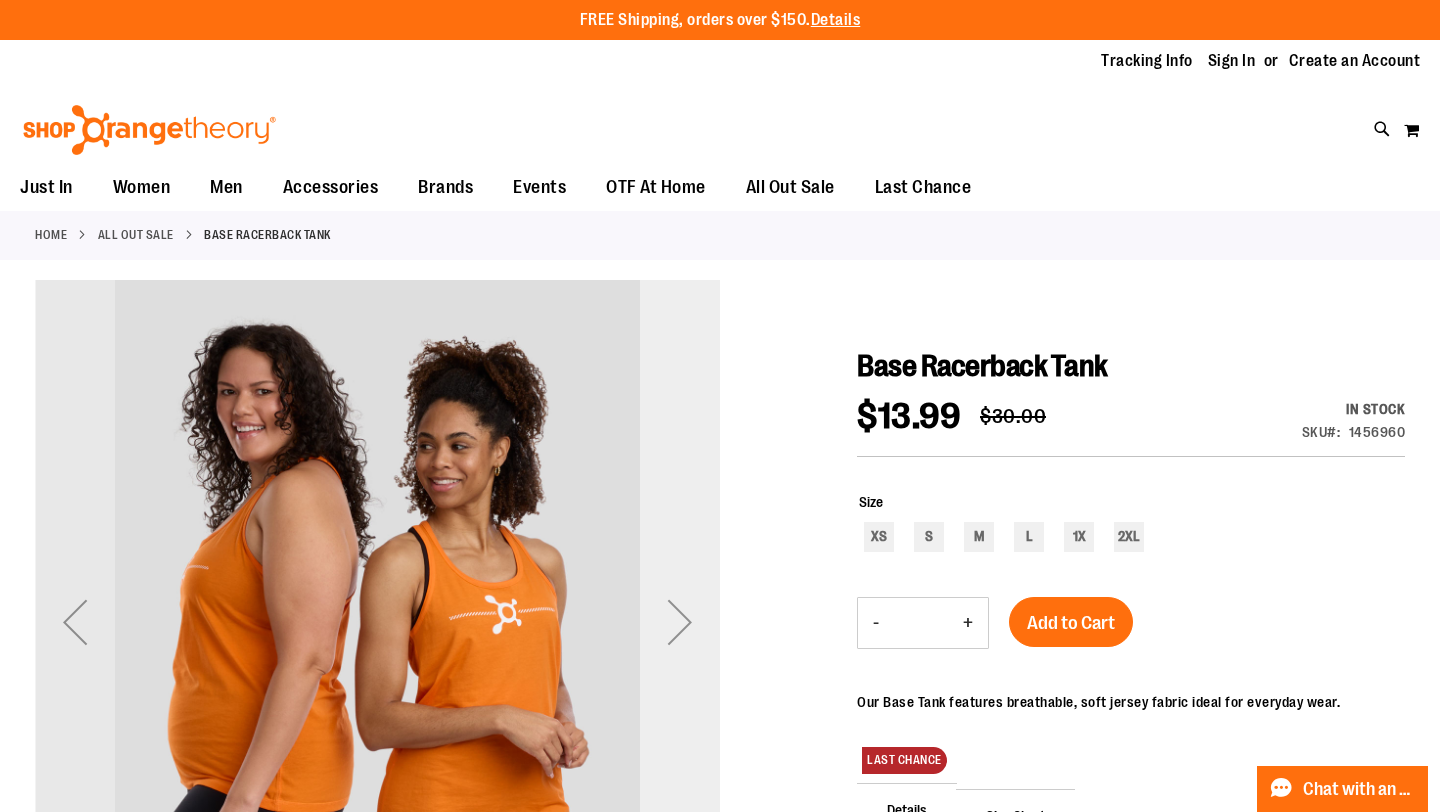 click at bounding box center [680, 622] 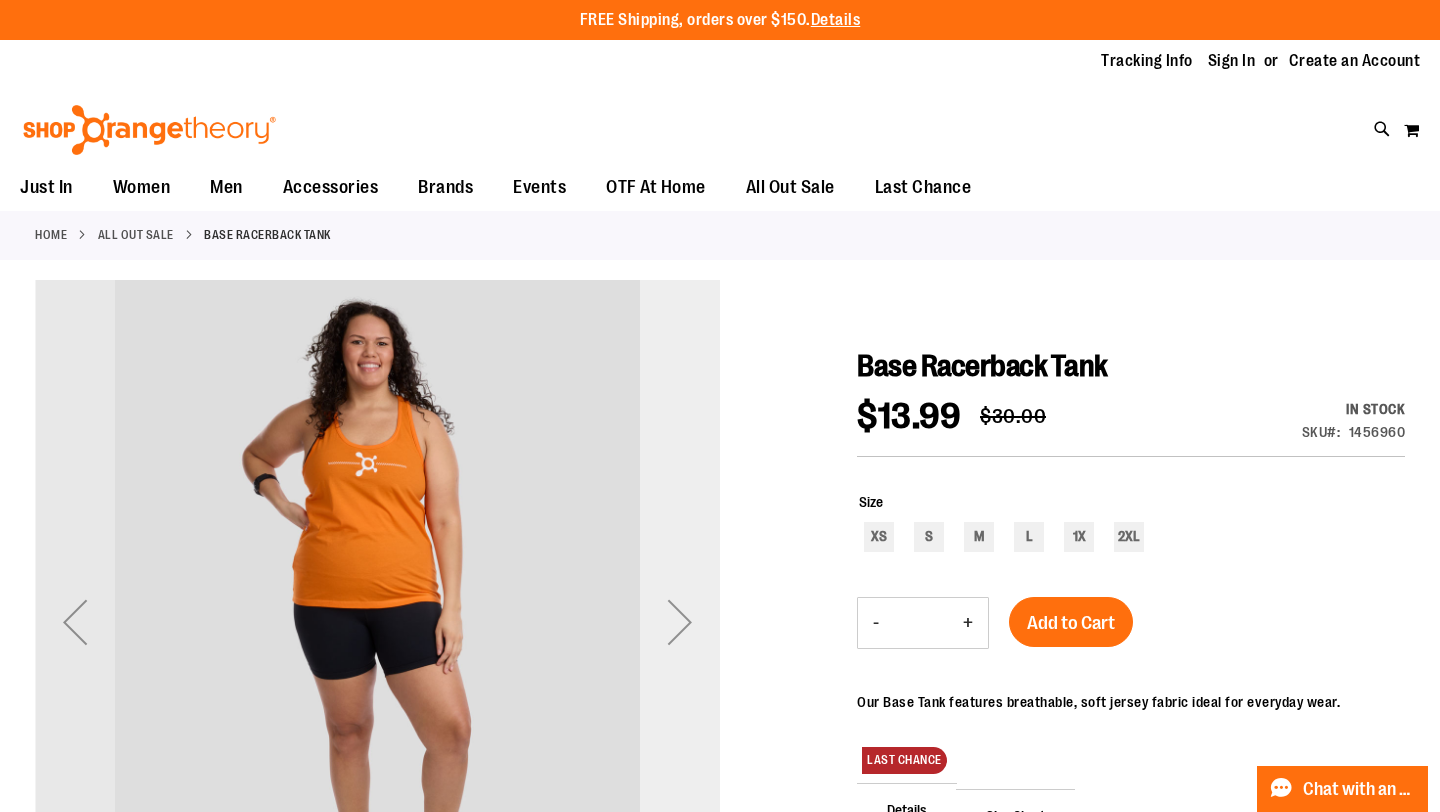 click at bounding box center (680, 622) 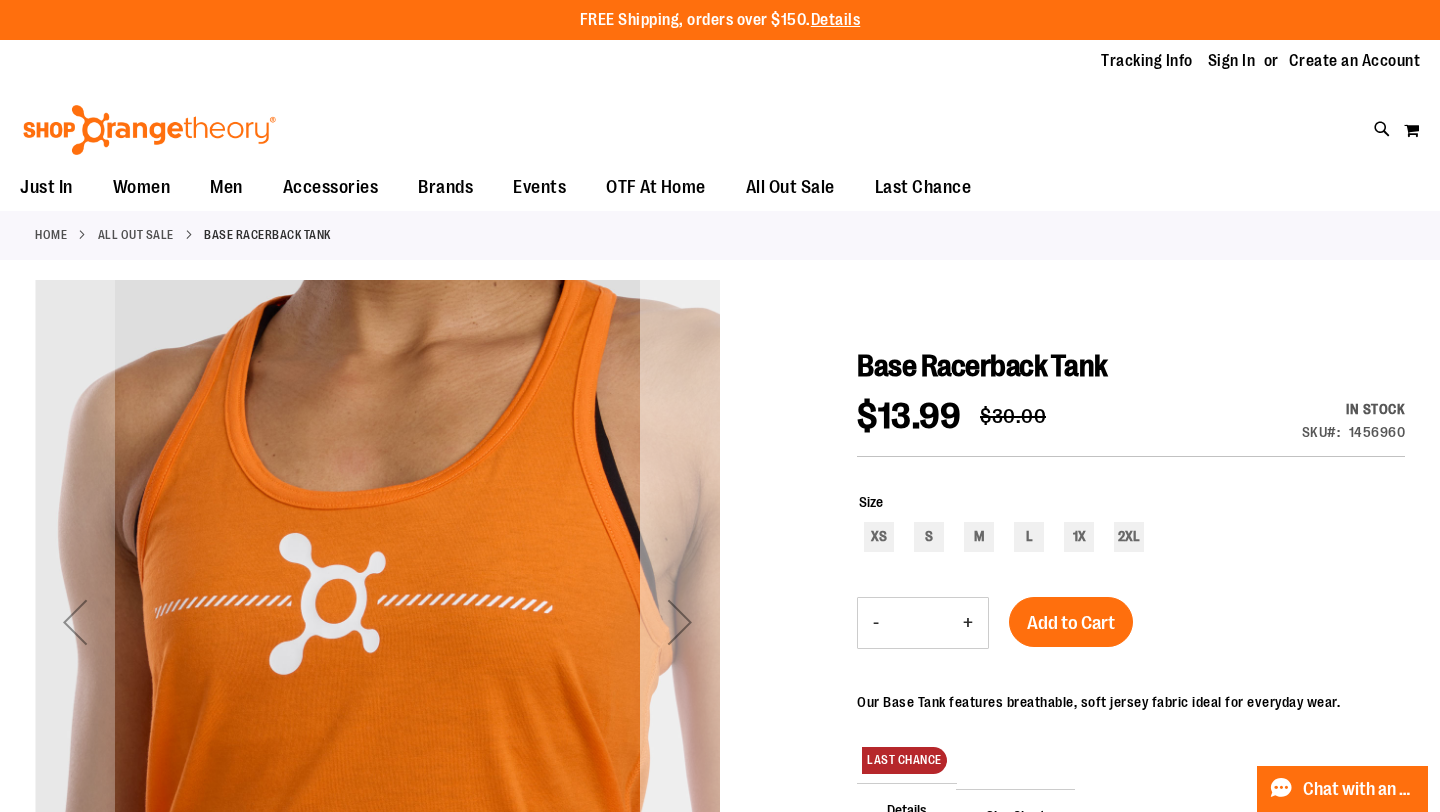 click at bounding box center (680, 622) 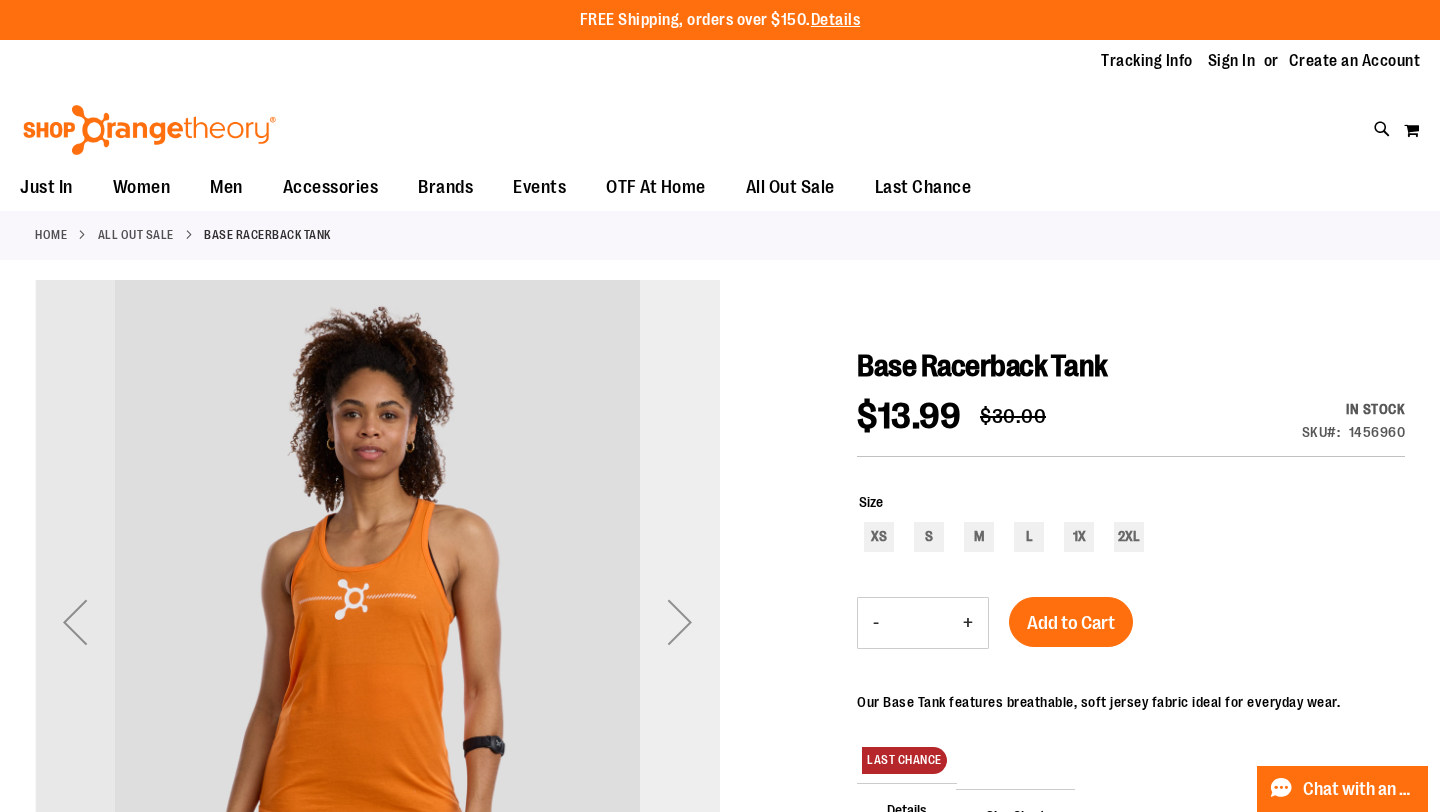 click at bounding box center (680, 622) 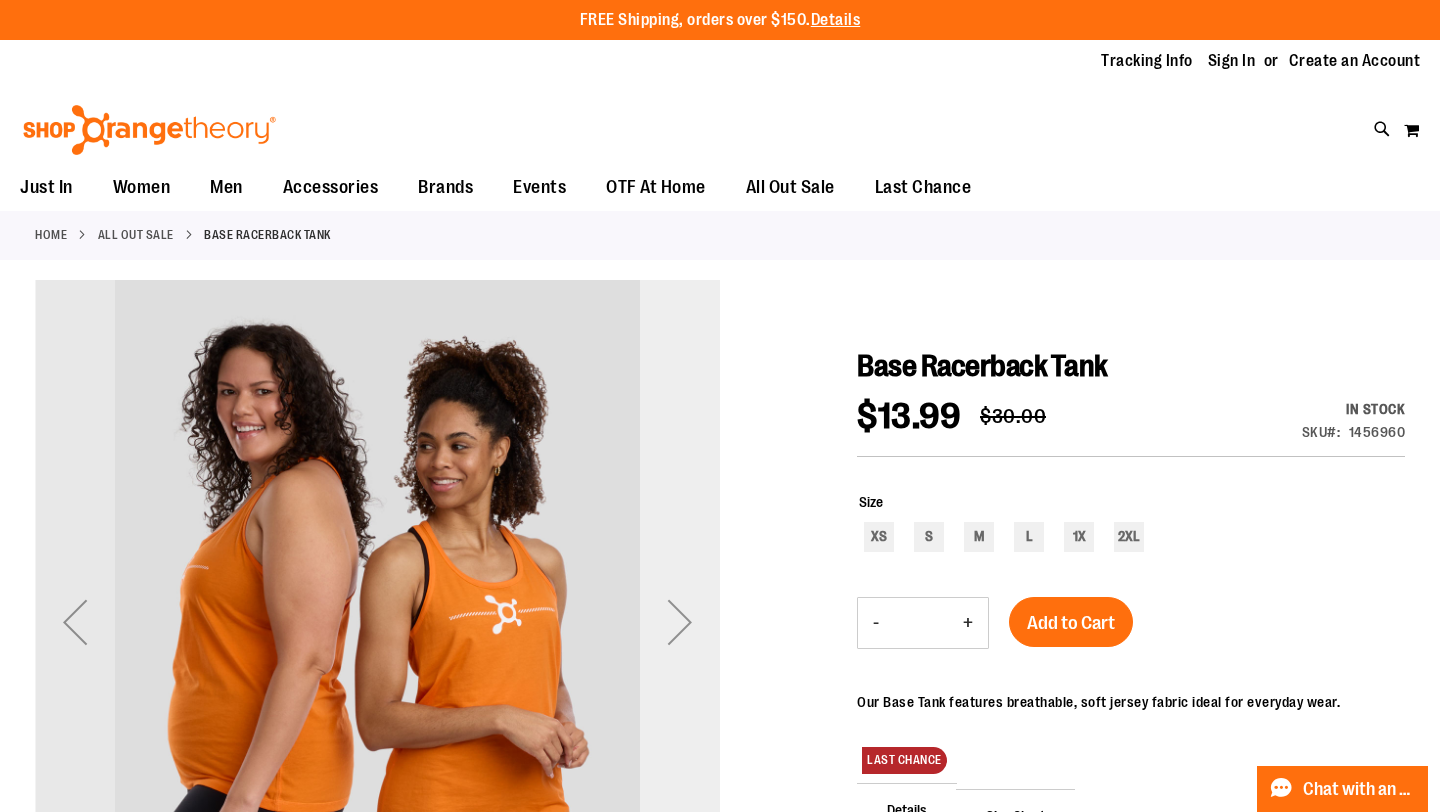 click at bounding box center (680, 622) 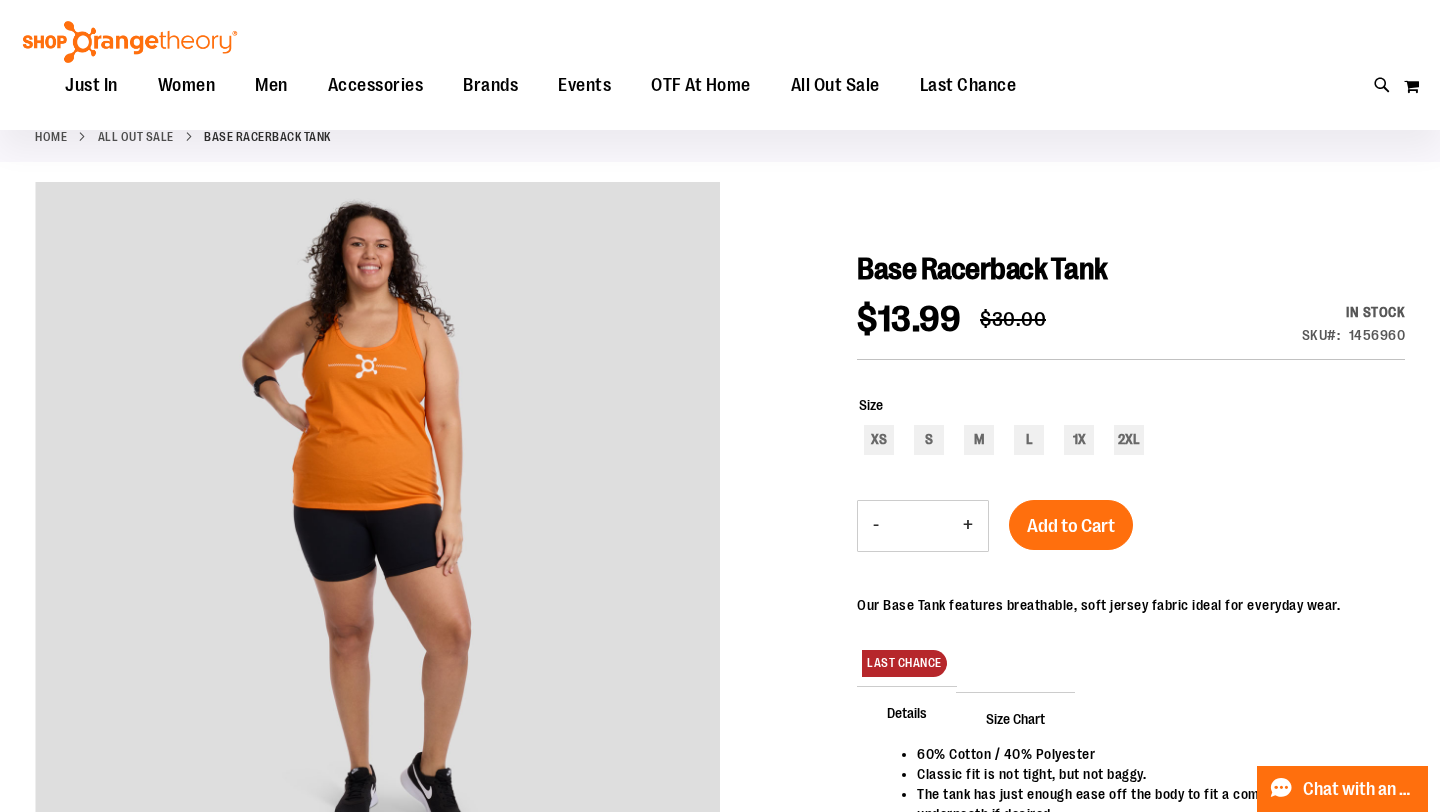scroll, scrollTop: 90, scrollLeft: 0, axis: vertical 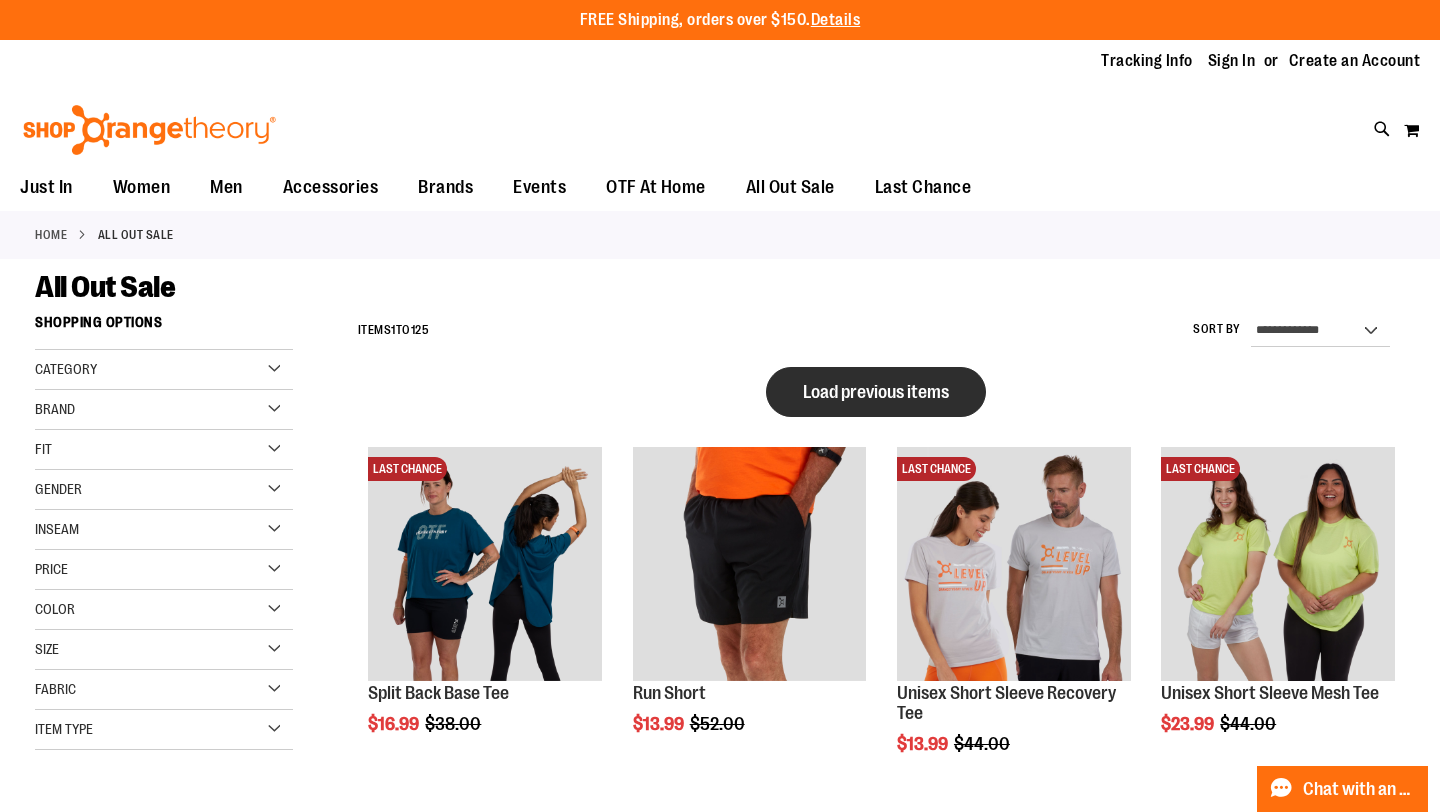 click on "Load previous items" at bounding box center [876, 392] 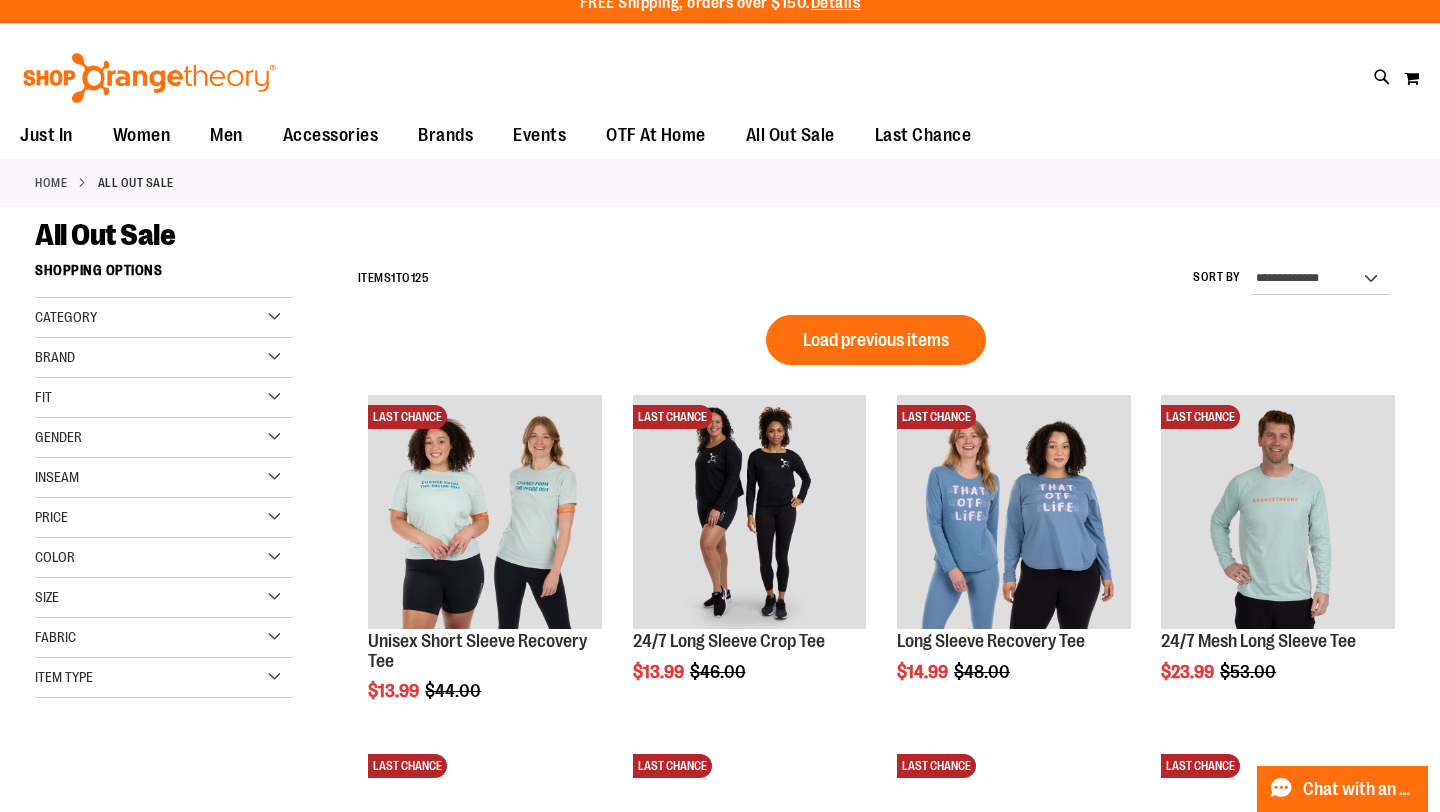scroll, scrollTop: 0, scrollLeft: 0, axis: both 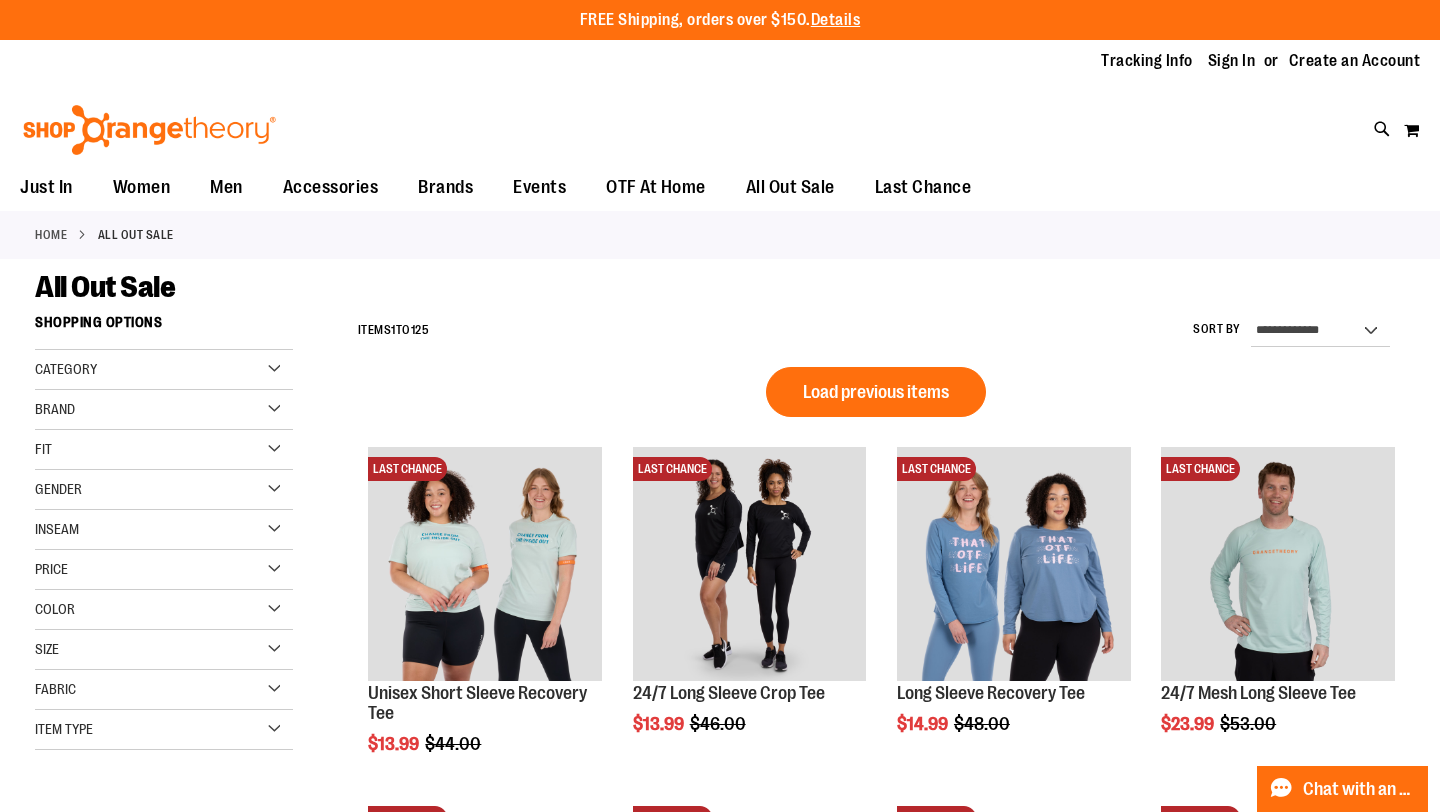 click on "Load previous items" at bounding box center (876, 392) 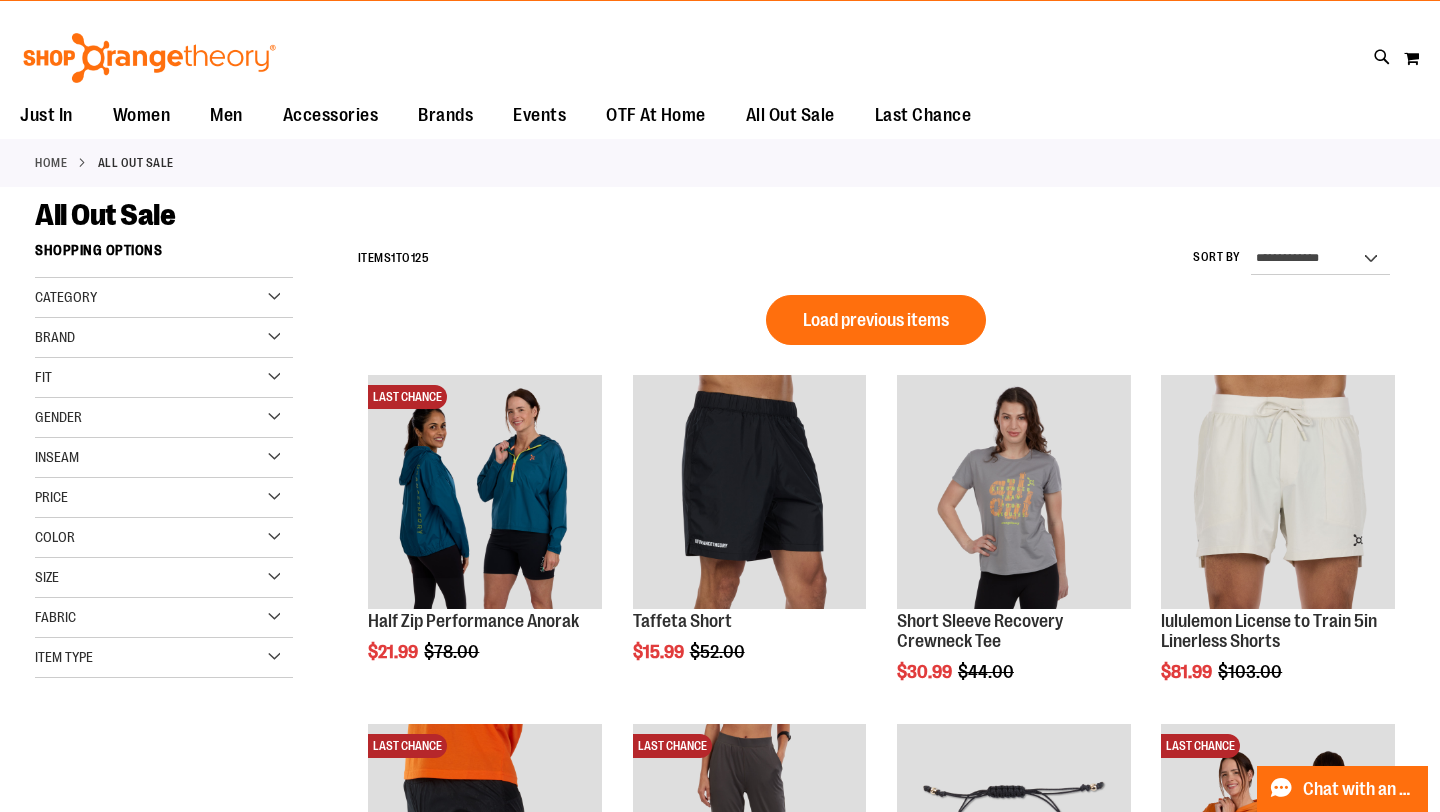 scroll, scrollTop: 0, scrollLeft: 0, axis: both 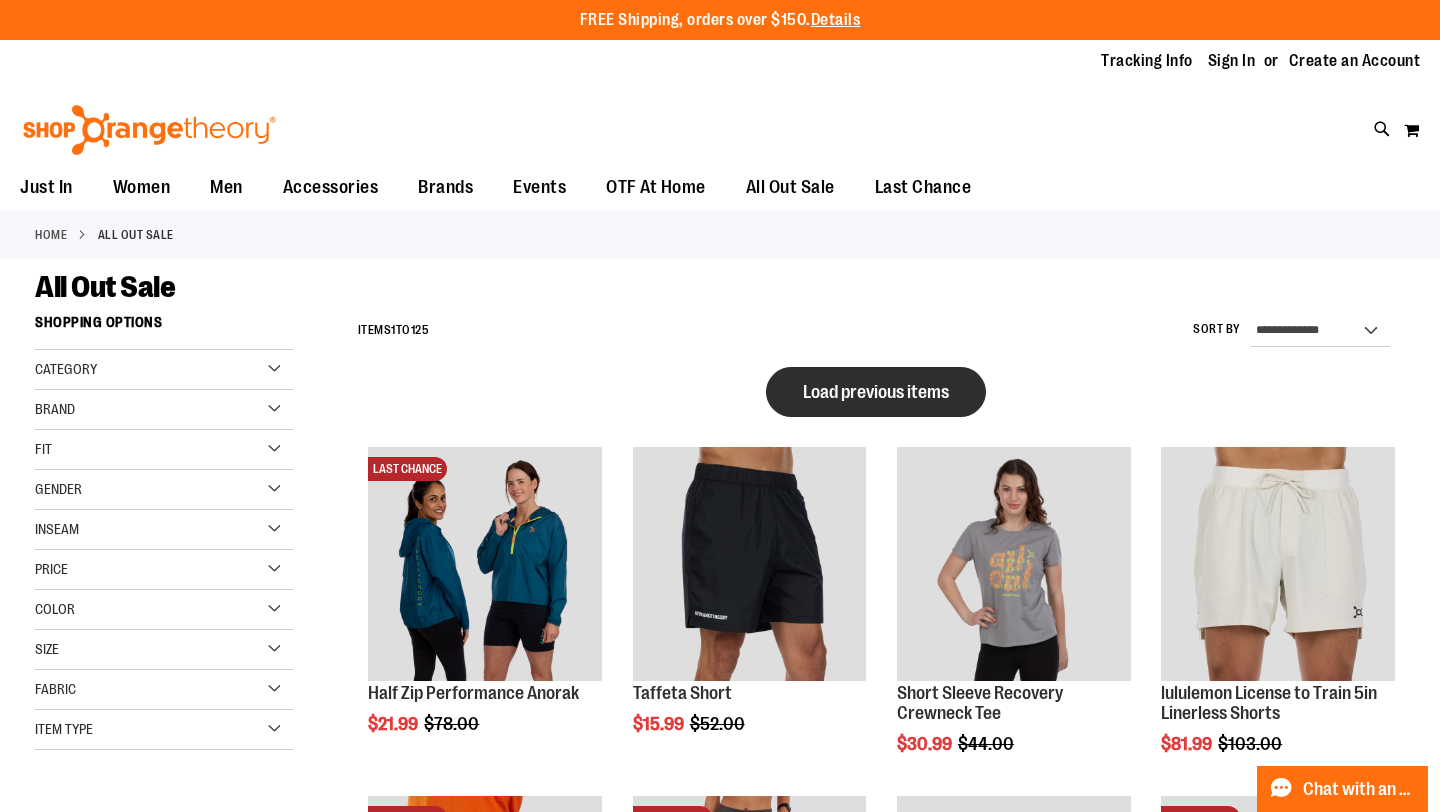 click on "Load previous items" at bounding box center (876, 392) 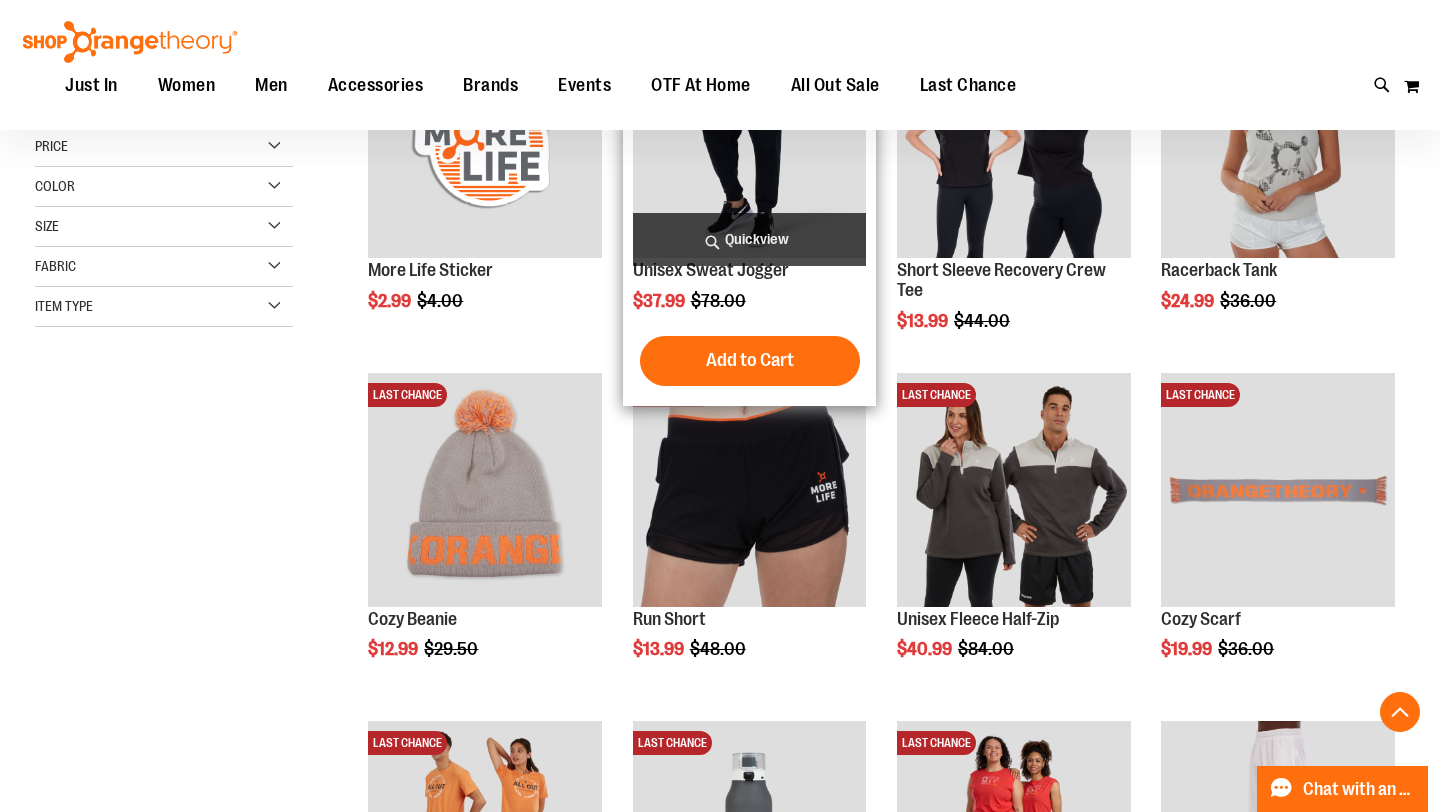 scroll, scrollTop: 0, scrollLeft: 0, axis: both 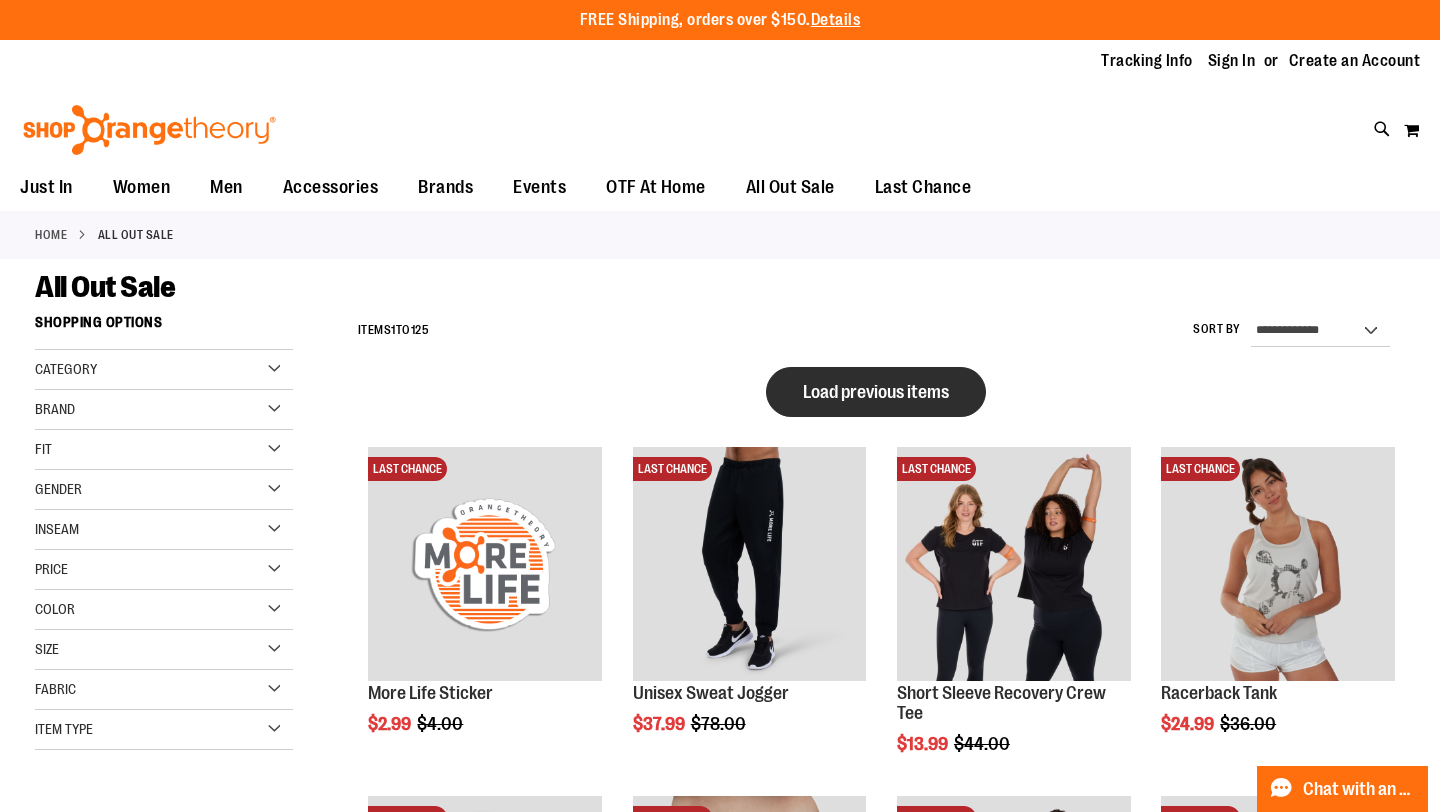 click on "Load previous items" at bounding box center [876, 392] 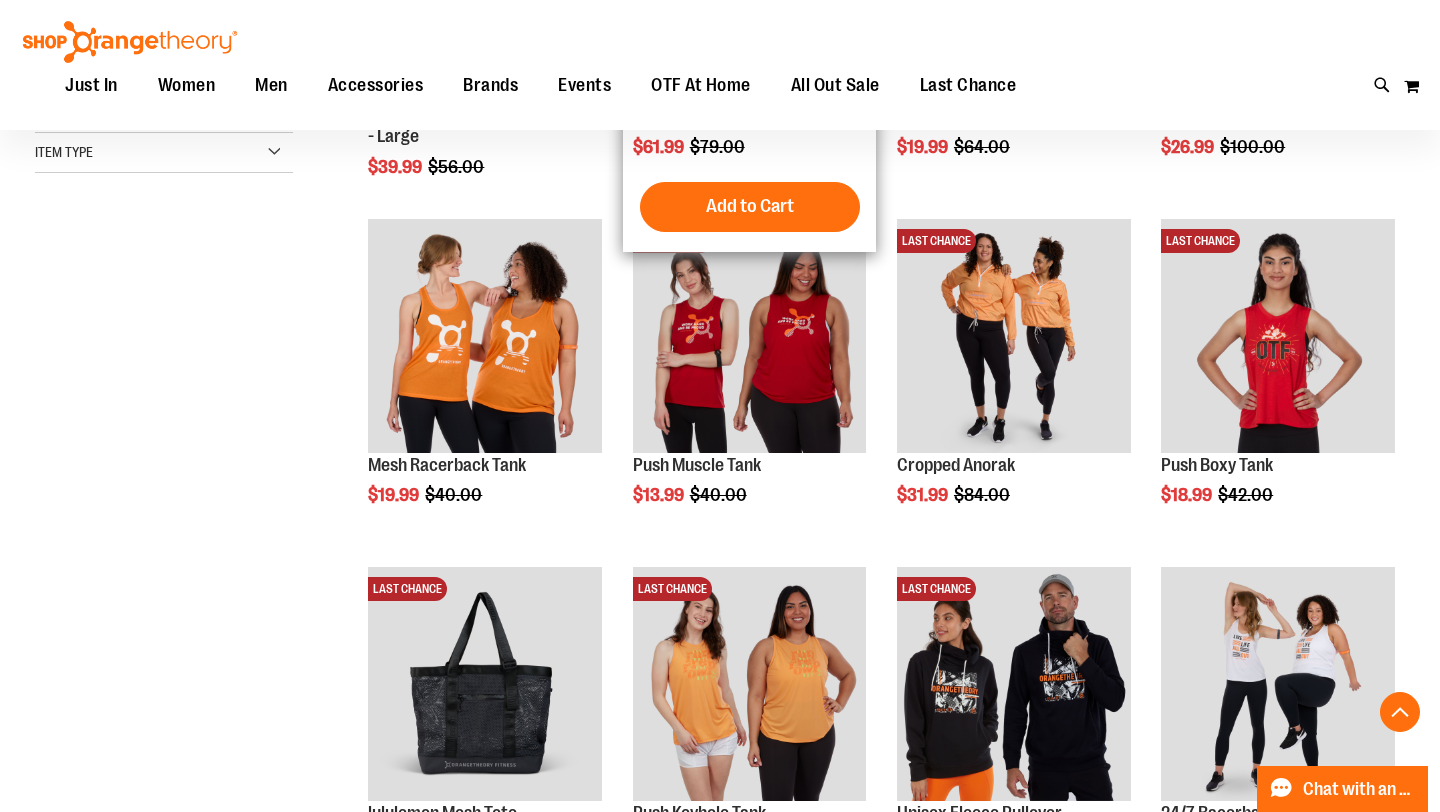 scroll, scrollTop: 419, scrollLeft: 0, axis: vertical 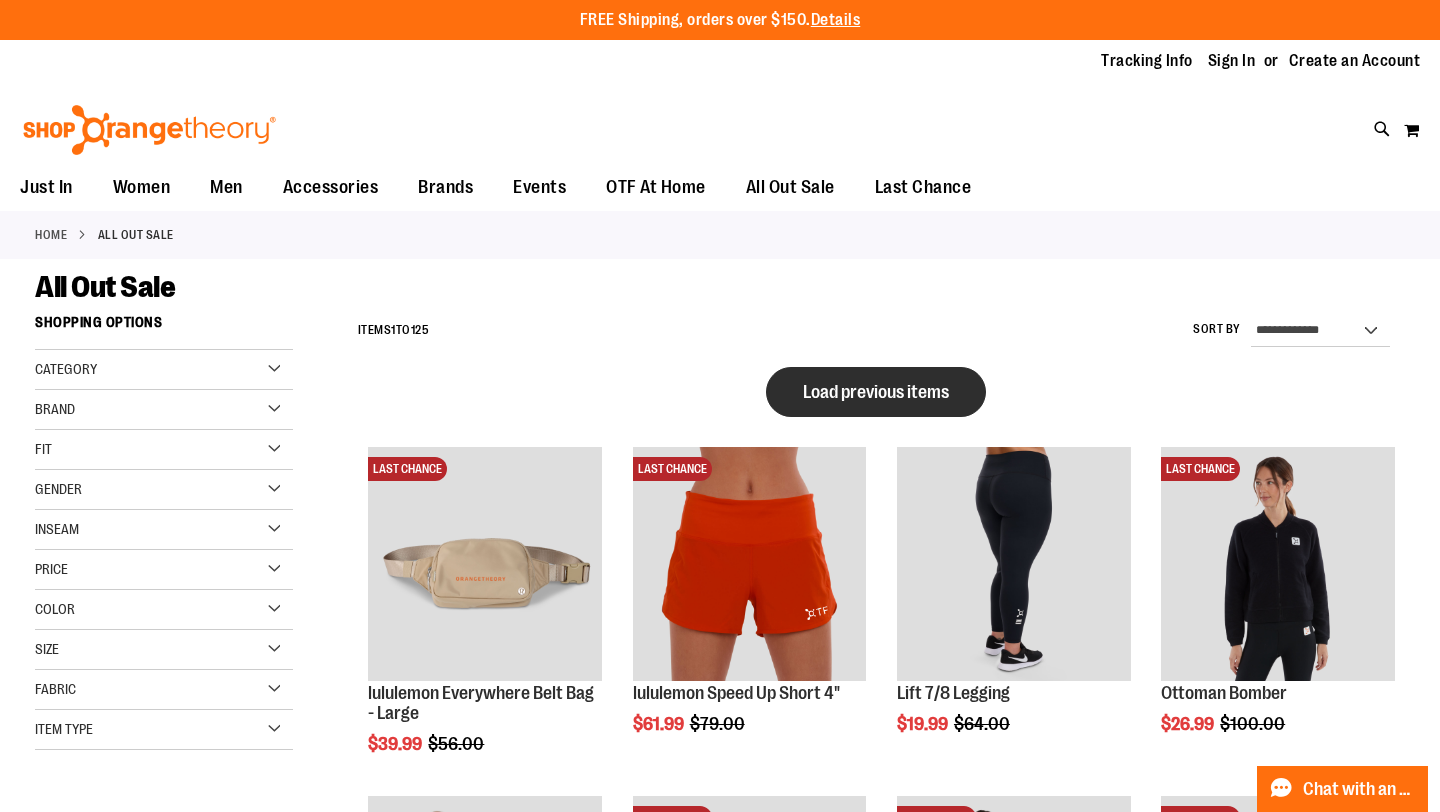 click on "Load previous items" at bounding box center (876, 392) 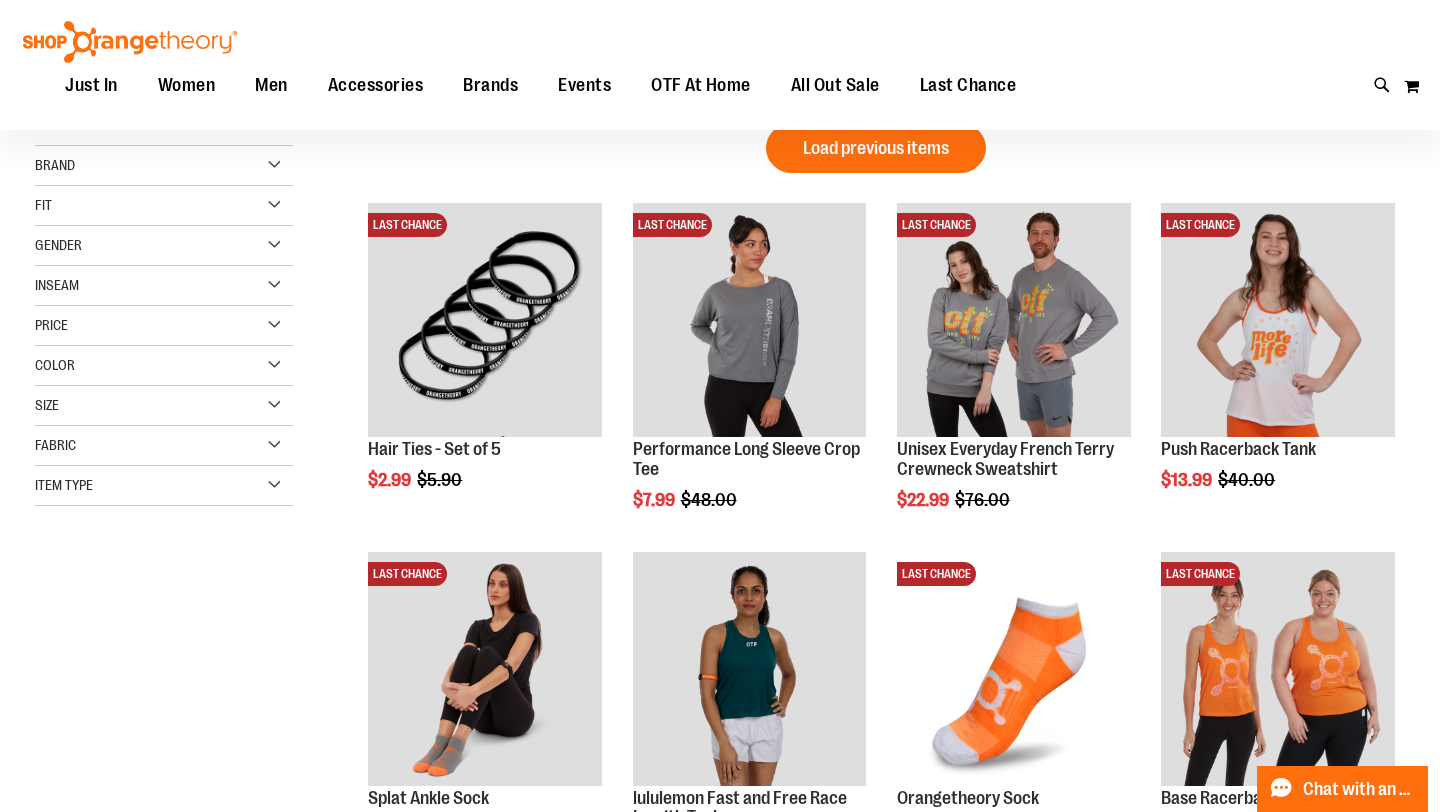 scroll, scrollTop: 0, scrollLeft: 0, axis: both 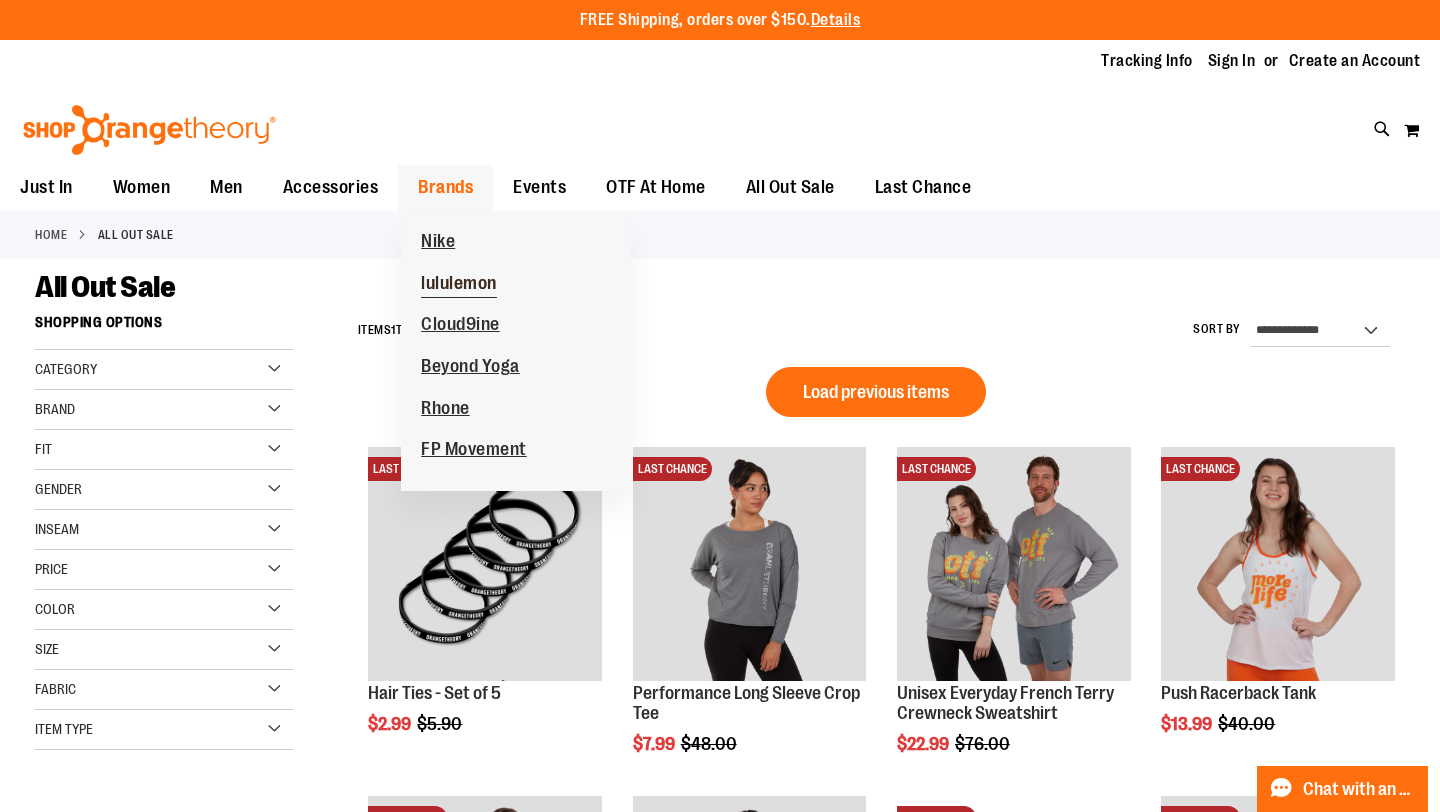 click on "lululemon" at bounding box center (459, 285) 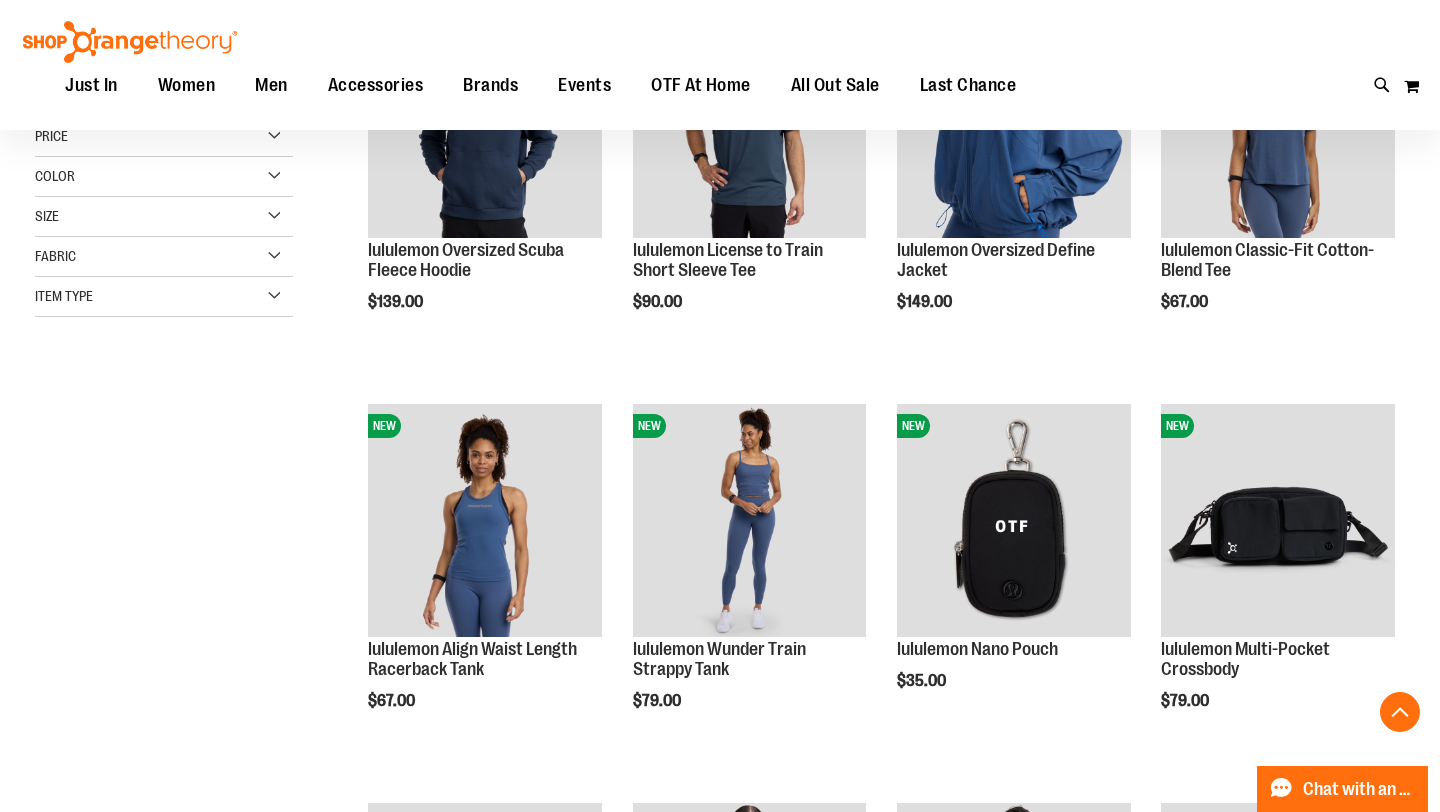 scroll, scrollTop: 410, scrollLeft: 0, axis: vertical 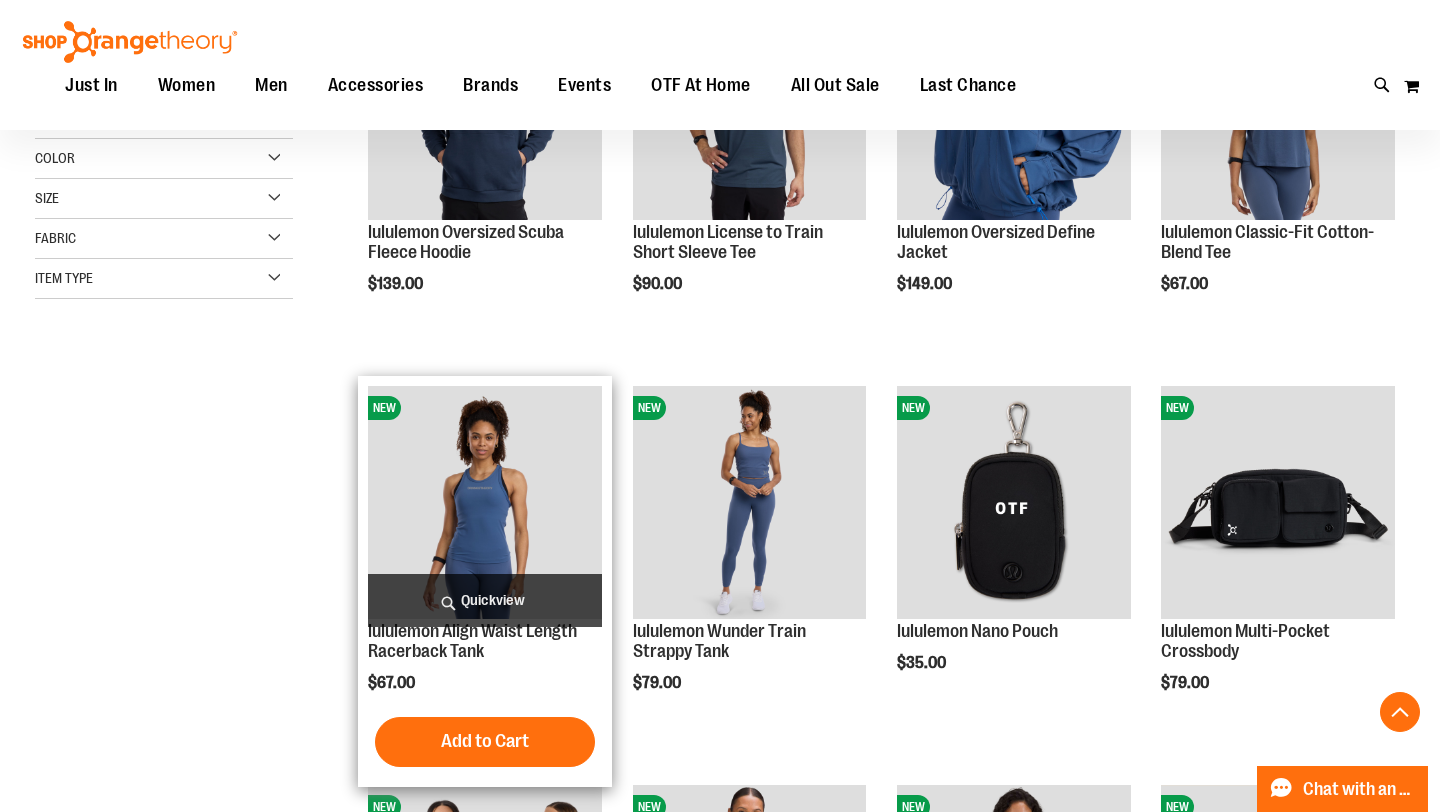 click at bounding box center [485, 503] 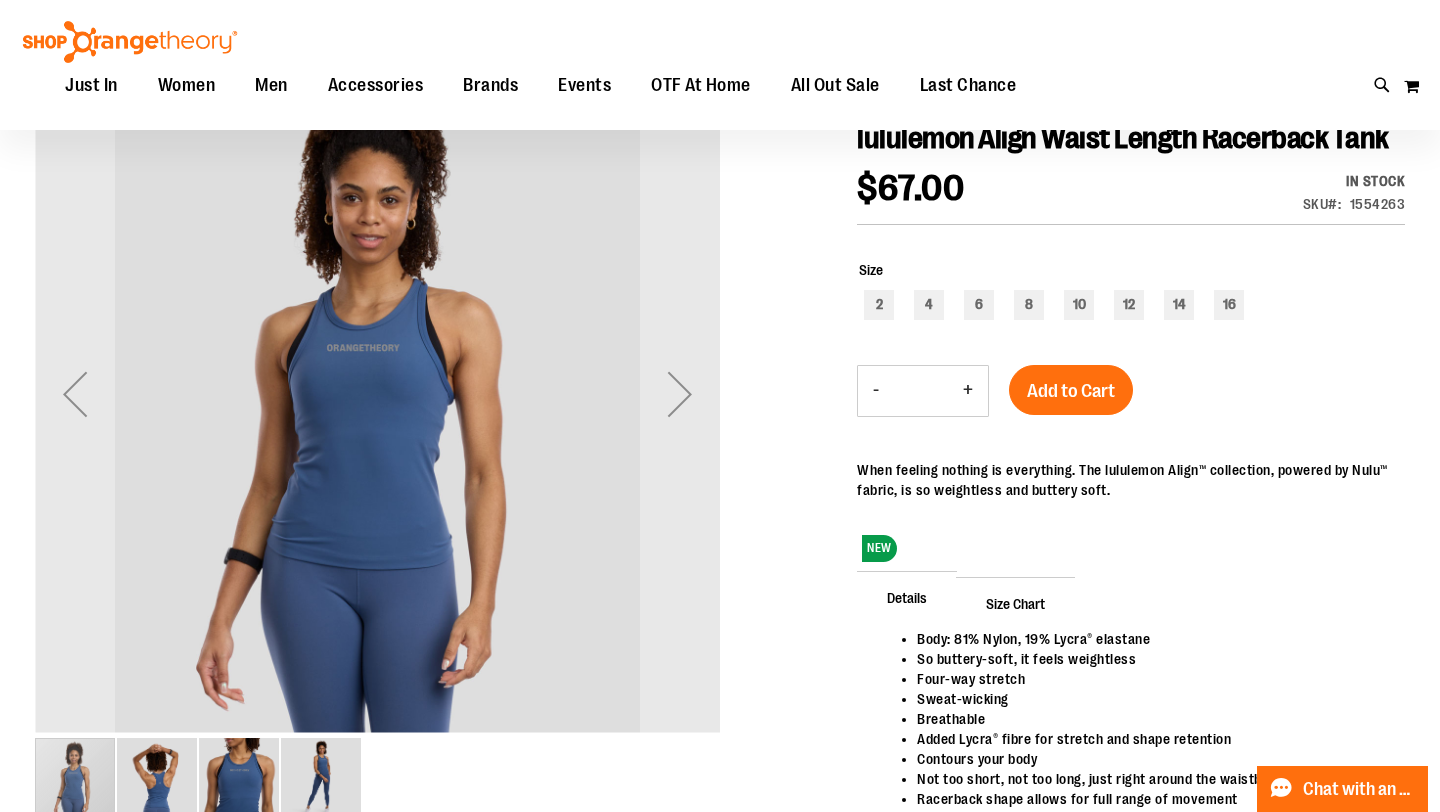 scroll, scrollTop: 238, scrollLeft: 0, axis: vertical 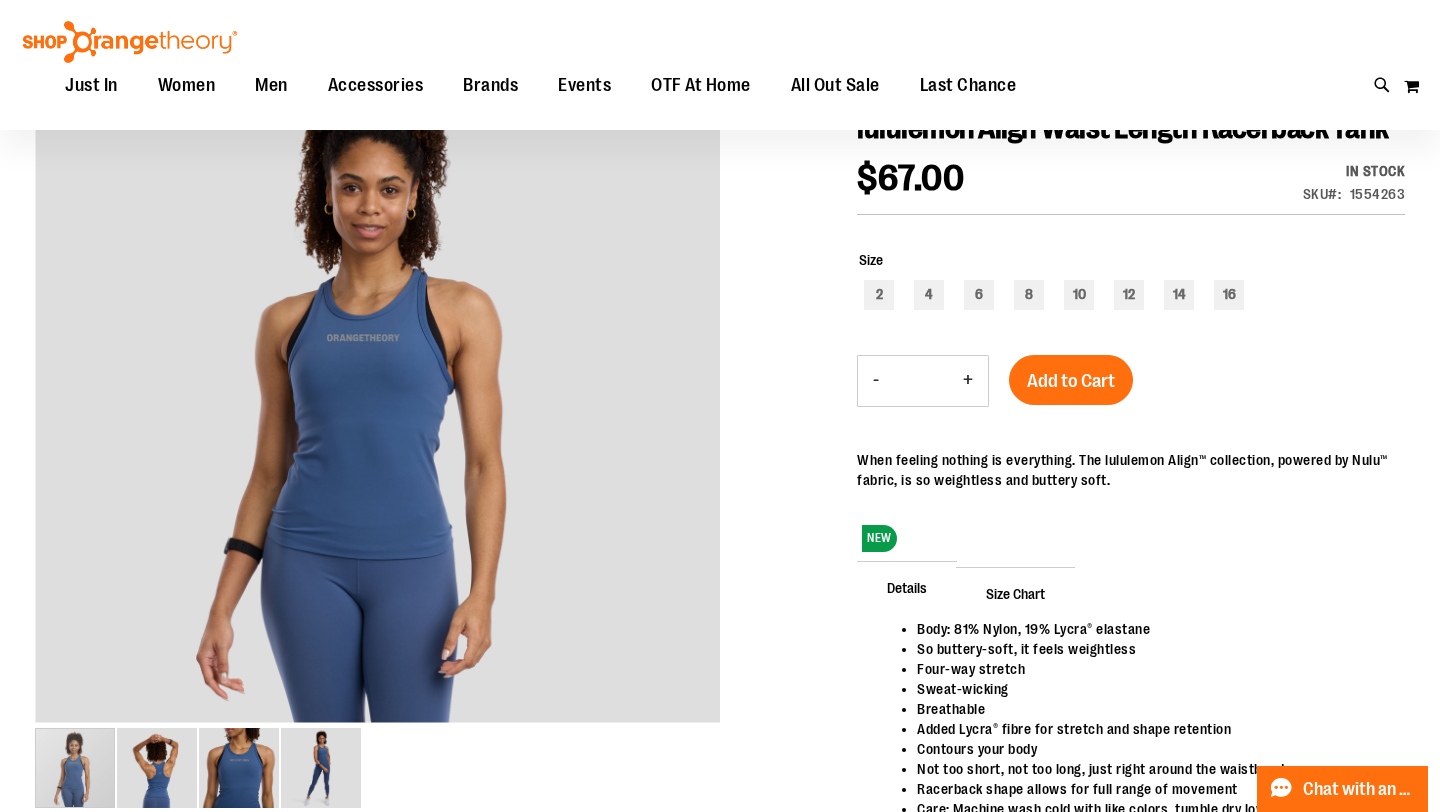 click on "Size Chart" at bounding box center (1015, 593) 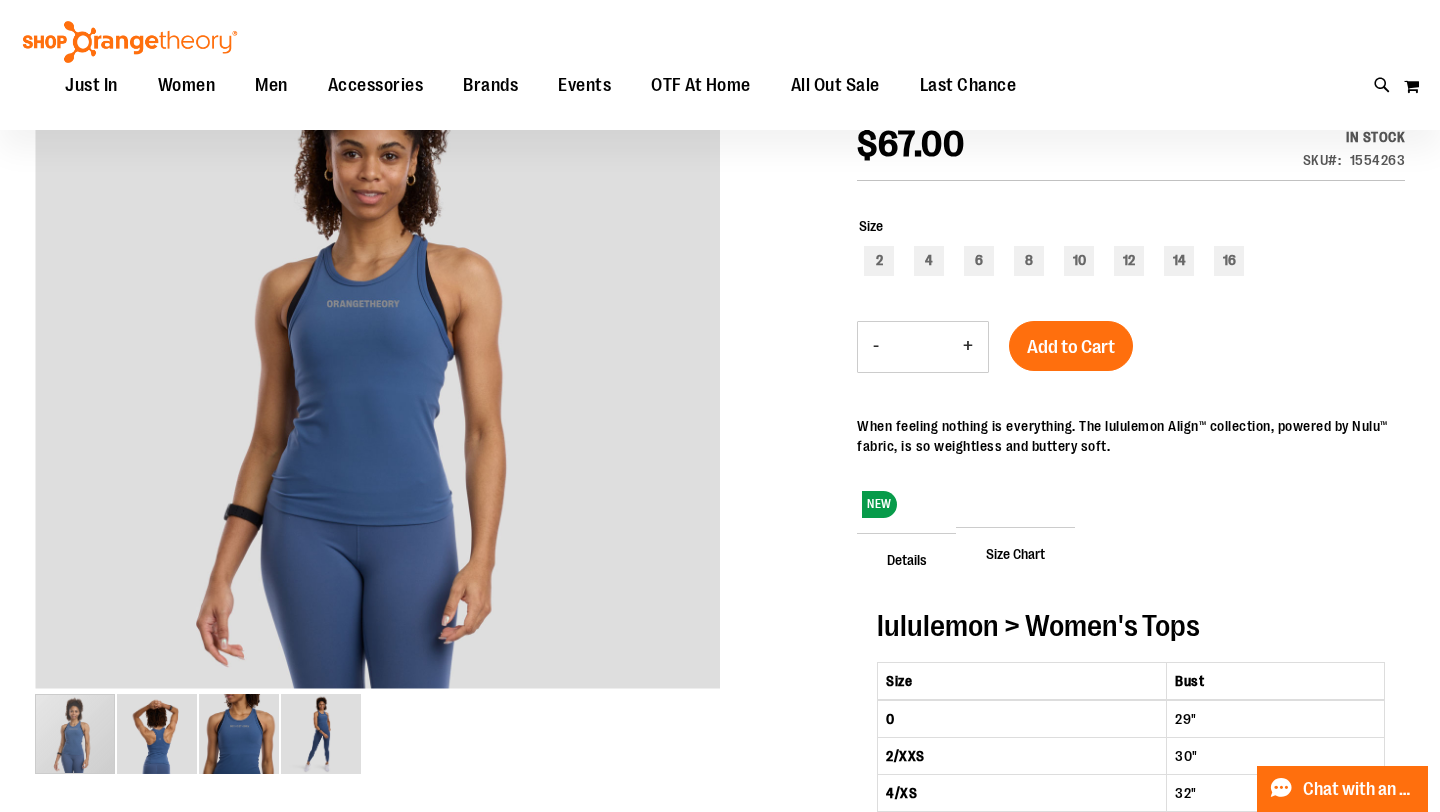scroll, scrollTop: 67, scrollLeft: 0, axis: vertical 